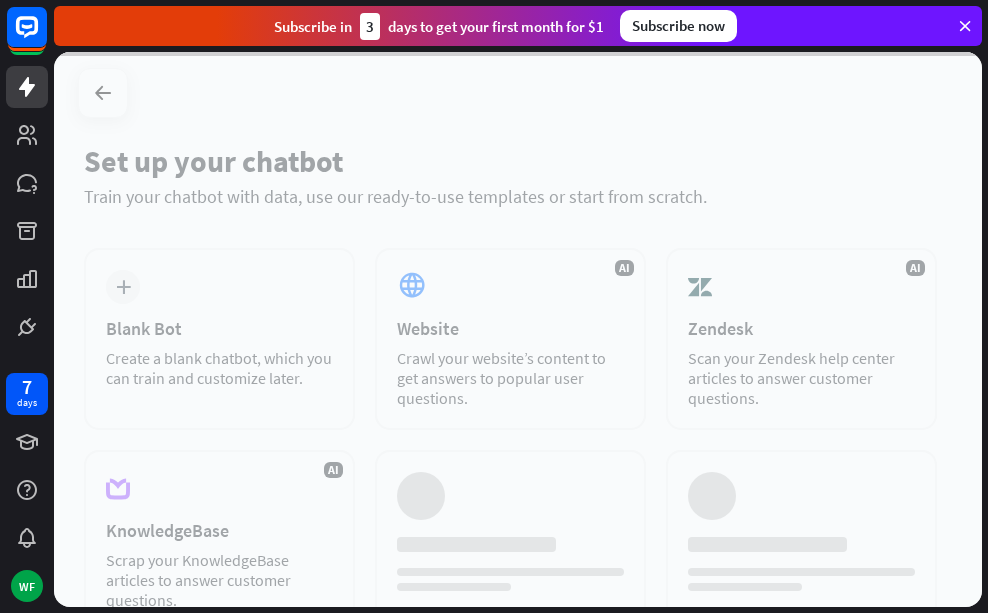 scroll, scrollTop: 0, scrollLeft: 0, axis: both 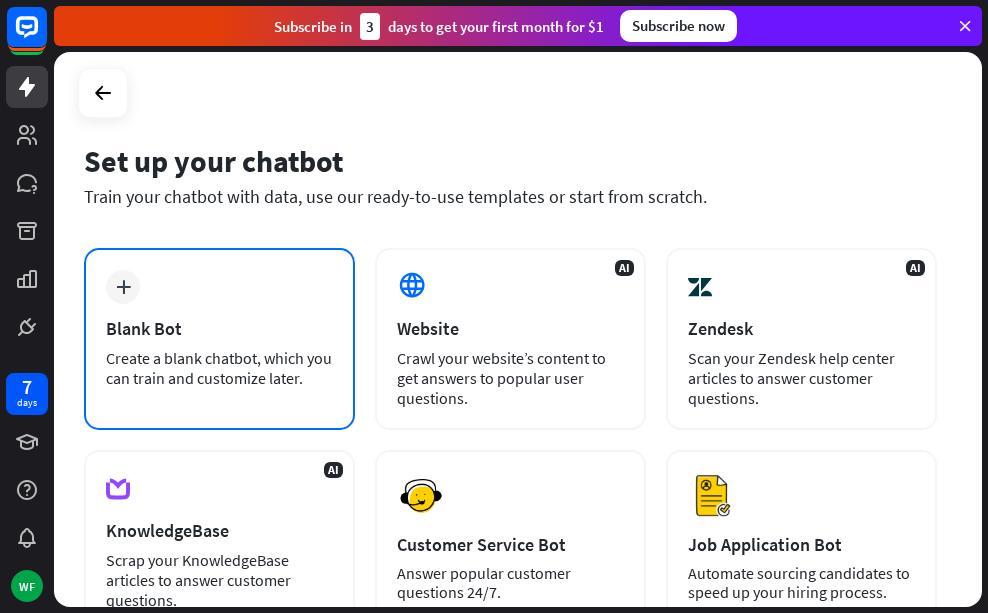 click on "Blank Bot" at bounding box center (219, 328) 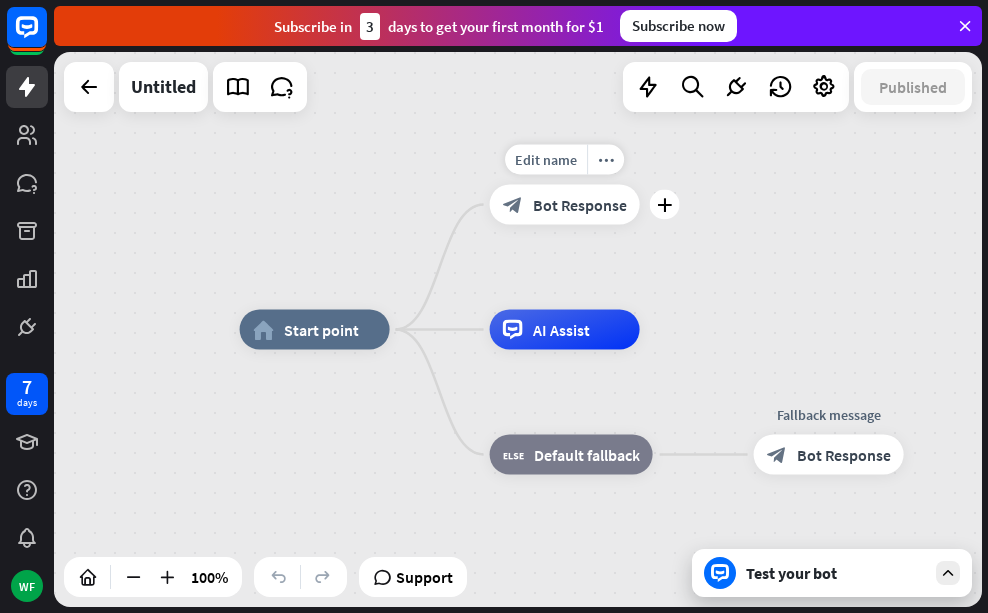 click on "Bot Response" at bounding box center [580, 205] 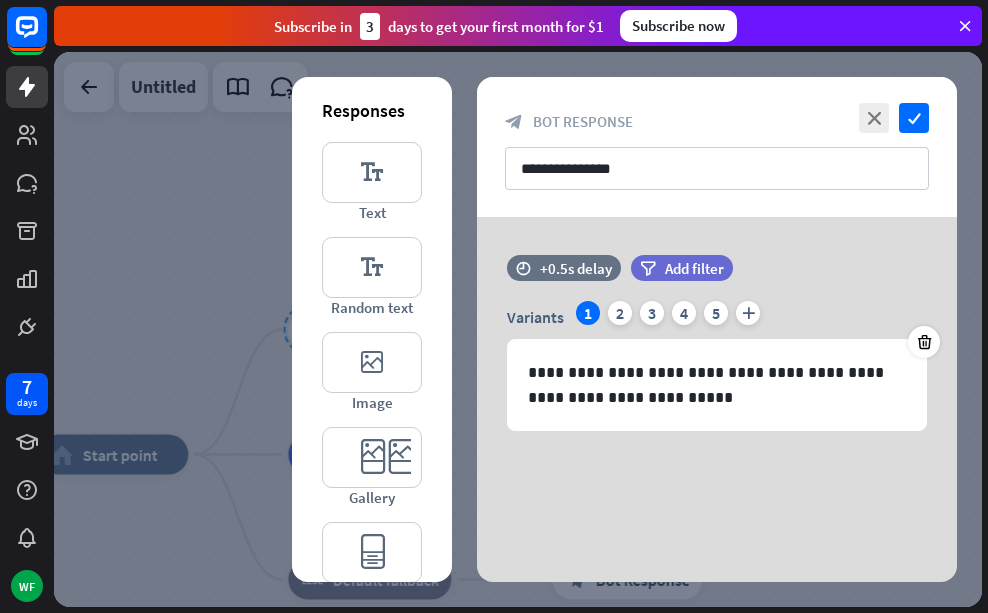 click at bounding box center (965, 26) 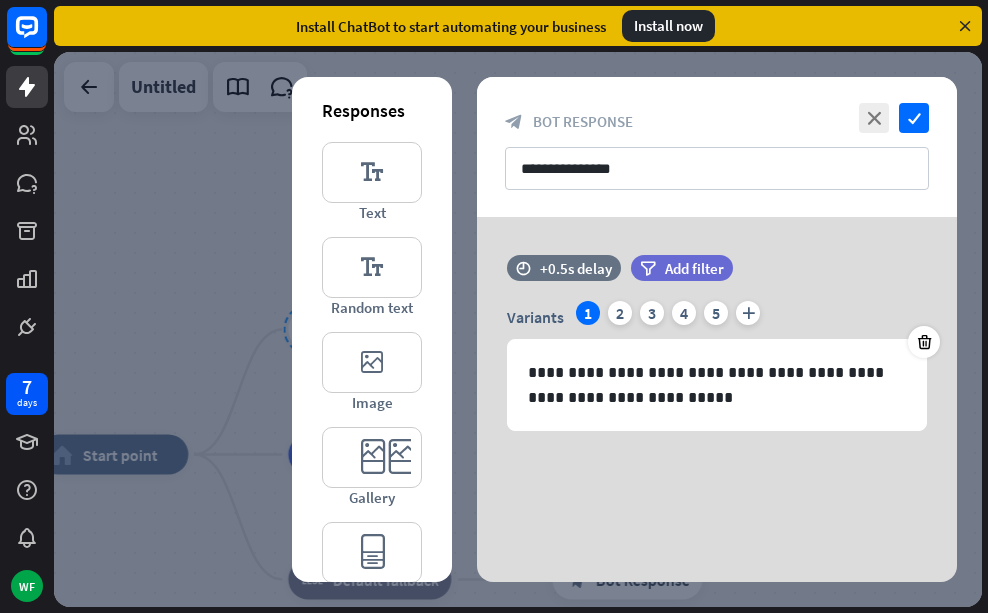 click at bounding box center [965, 26] 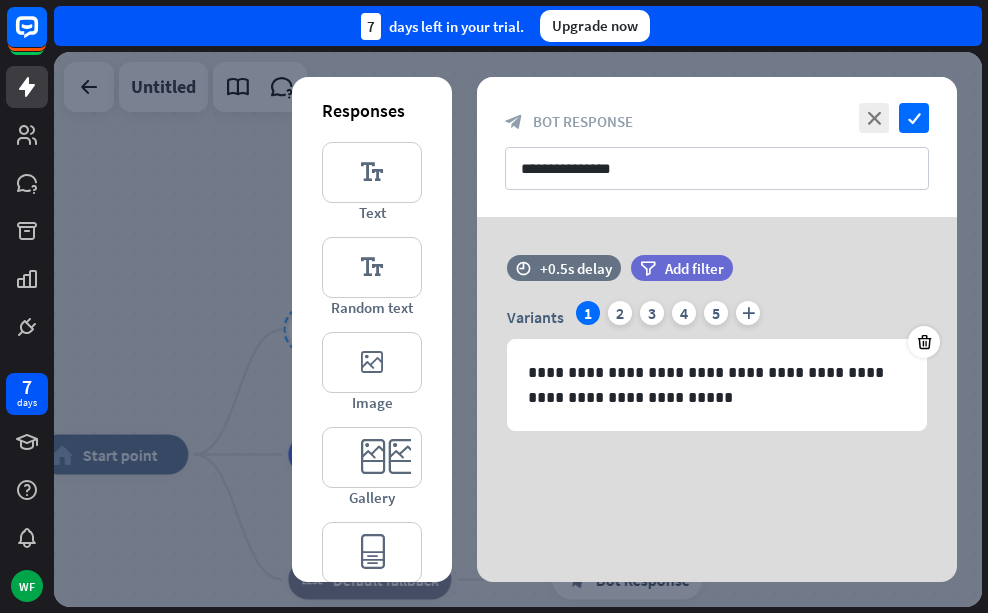 click on "7
days
left in your trial.
Upgrade now" at bounding box center (518, 26) 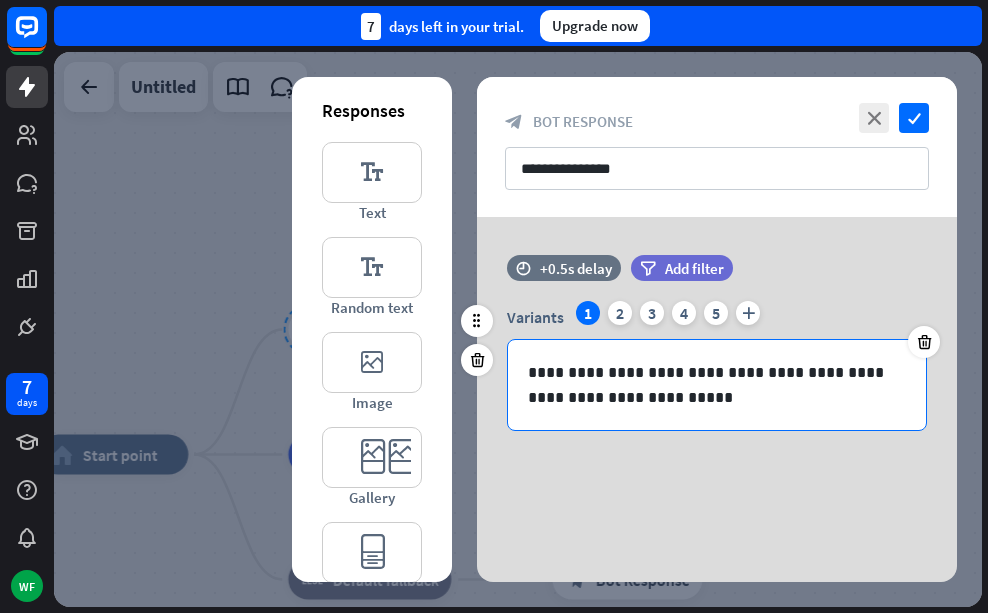click on "**********" at bounding box center (717, 385) 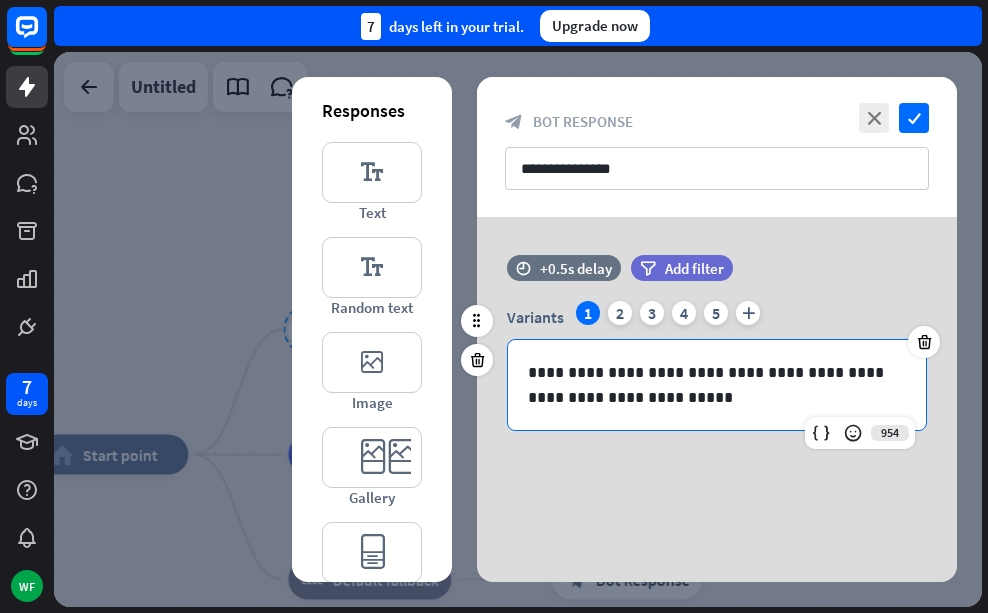 type 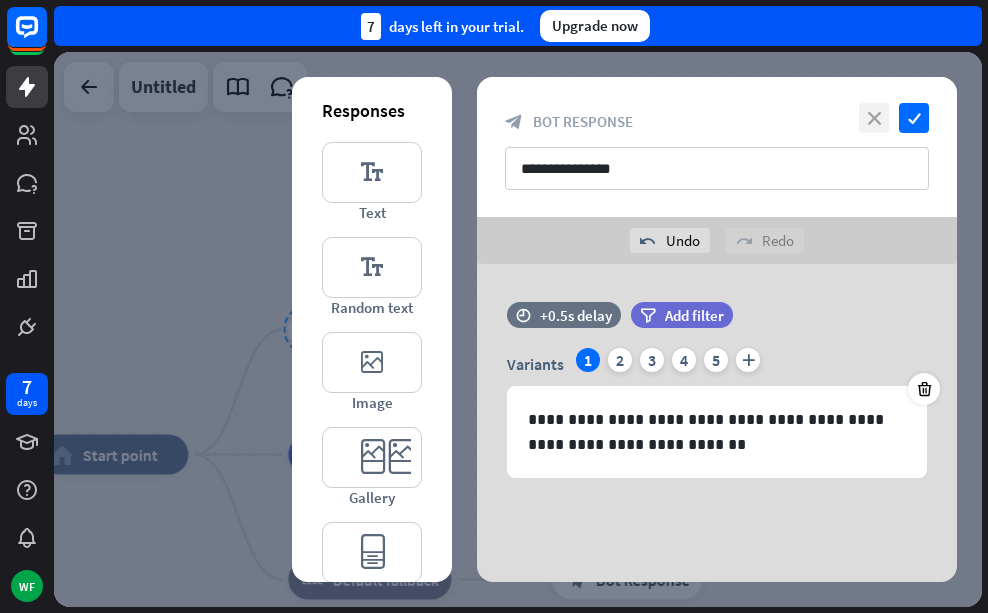 click on "close" at bounding box center [874, 118] 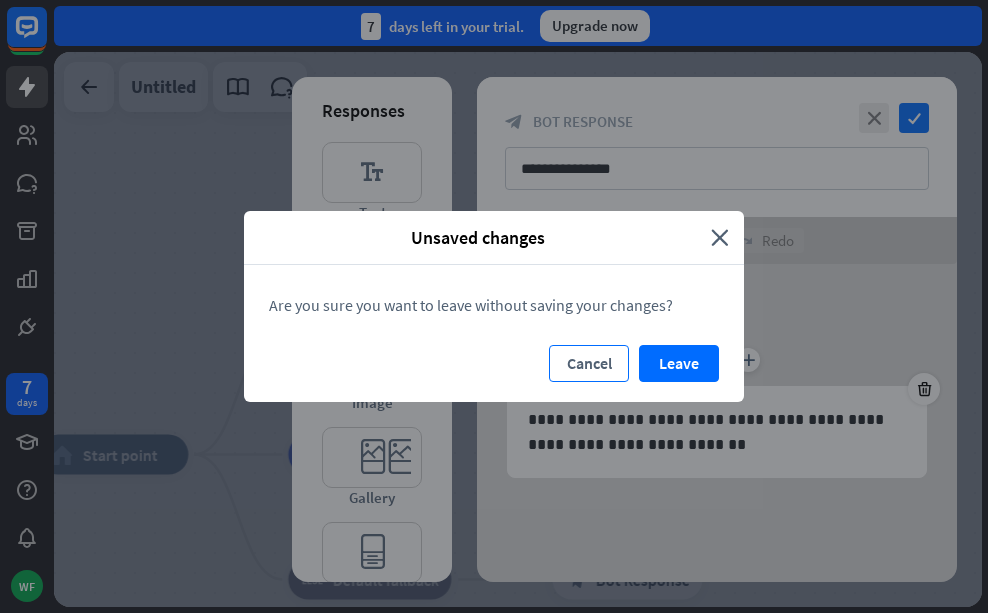 click on "Cancel" at bounding box center (589, 363) 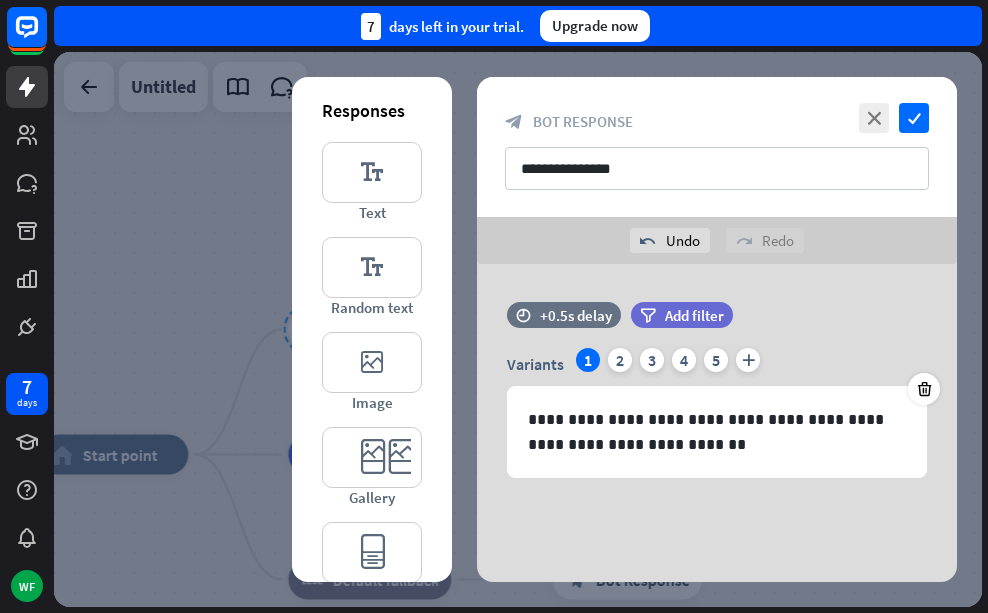 click at bounding box center (518, 329) 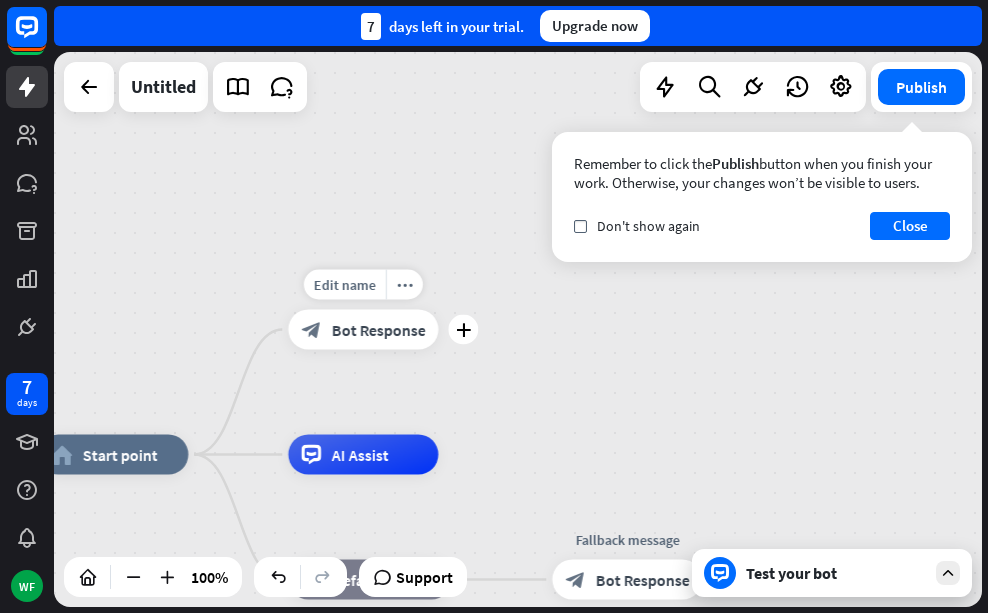 click on "Bot Response" at bounding box center [378, 330] 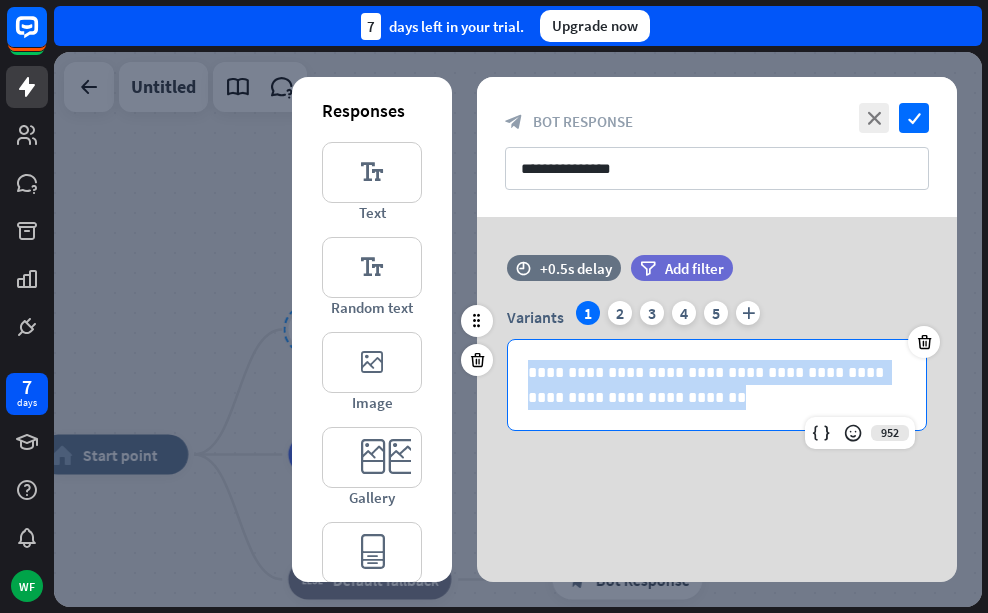 drag, startPoint x: 653, startPoint y: 395, endPoint x: 515, endPoint y: 373, distance: 139.74261 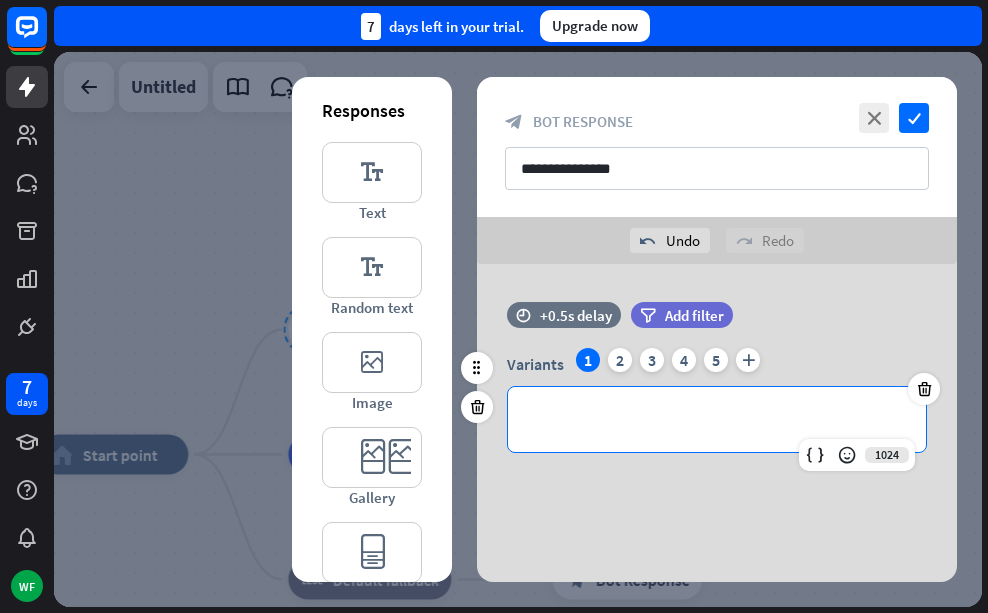 type 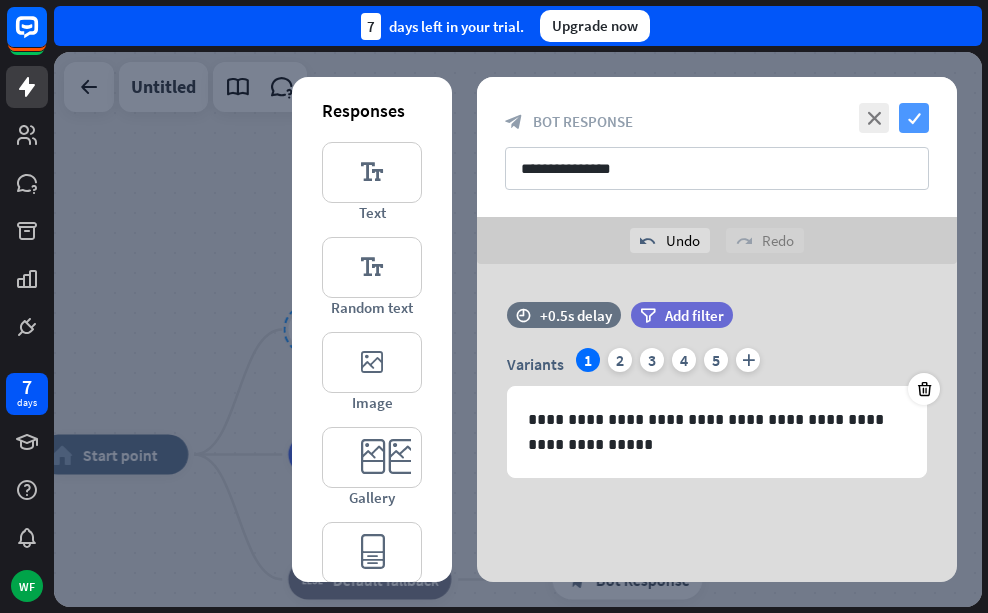 click on "check" at bounding box center [914, 118] 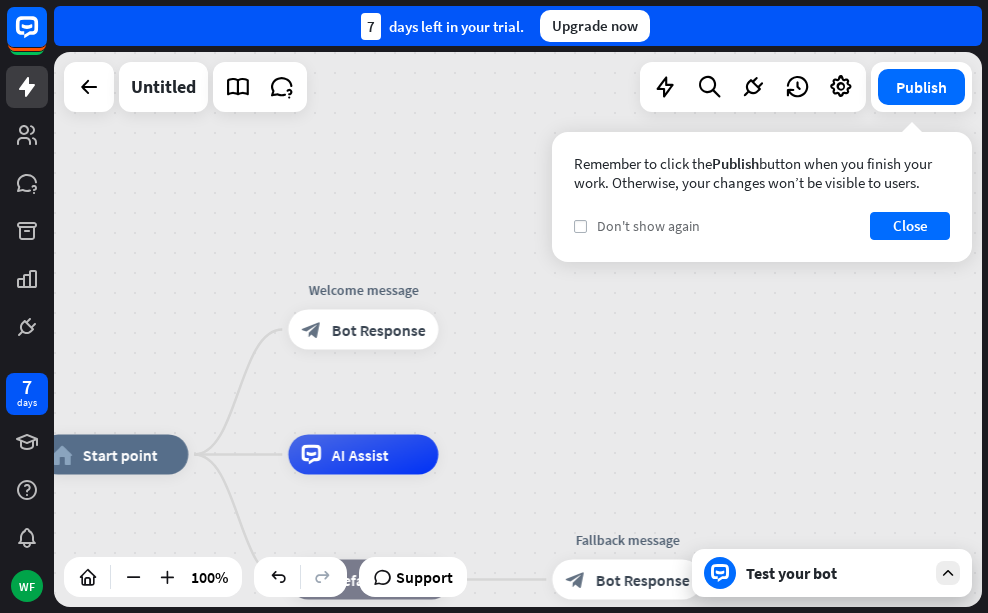 click on "check" at bounding box center (580, 226) 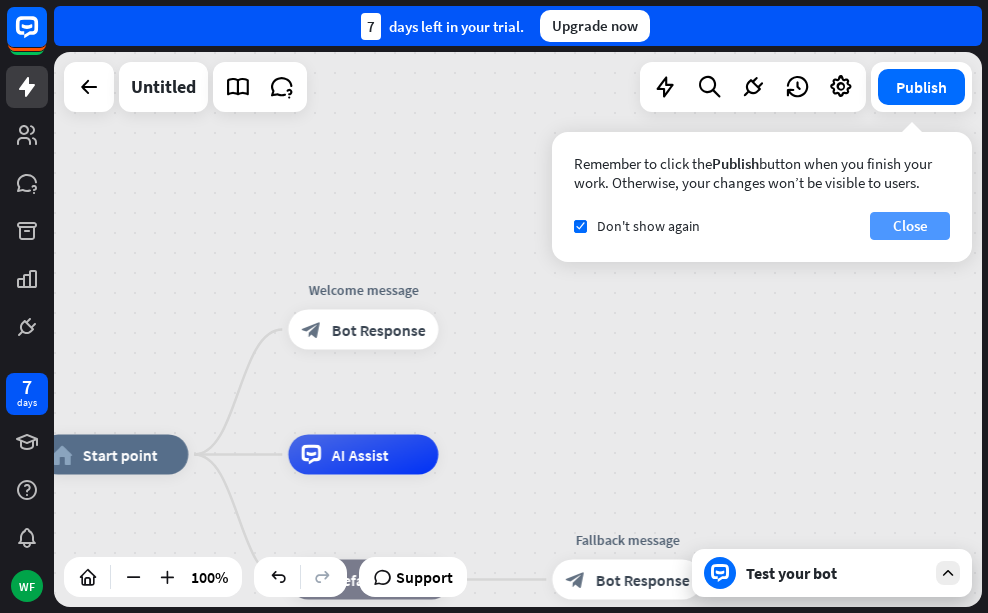 click on "Close" at bounding box center (910, 226) 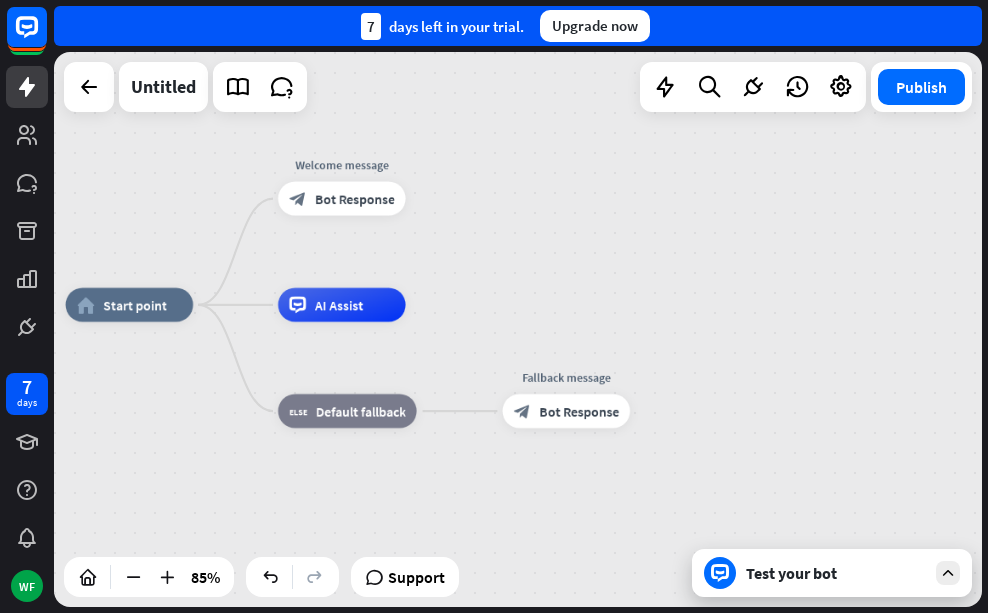 drag, startPoint x: 580, startPoint y: 330, endPoint x: 526, endPoint y: 199, distance: 141.69333 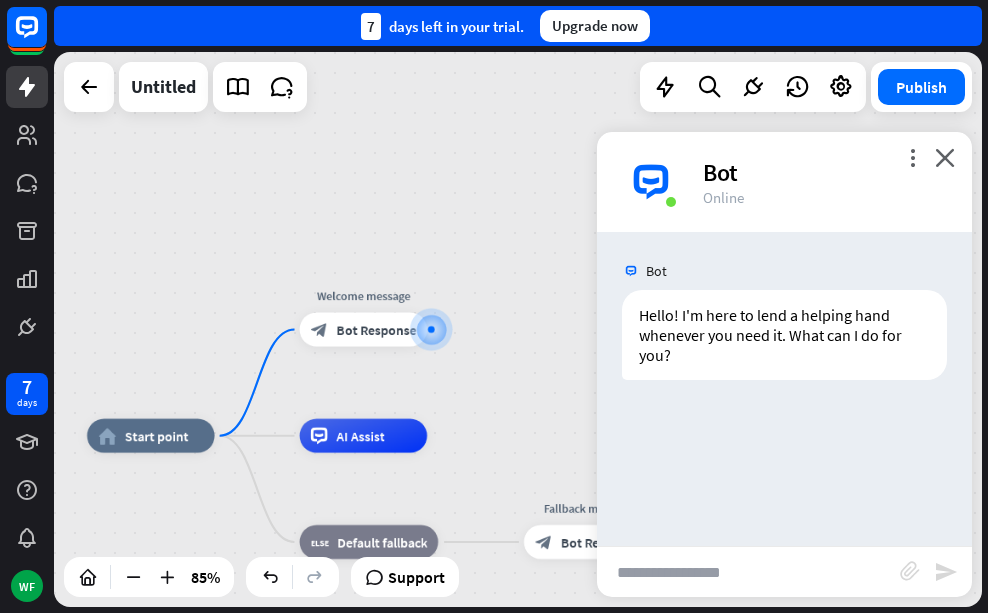 click at bounding box center [748, 572] 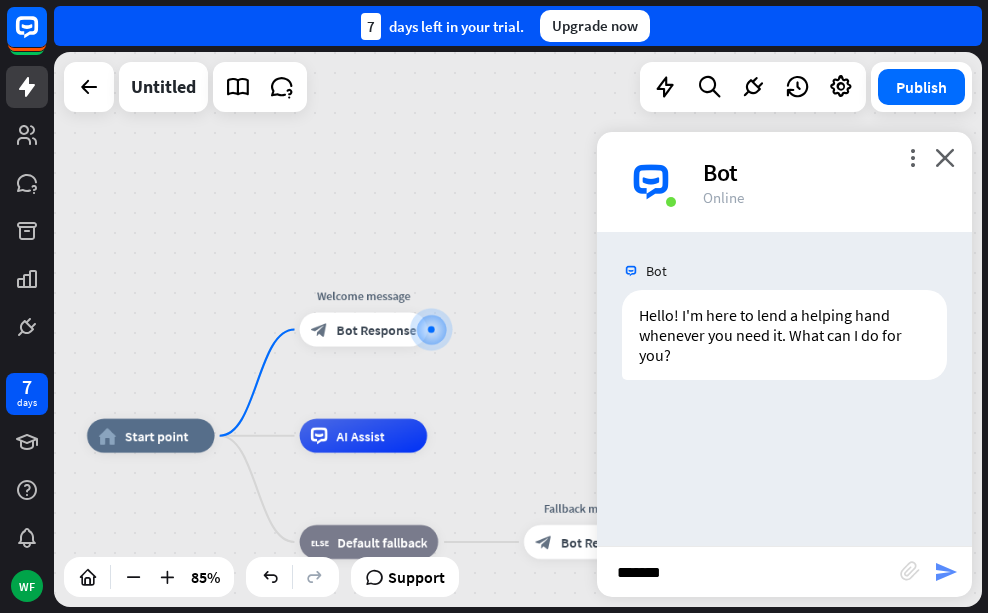 type on "*******" 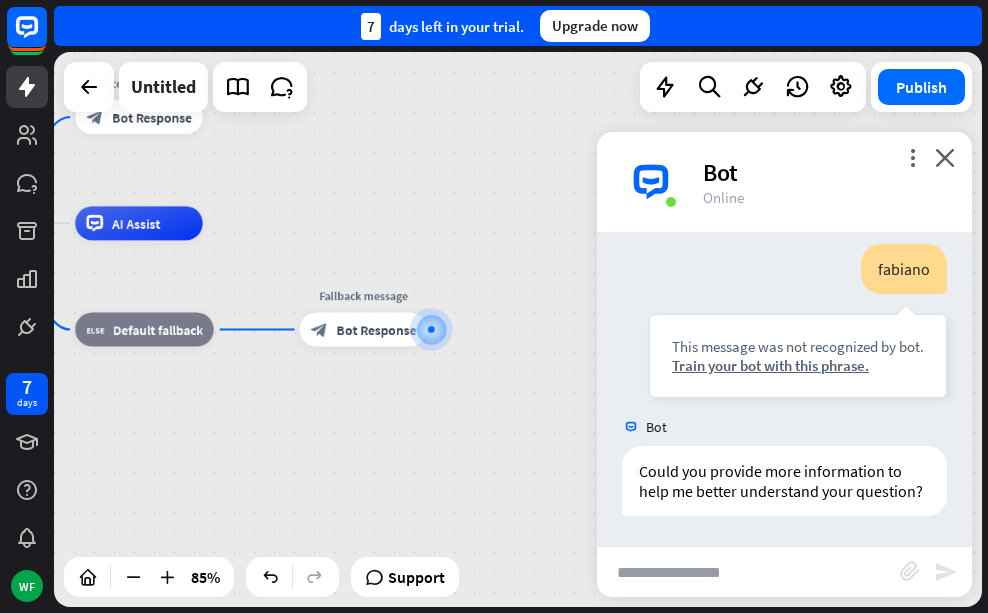 scroll, scrollTop: 204, scrollLeft: 0, axis: vertical 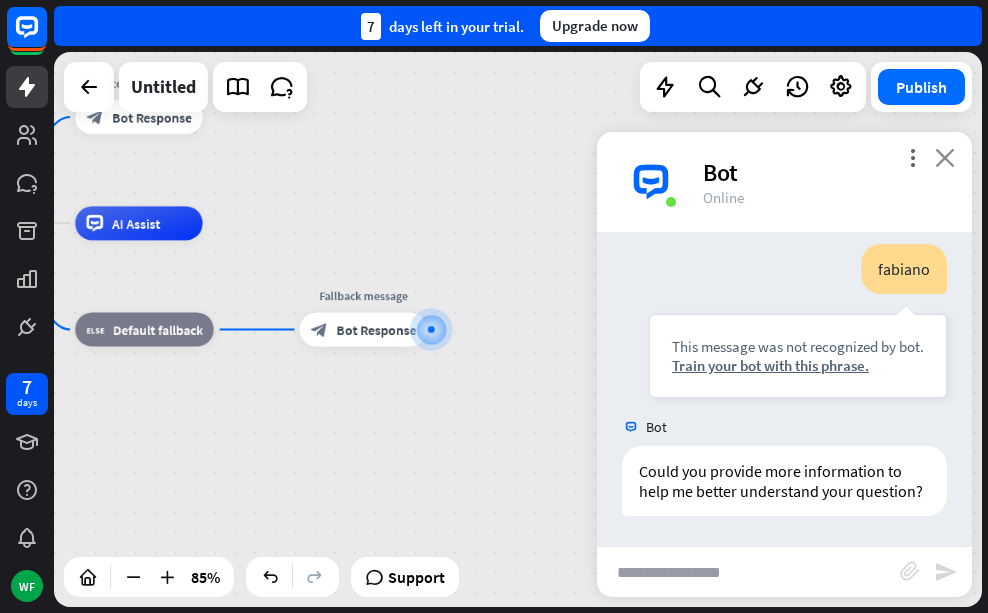 click on "close" at bounding box center (945, 157) 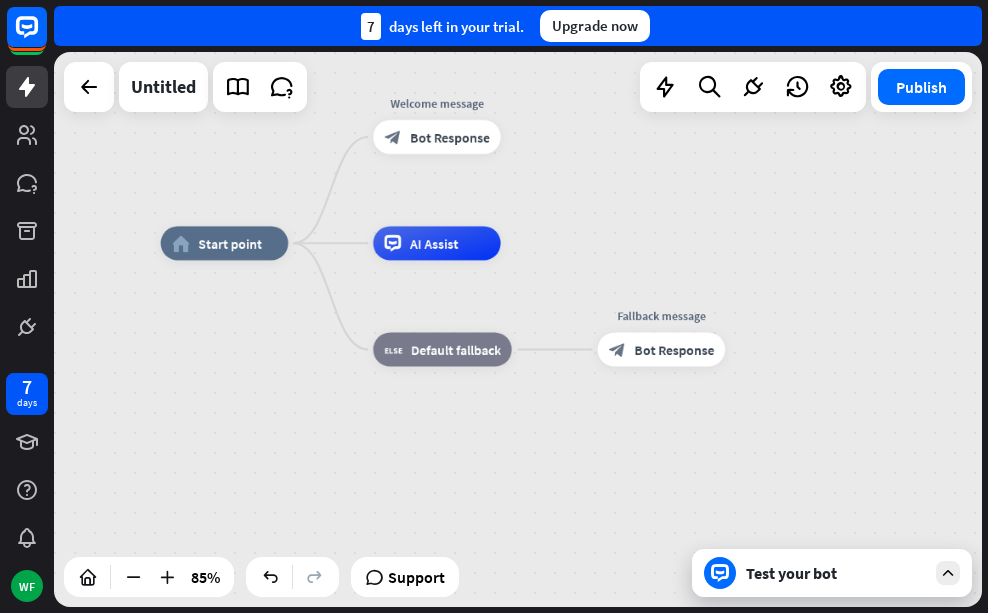 drag, startPoint x: 319, startPoint y: 449, endPoint x: 617, endPoint y: 469, distance: 298.67038 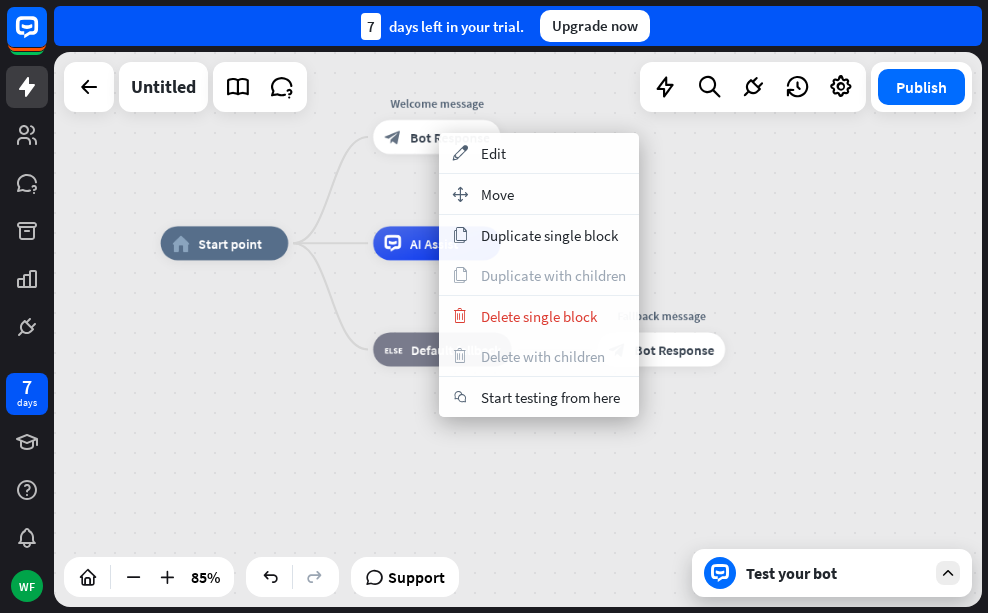 click on "home_2   Start point                 Welcome message   block_bot_response   Bot Response                     AI Assist                   block_fallback   Default fallback                 Fallback message   block_bot_response   Bot Response" at bounding box center (555, 479) 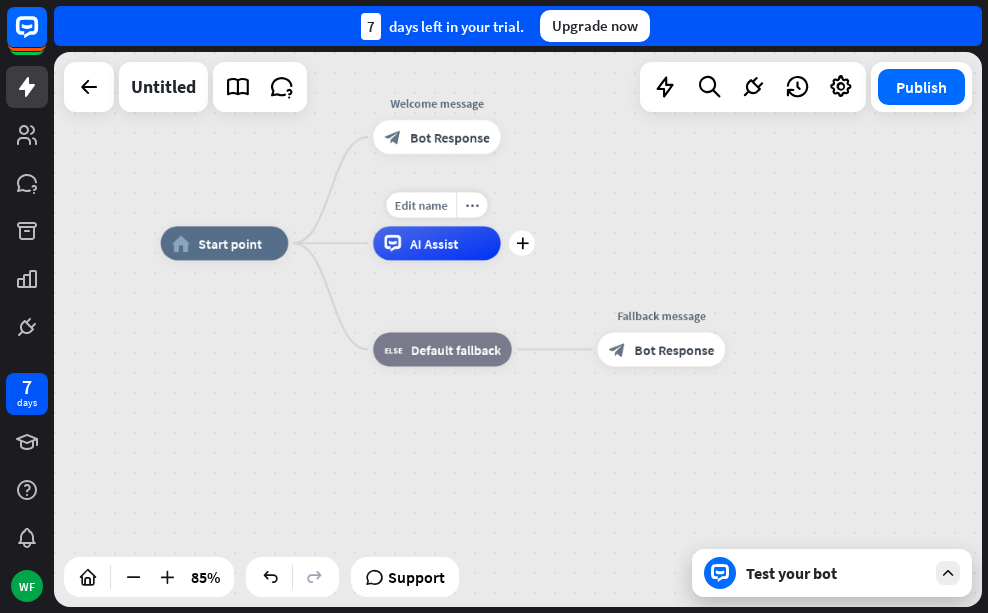 drag, startPoint x: 414, startPoint y: 253, endPoint x: 413, endPoint y: 287, distance: 34.0147 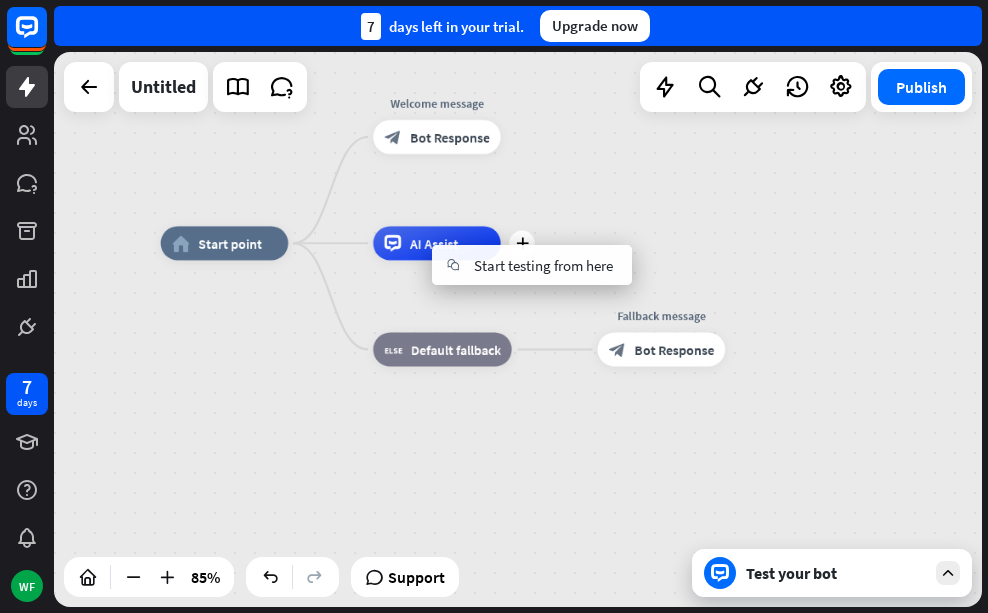 click on "plus       AI Assist" at bounding box center [437, 243] 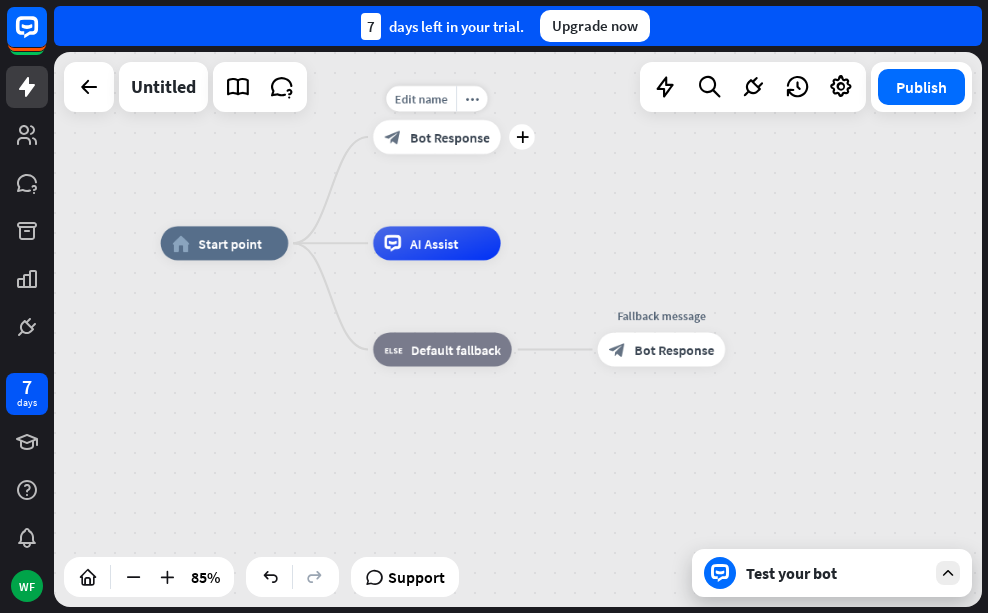drag, startPoint x: 430, startPoint y: 133, endPoint x: 400, endPoint y: 169, distance: 46.8615 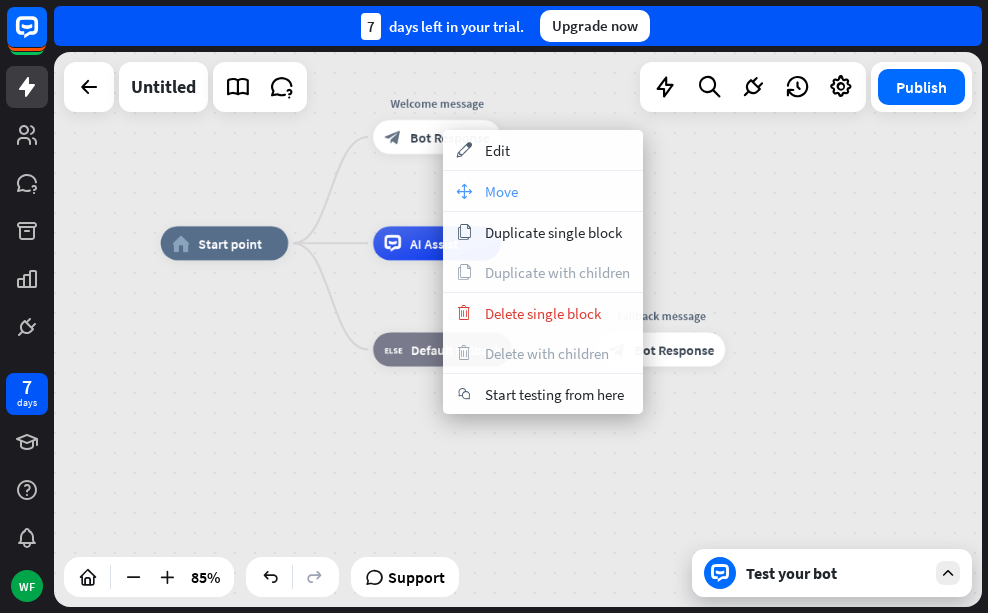 click on "move_block" at bounding box center (464, 191) 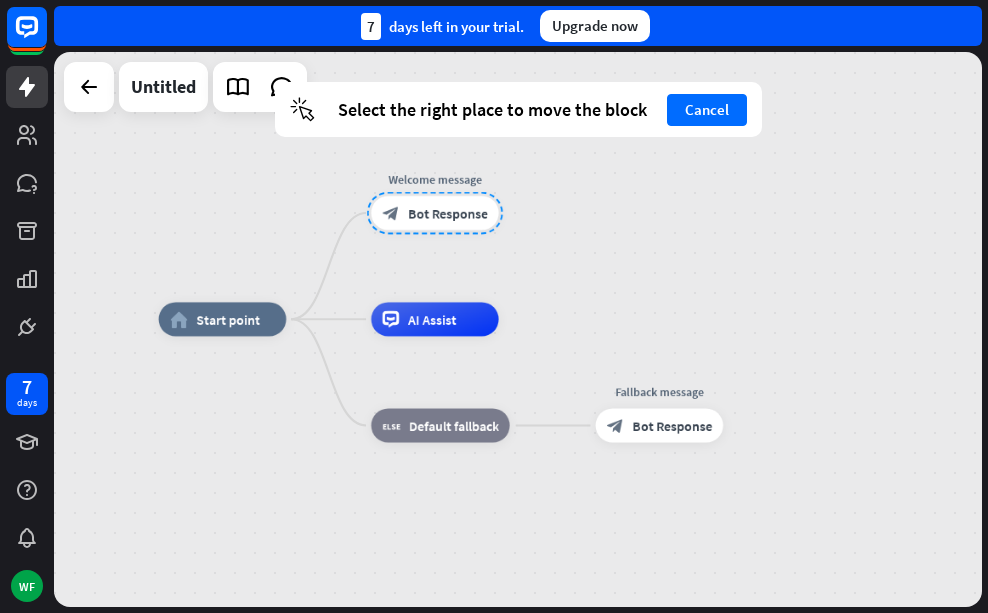 drag, startPoint x: 453, startPoint y: 159, endPoint x: 455, endPoint y: 231, distance: 72.02777 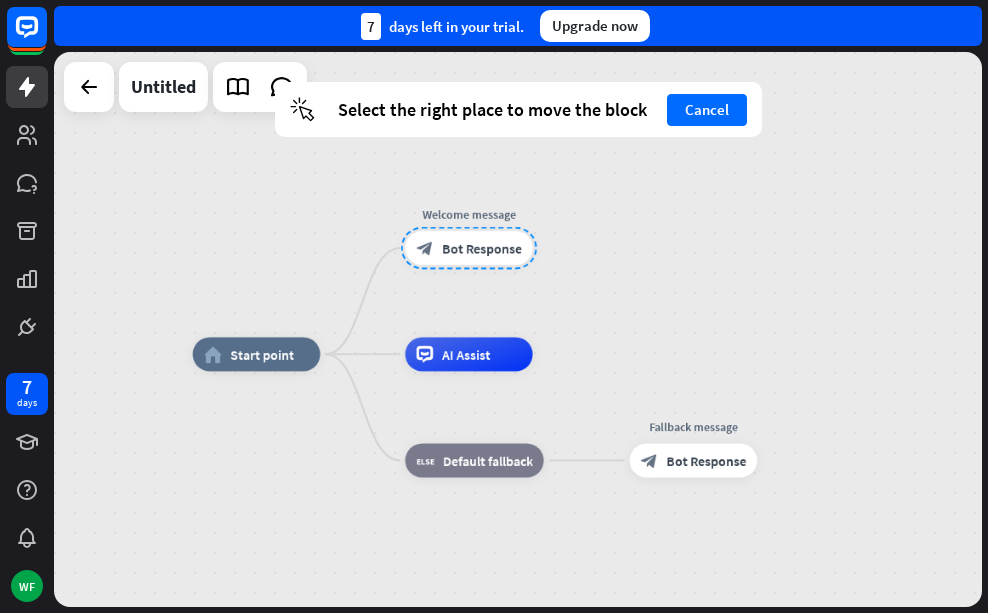 drag, startPoint x: 445, startPoint y: 202, endPoint x: 475, endPoint y: 241, distance: 49.20366 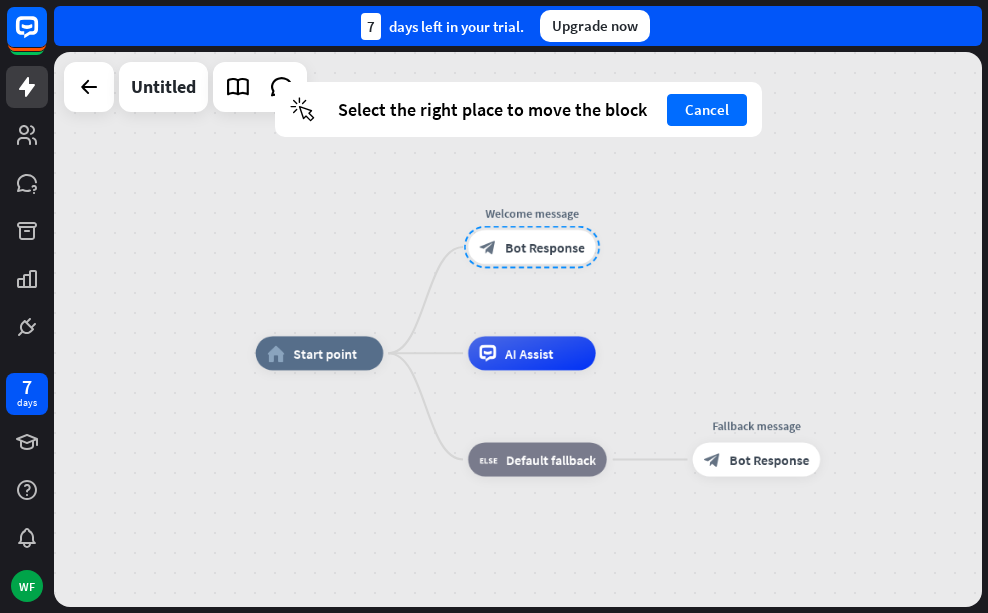 drag, startPoint x: 468, startPoint y: 251, endPoint x: 533, endPoint y: 249, distance: 65.03076 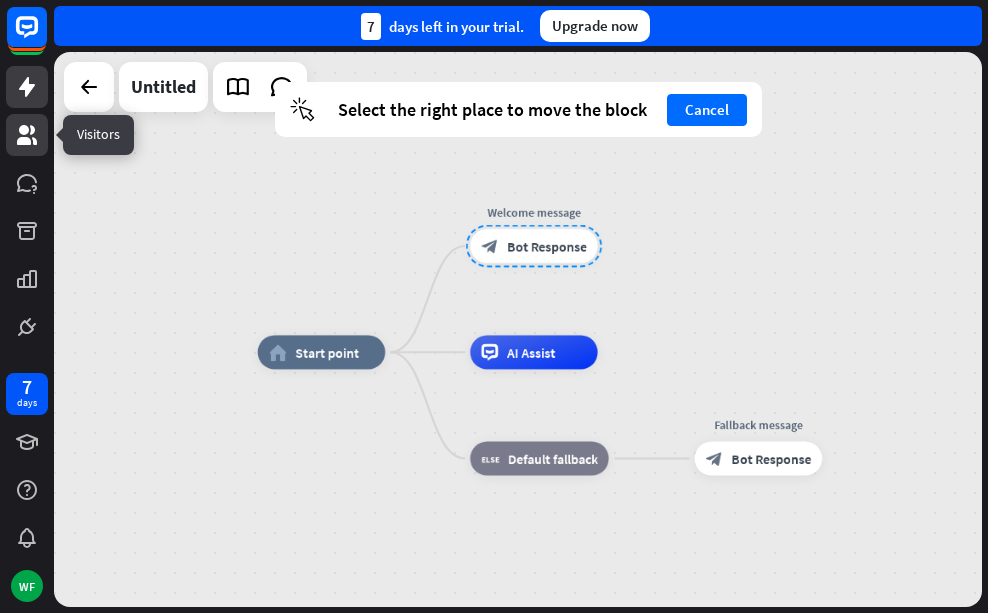 click 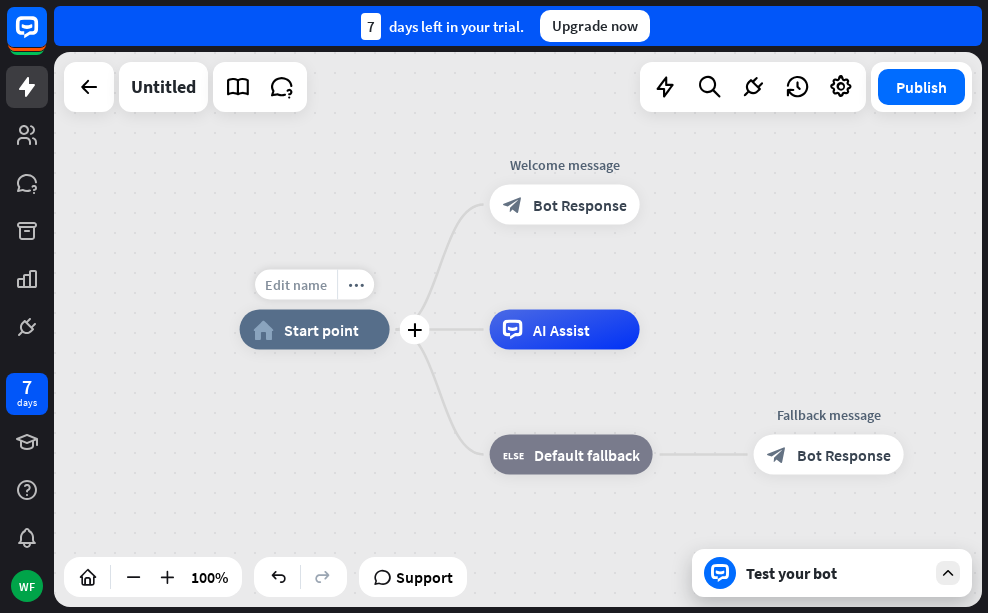 click on "Edit name" at bounding box center [296, 285] 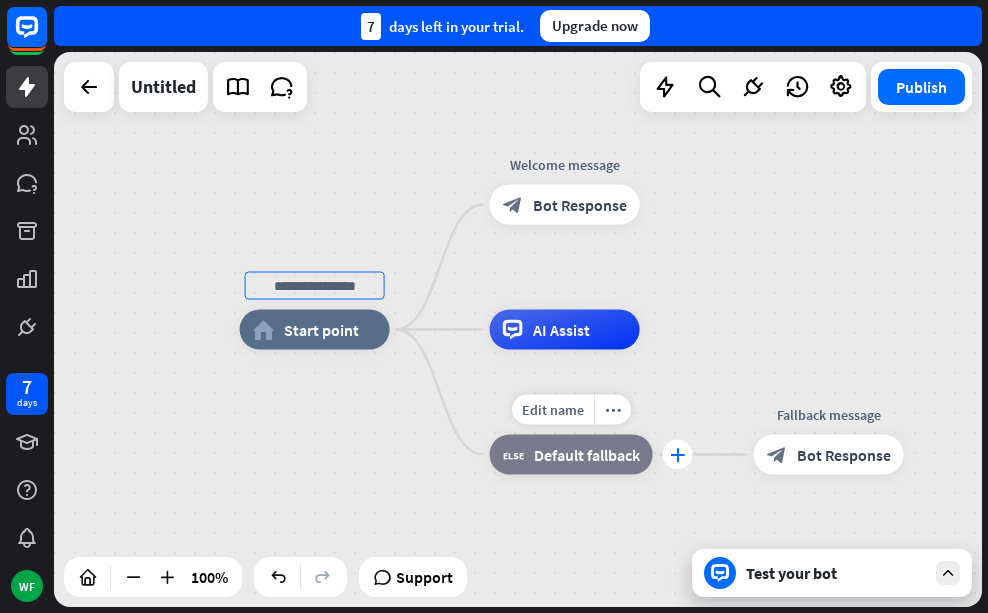 click on "plus" at bounding box center (677, 455) 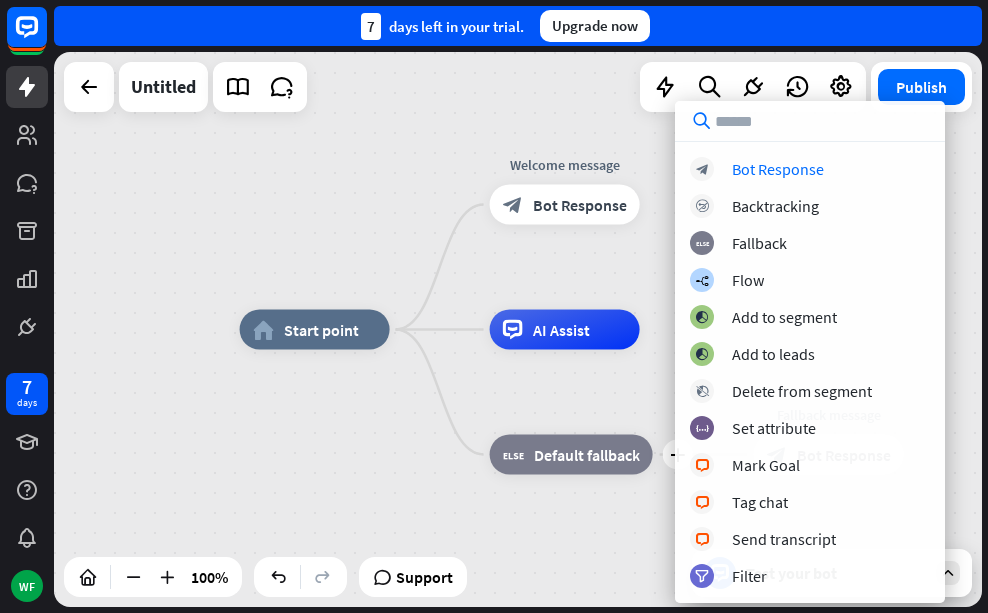 click on "home_2   Start point                 Welcome message   block_bot_response   Bot Response                     AI Assist               plus     block_fallback   Default fallback                 Fallback message   block_bot_response   Bot Response" at bounding box center (704, 607) 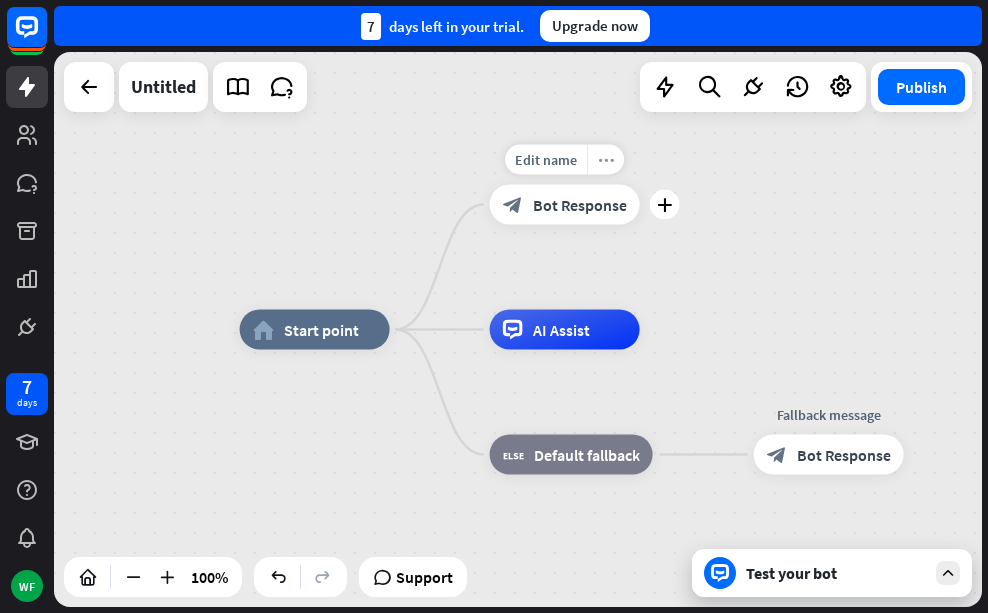 click on "more_horiz" at bounding box center (606, 159) 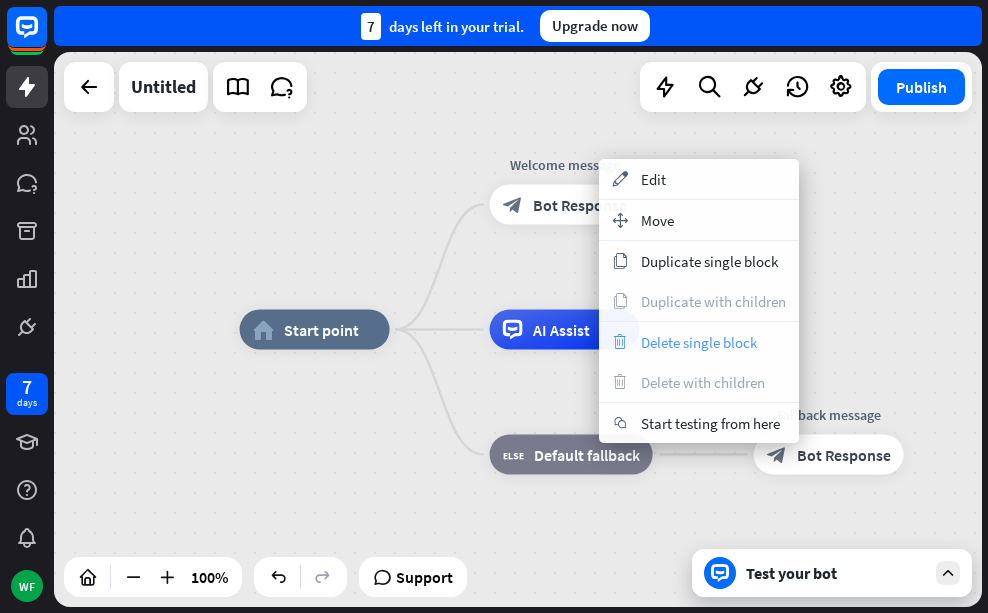 click on "Delete single block" at bounding box center (699, 342) 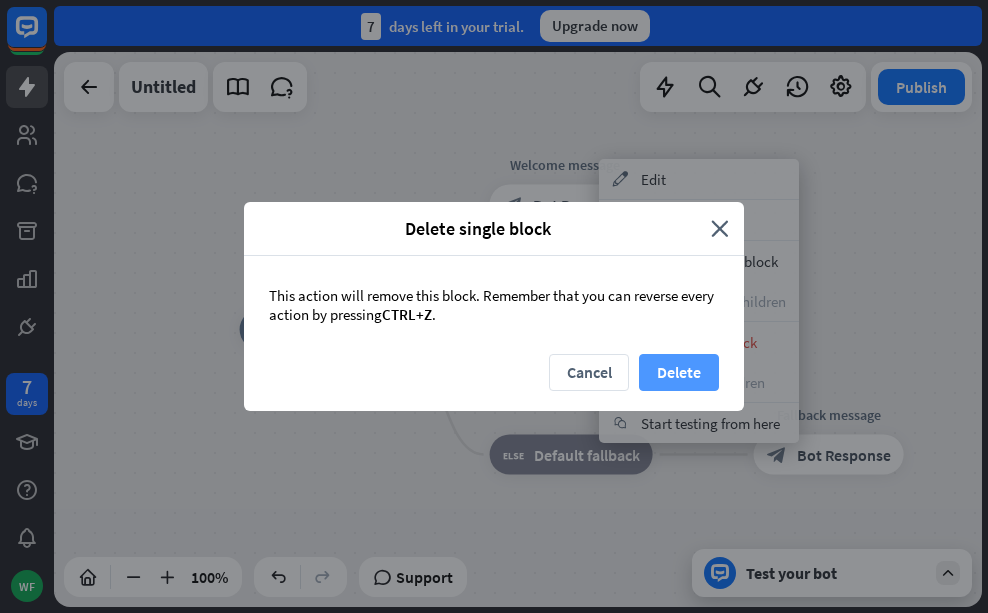 click on "Delete" at bounding box center (679, 372) 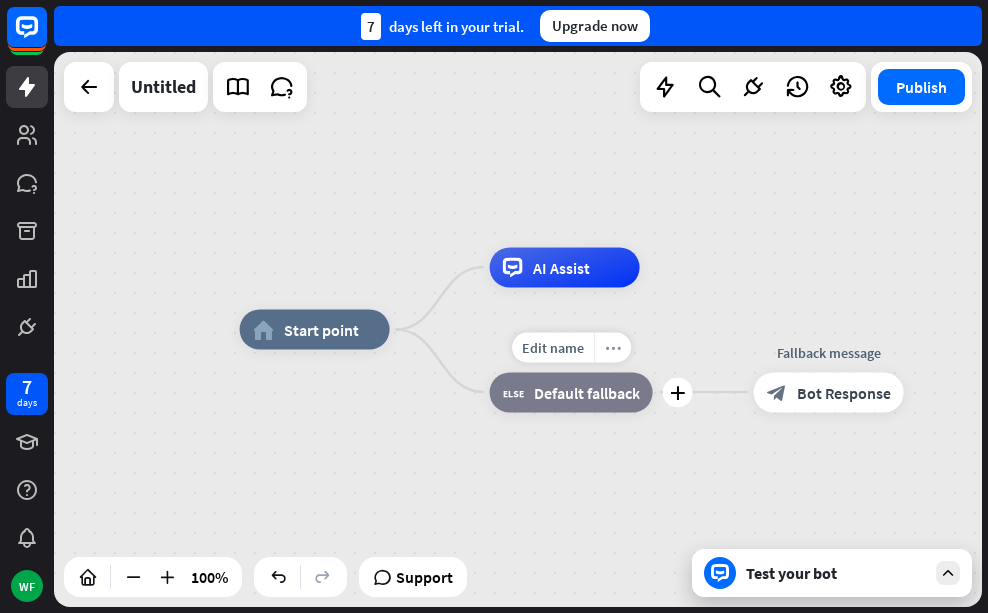 click on "more_horiz" at bounding box center (612, 347) 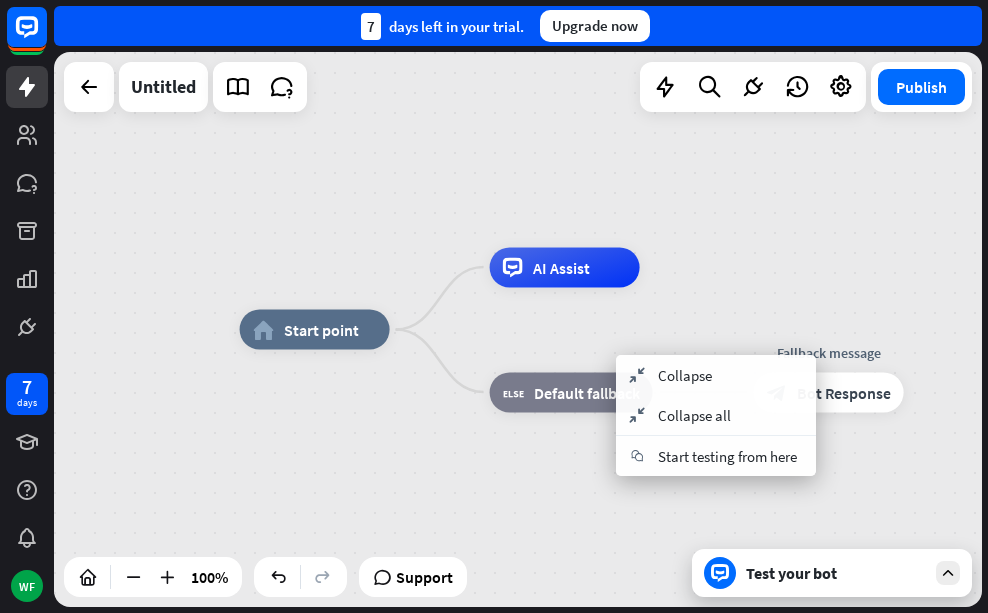 click on "home_2   Start point                     AI Assist                   block_fallback   Default fallback                 Fallback message   block_bot_response   Bot Response" at bounding box center [704, 607] 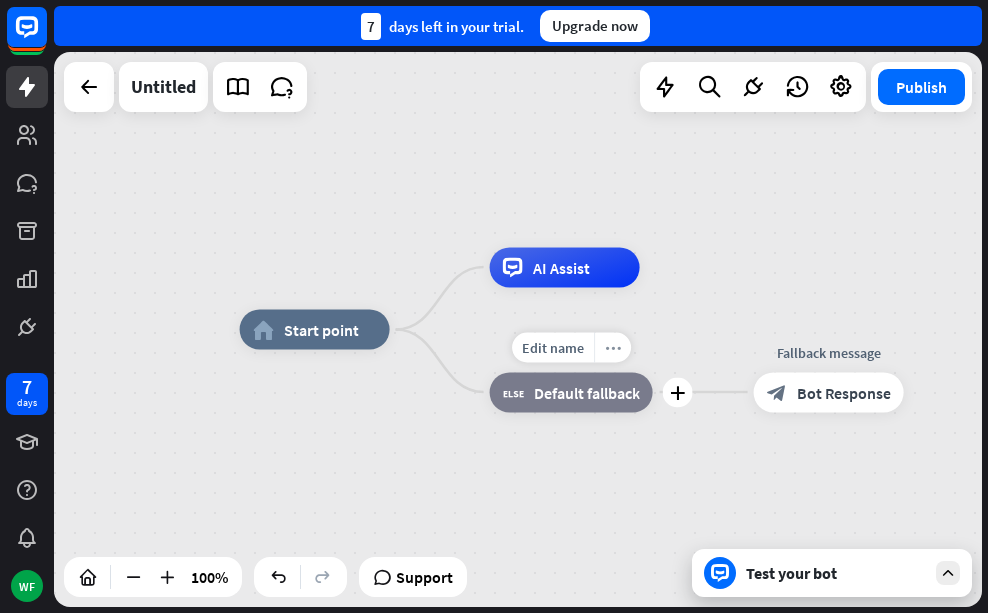 click on "more_horiz" at bounding box center (613, 347) 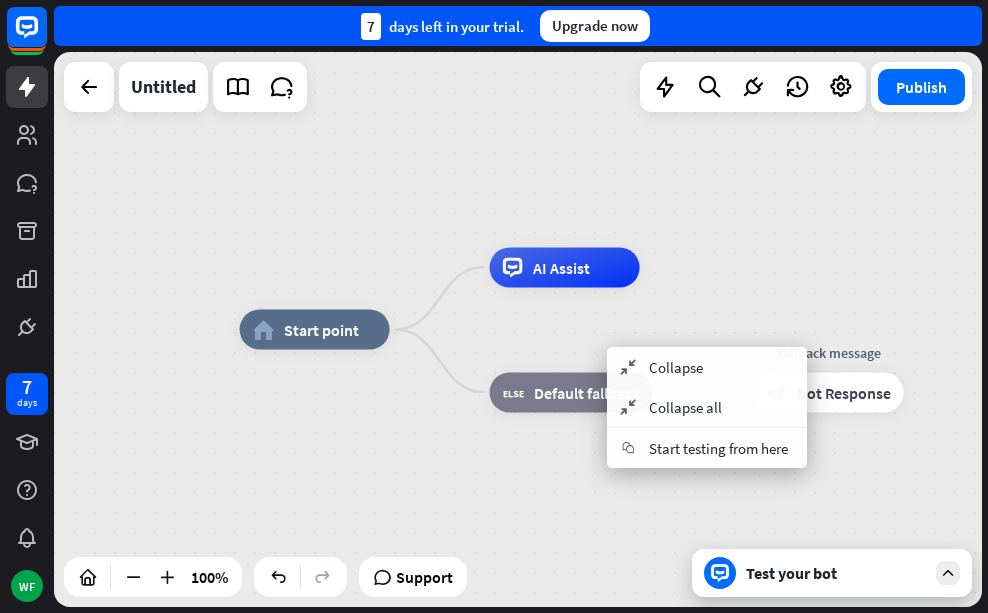 click on "home_2   Start point                     AI Assist                   block_fallback   Default fallback                 Fallback message   block_bot_response   Bot Response" at bounding box center [704, 607] 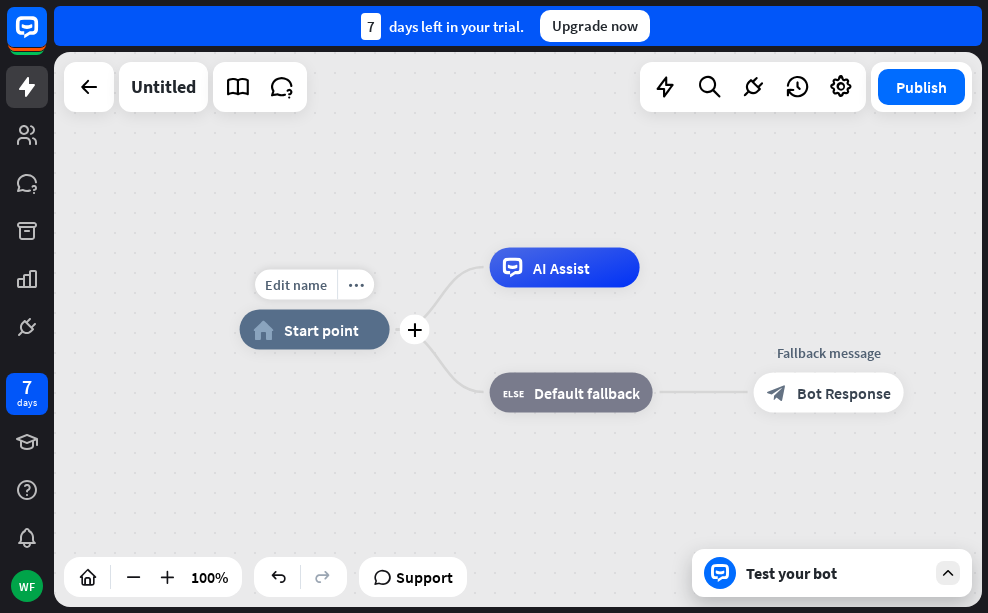 drag, startPoint x: 333, startPoint y: 336, endPoint x: 203, endPoint y: 297, distance: 135.72398 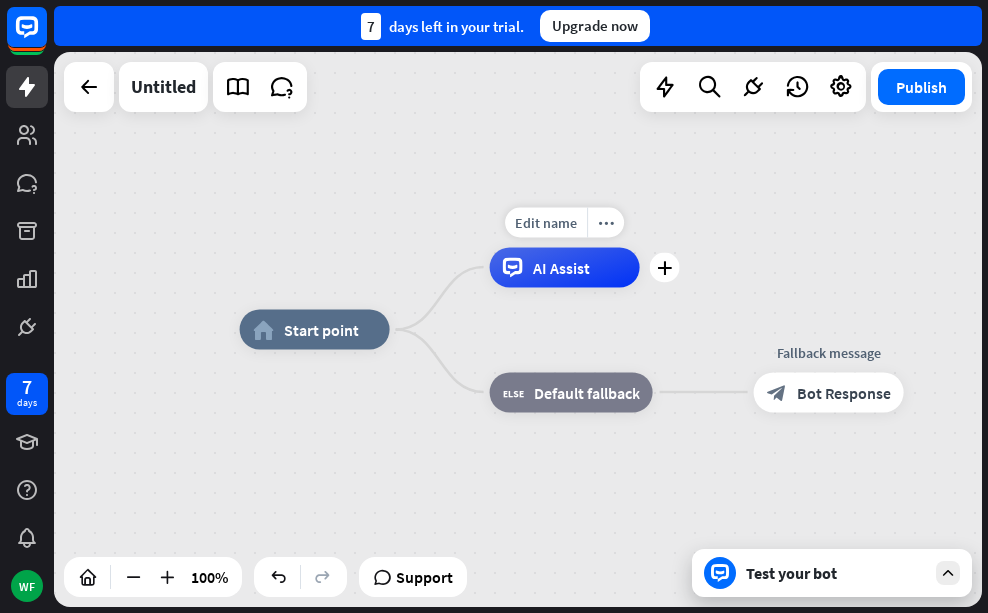 drag, startPoint x: 416, startPoint y: 323, endPoint x: 454, endPoint y: 223, distance: 106.97663 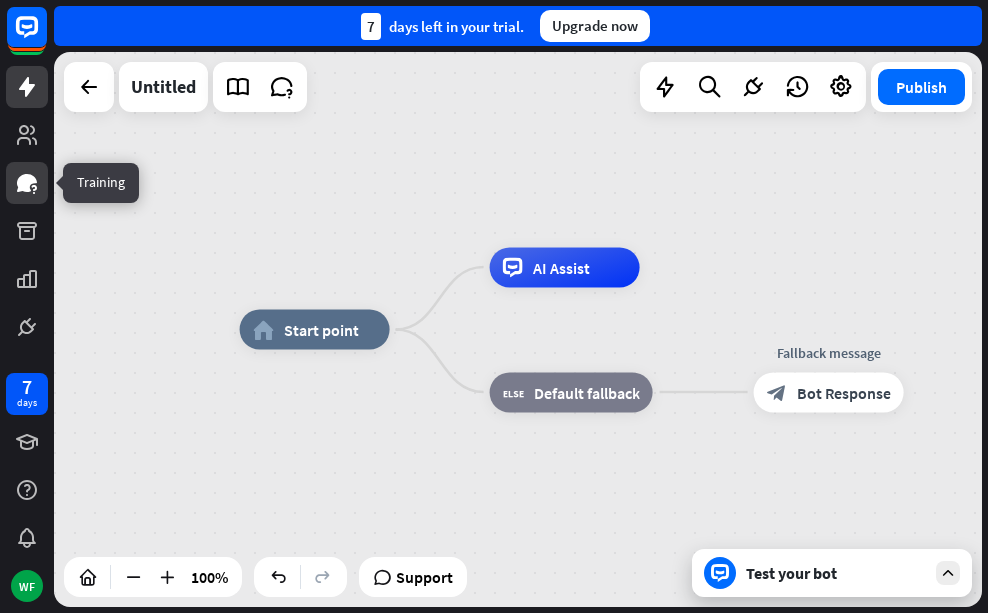 click 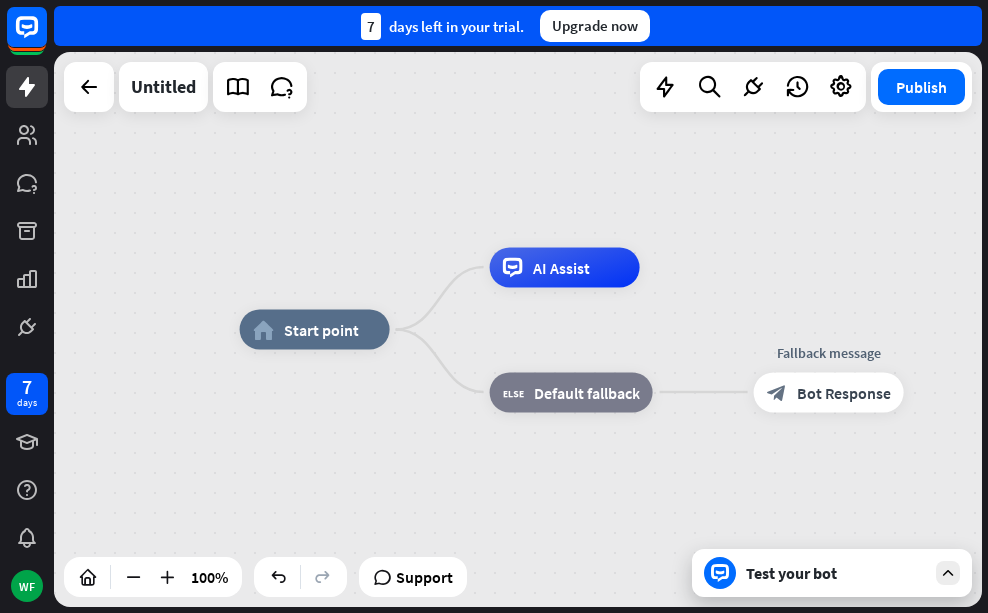drag, startPoint x: 914, startPoint y: 0, endPoint x: 407, endPoint y: 164, distance: 532.86487 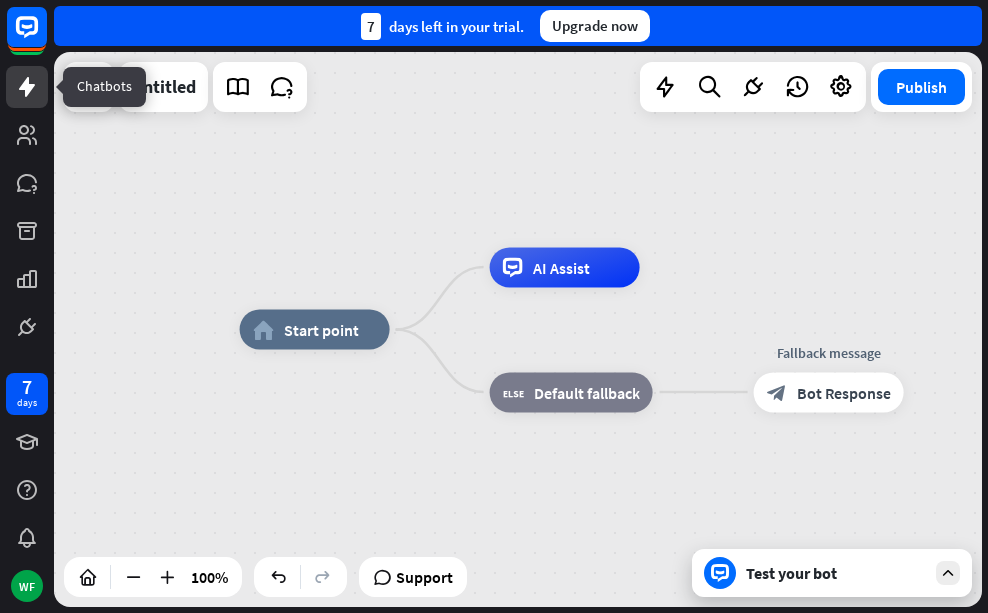 click 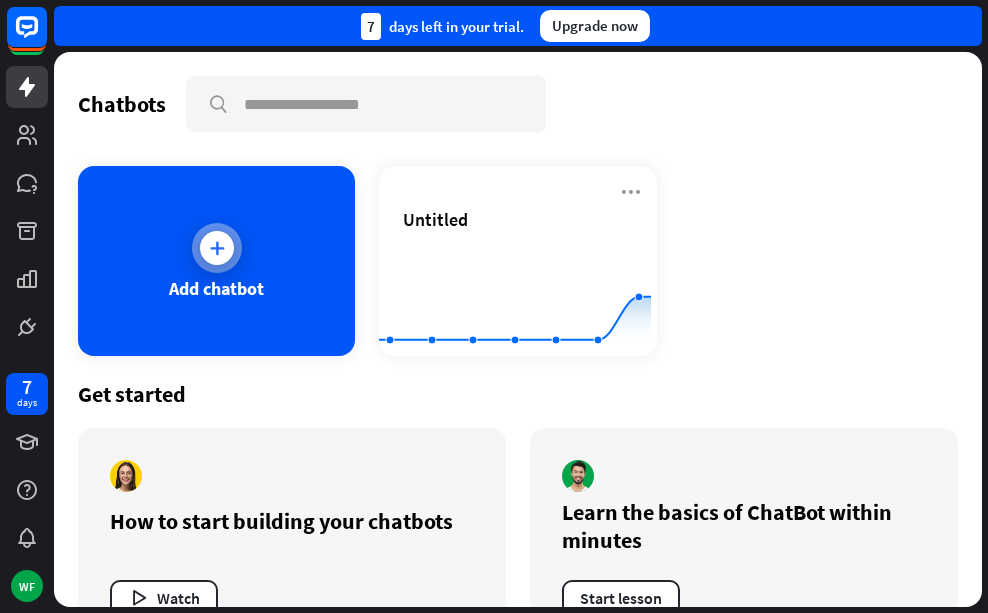 click at bounding box center (217, 248) 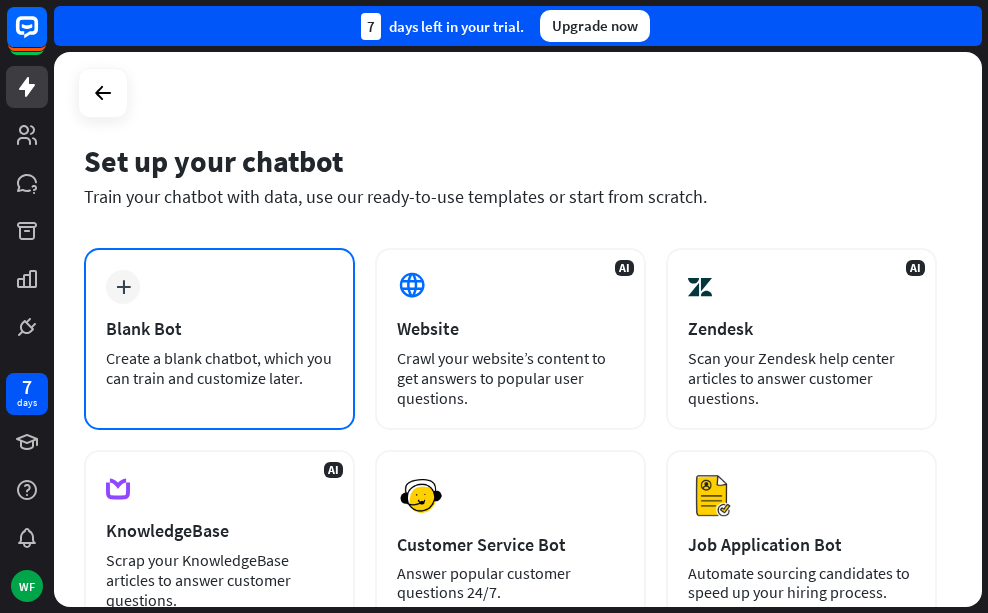 click on "Blank Bot" at bounding box center (219, 328) 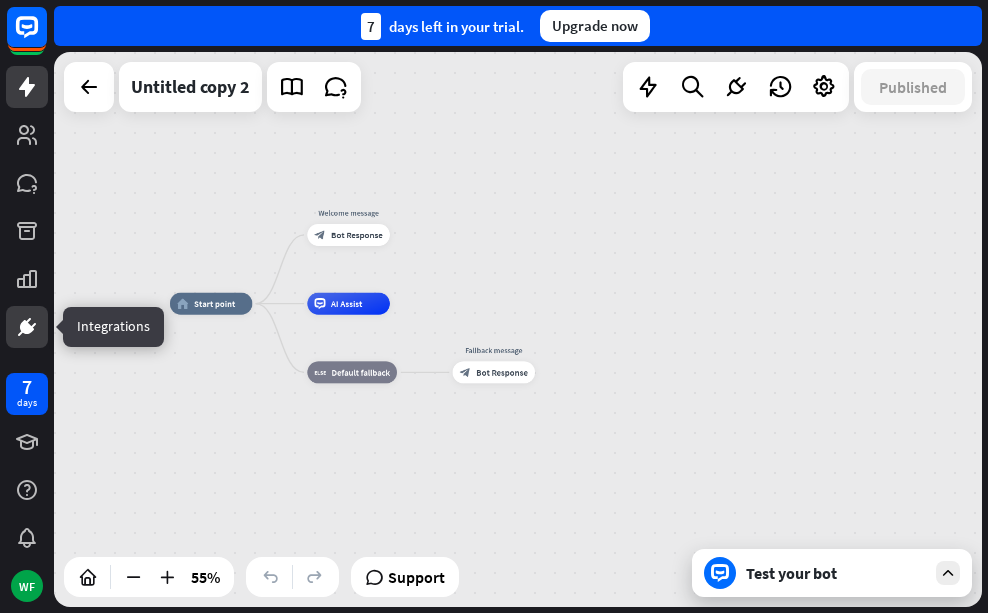 click 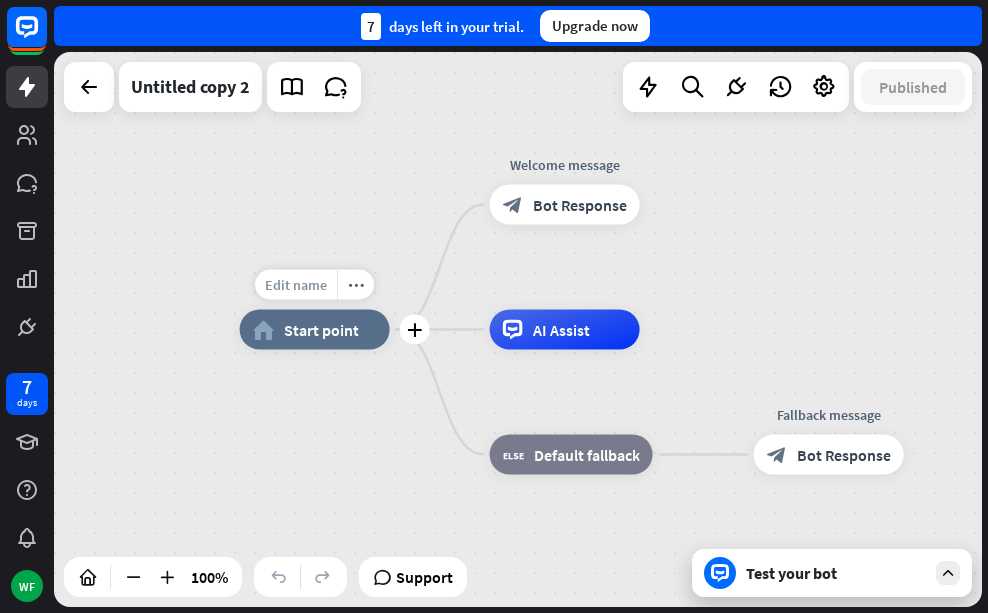 click on "Edit name" at bounding box center [296, 285] 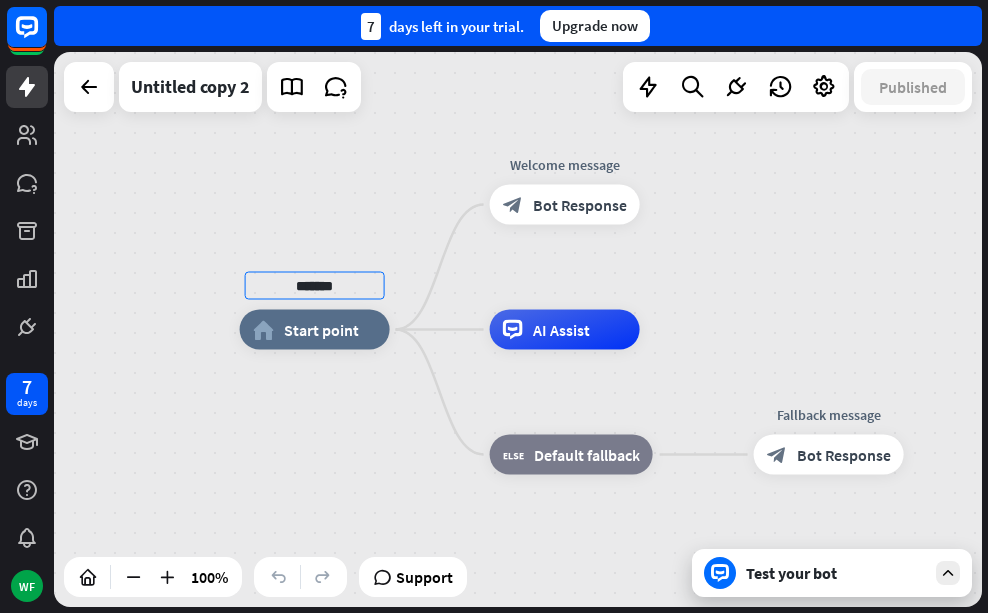 type on "*******" 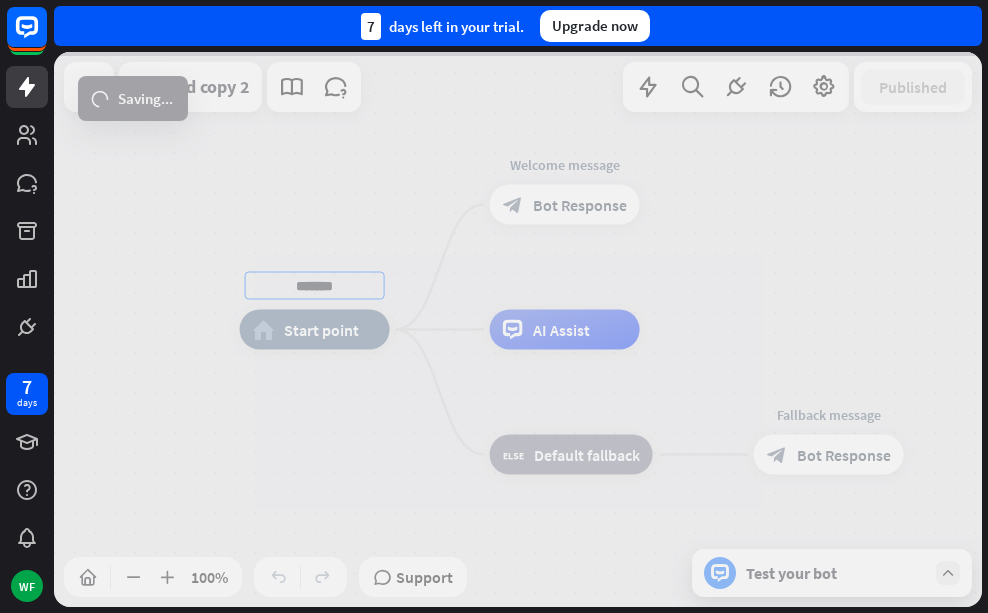 click on "*******           home_2   Start point                 Welcome message   block_bot_response   Bot Response                     AI Assist                   block_fallback   Default fallback                 Fallback message   block_bot_response   Bot Response
Untitled copy 2
Published
100%           Support         Test your bot         loader   Saving...           close   Interactions   block_user_input   User Input block_bot_response   Bot Response block_fallback   Fallback filter   Filter block_attachment   Attachment input builder_tree   Flow Actions   block_goto   Go to step block_faq   FAQ block_add_to_segment   Add to leads block_add_to_segment   Add to segment block_delete_from_segment   Delete from segment webhooks   Webhook block_set_attribute   Set attribute block_ab_testing   A/B Test block_question   Question block_close_chat   Close chat block_backtracking   Backtracking LiveChat actions" at bounding box center (518, 329) 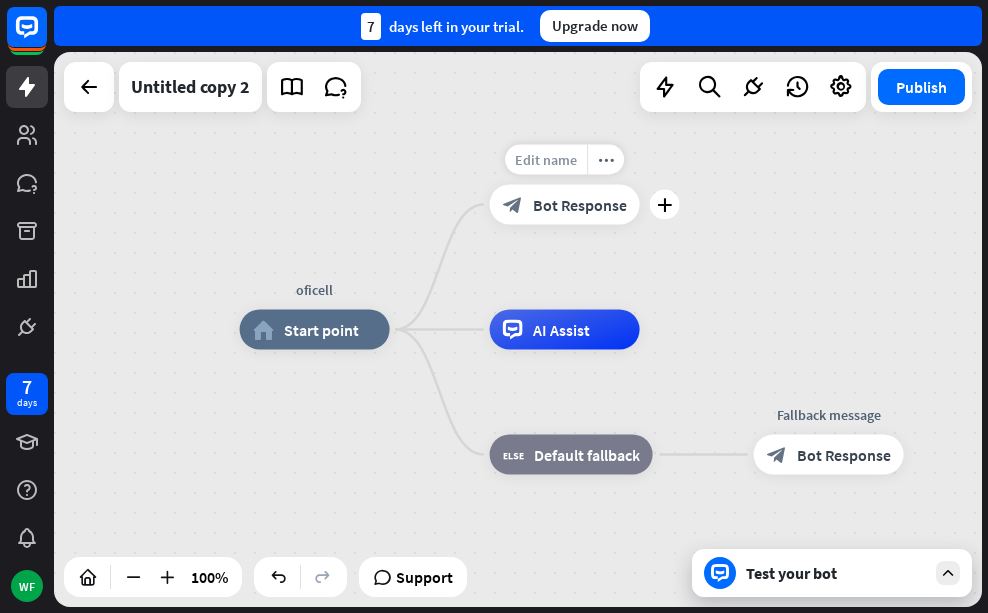 click on "Edit name" at bounding box center [546, 160] 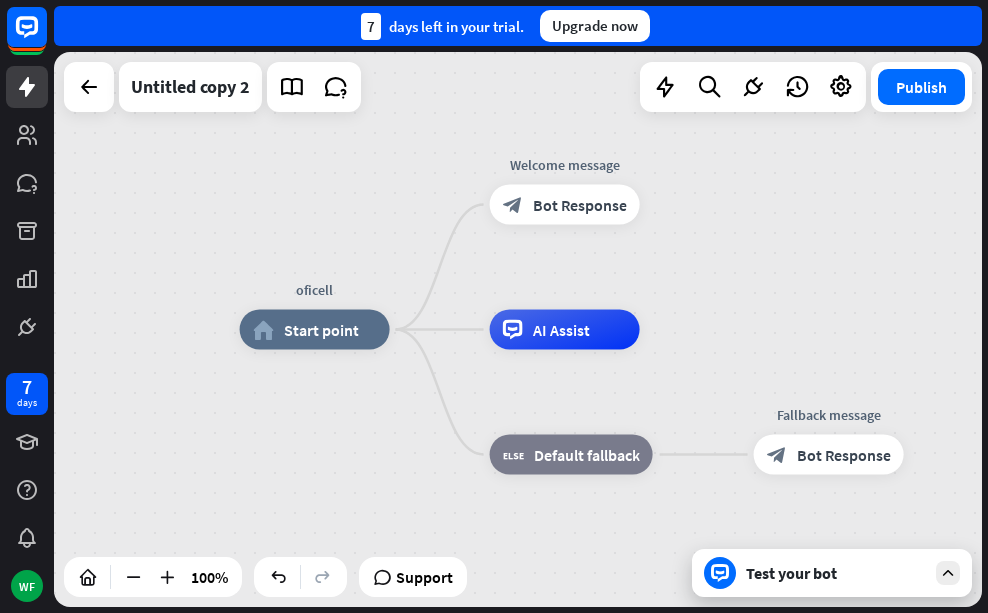 click on "**********" at bounding box center (518, 329) 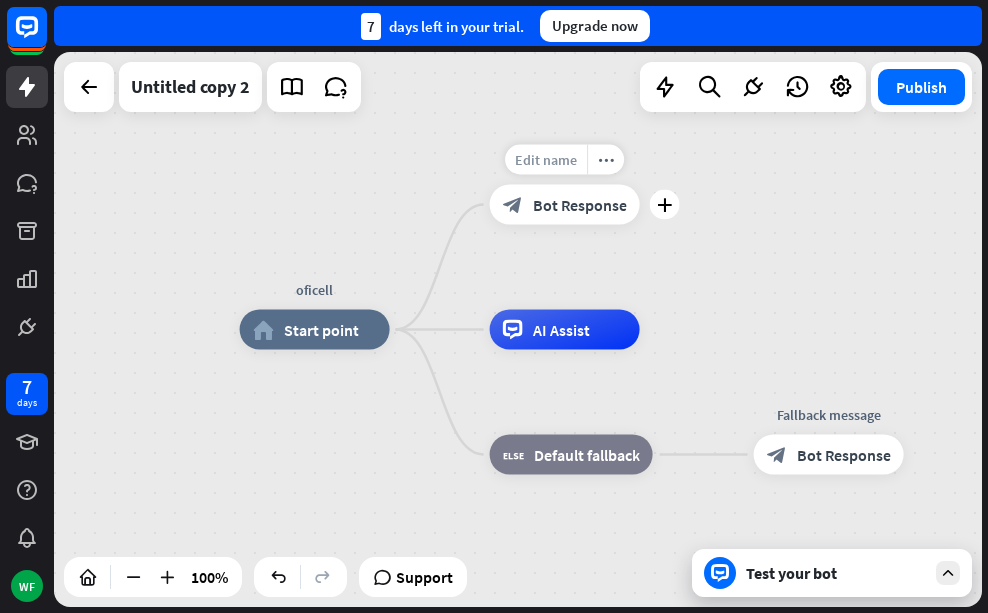 click on "Edit name" at bounding box center (546, 160) 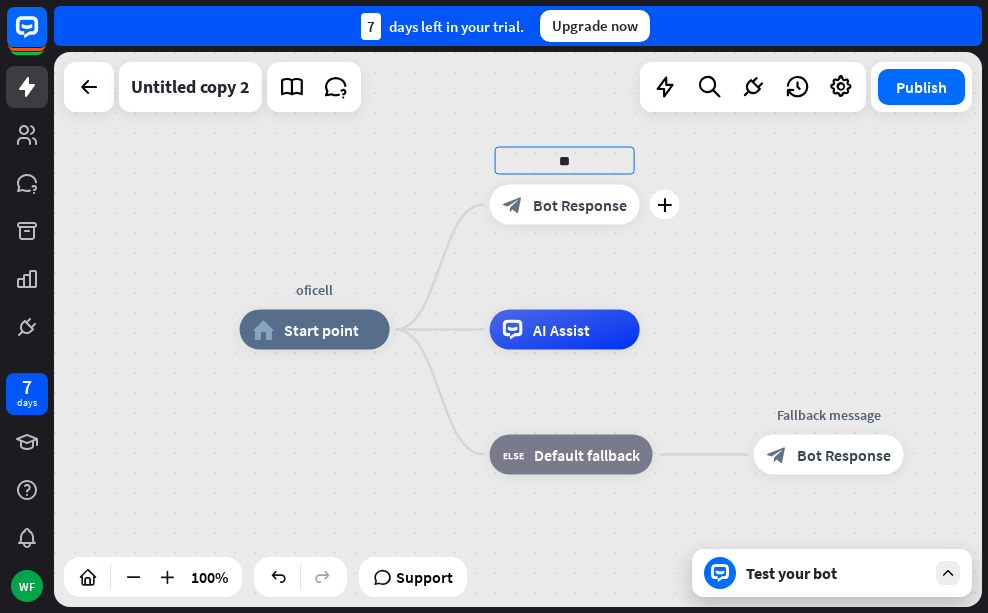 type on "*" 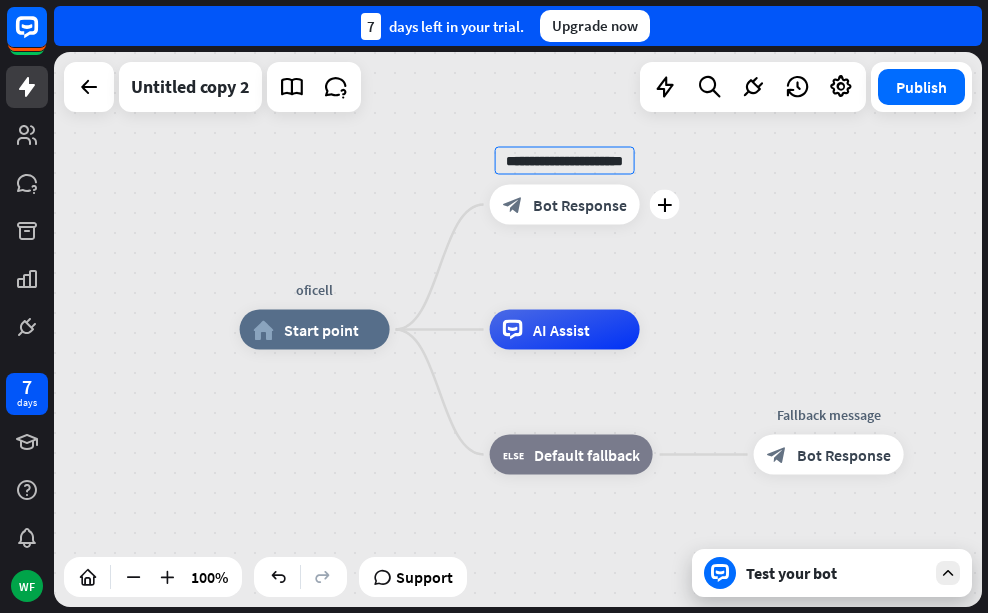 scroll, scrollTop: 0, scrollLeft: 39, axis: horizontal 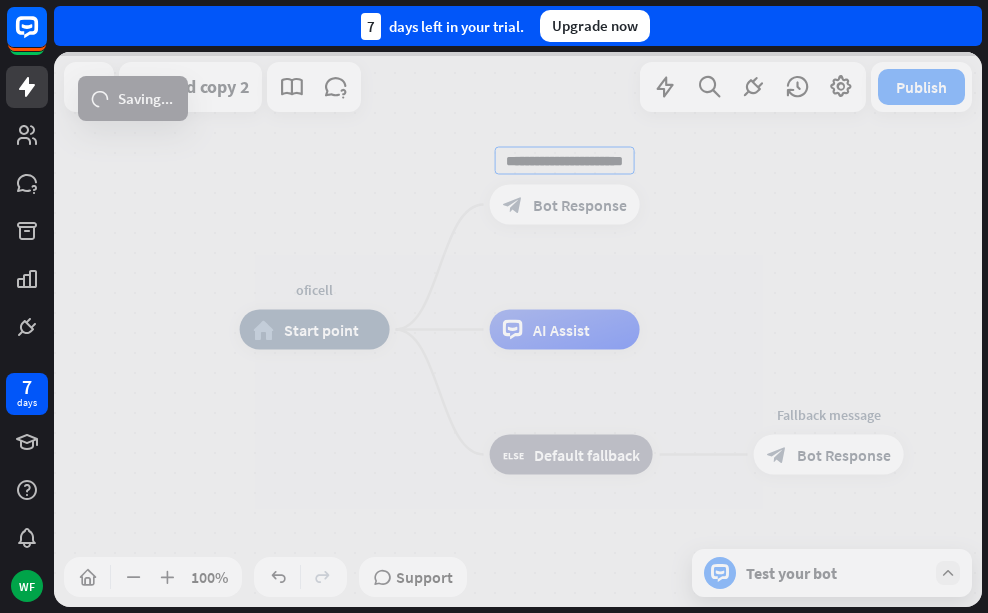click on "**********" at bounding box center (518, 329) 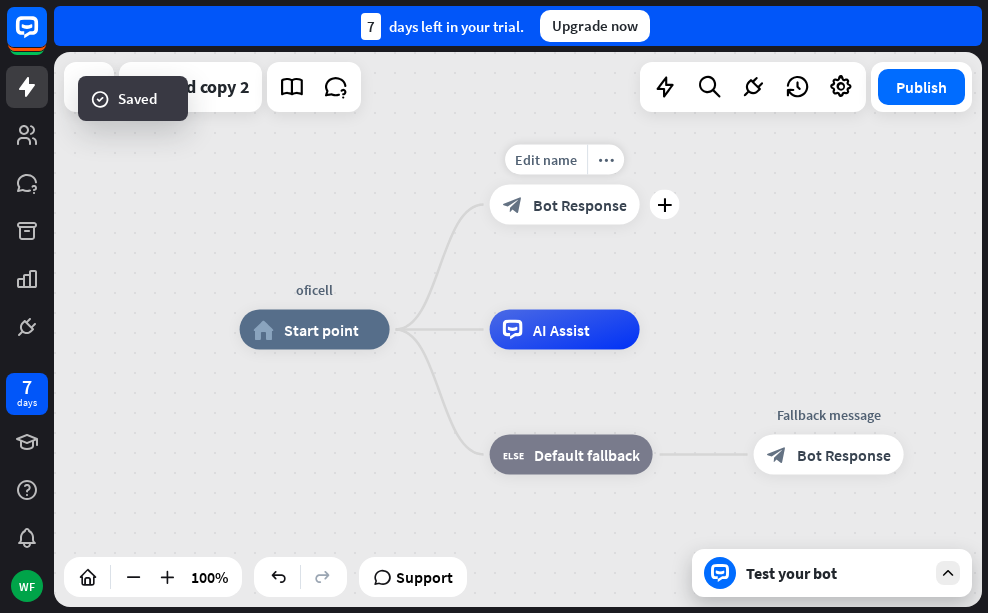 click on "Bot Response" at bounding box center [580, 205] 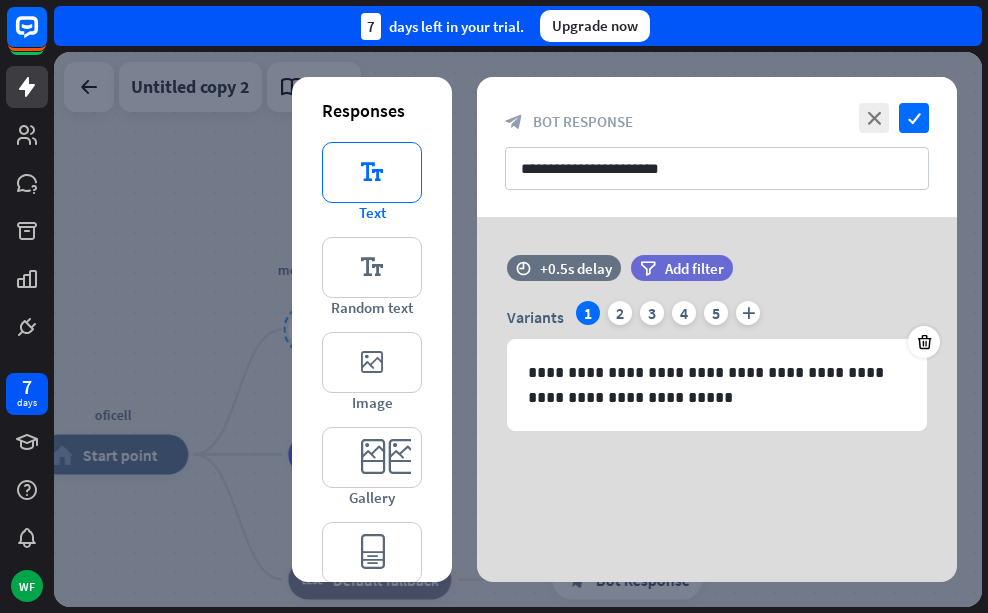 click on "editor_text" at bounding box center [372, 172] 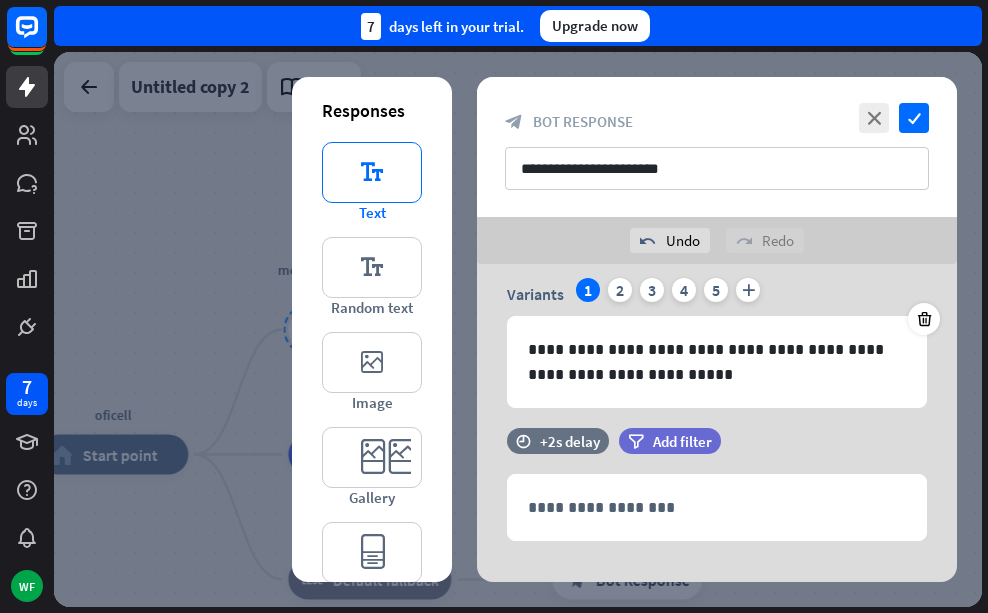 scroll, scrollTop: 99, scrollLeft: 0, axis: vertical 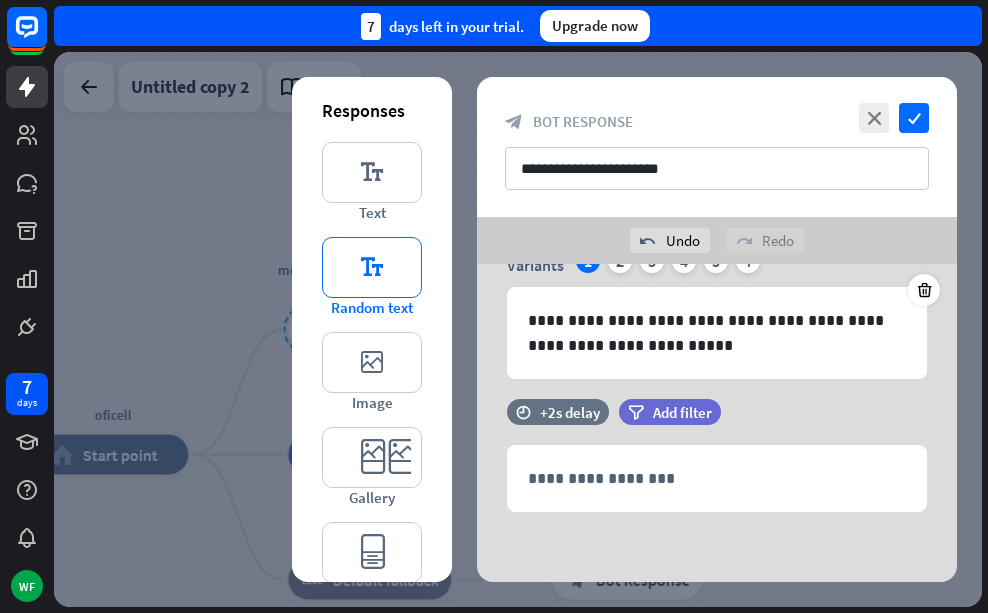 click on "editor_text" at bounding box center (372, 267) 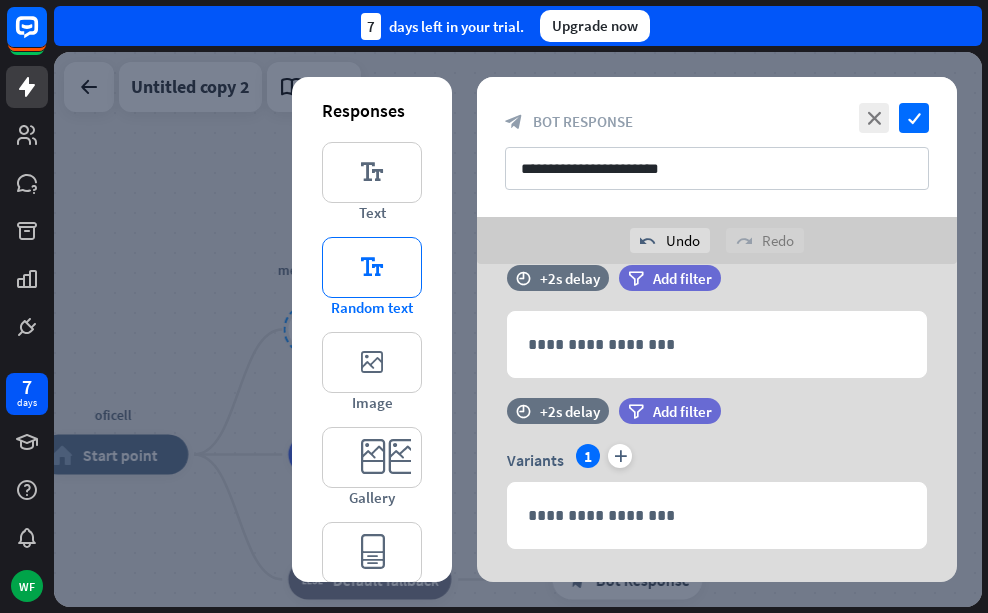 scroll, scrollTop: 270, scrollLeft: 0, axis: vertical 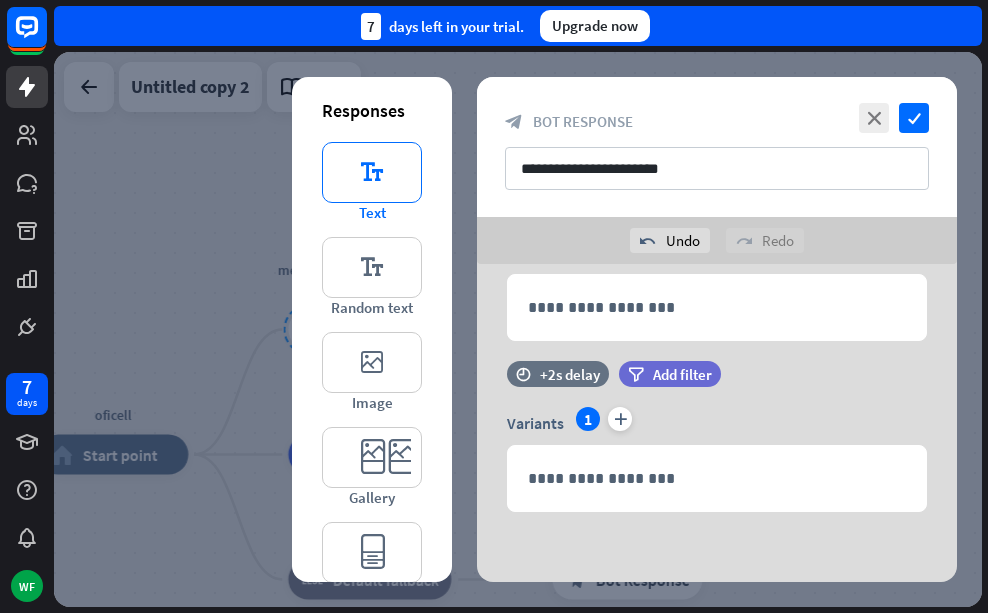 click on "editor_text" at bounding box center (372, 172) 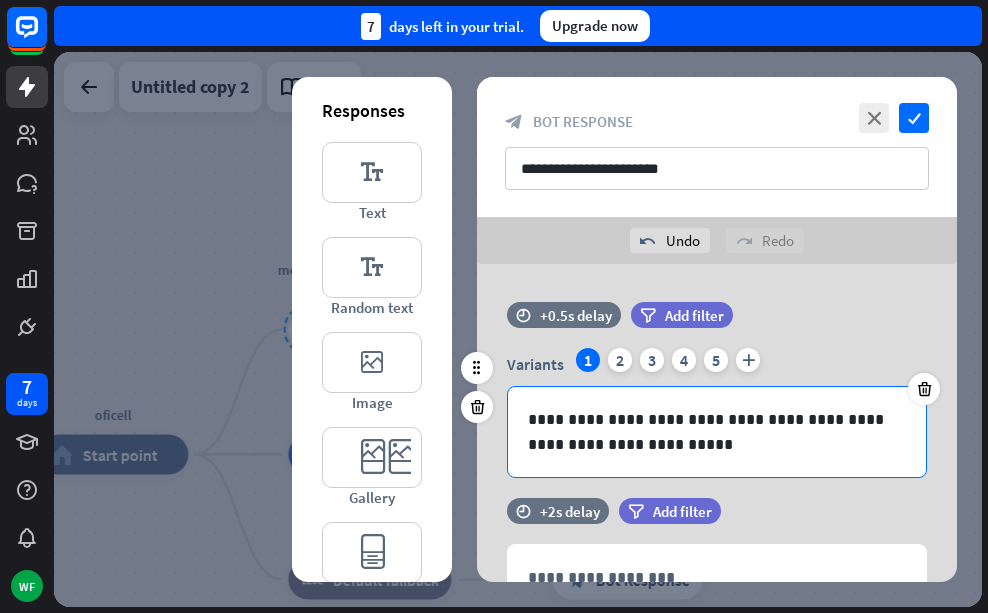 scroll, scrollTop: 200, scrollLeft: 0, axis: vertical 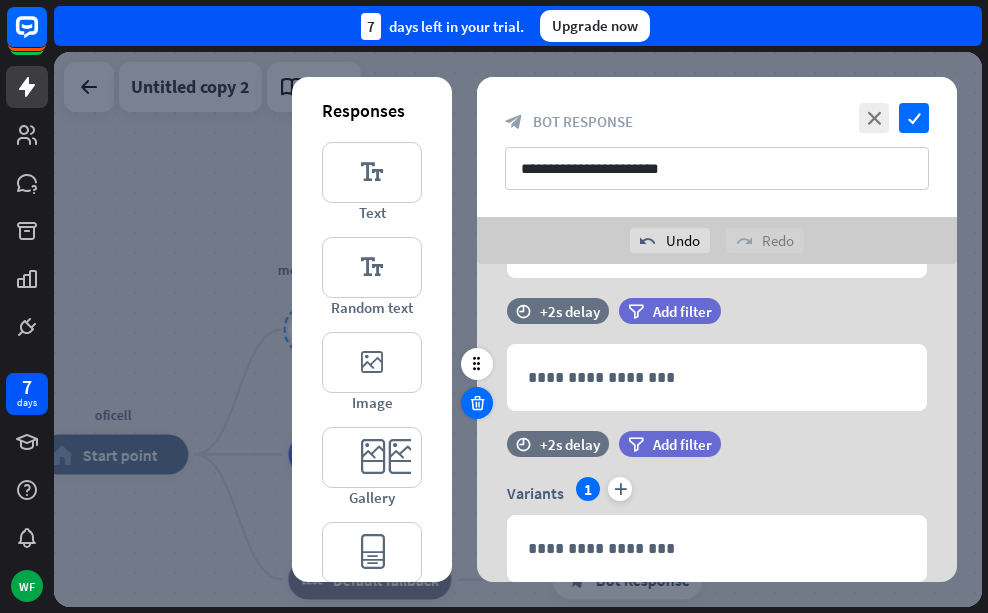 click at bounding box center [477, 403] 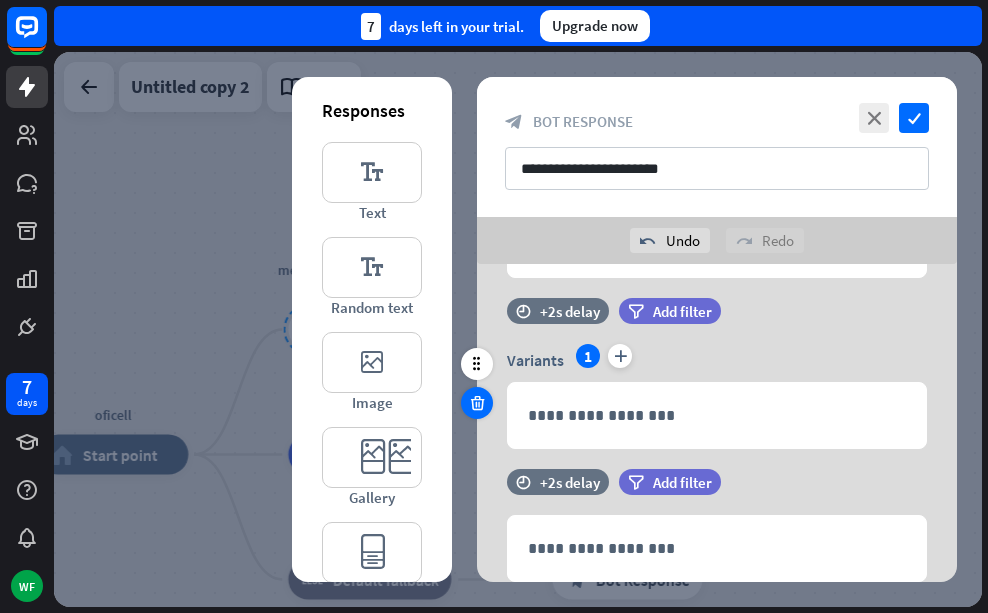 click at bounding box center [477, 403] 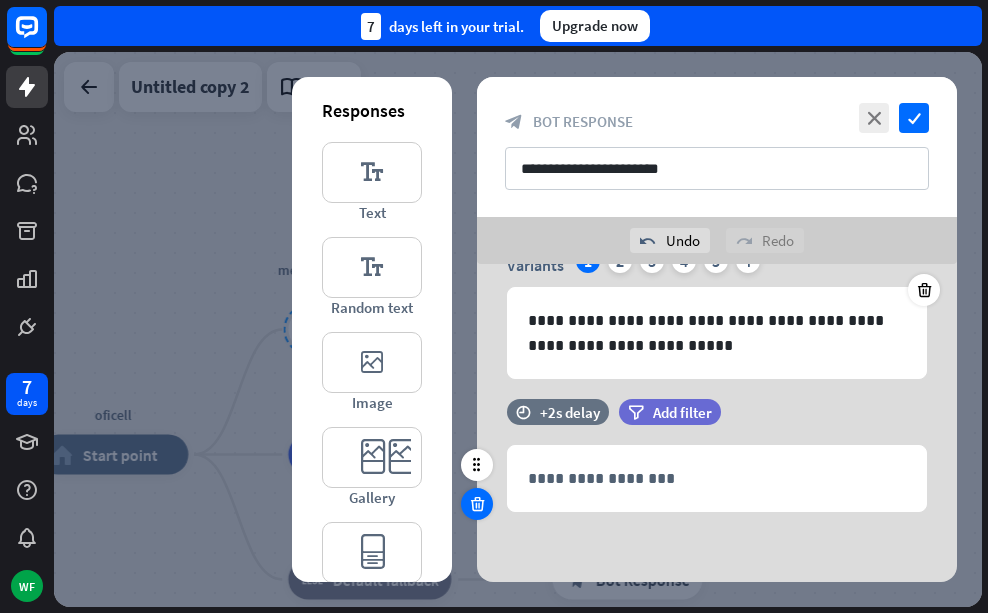 click at bounding box center (477, 504) 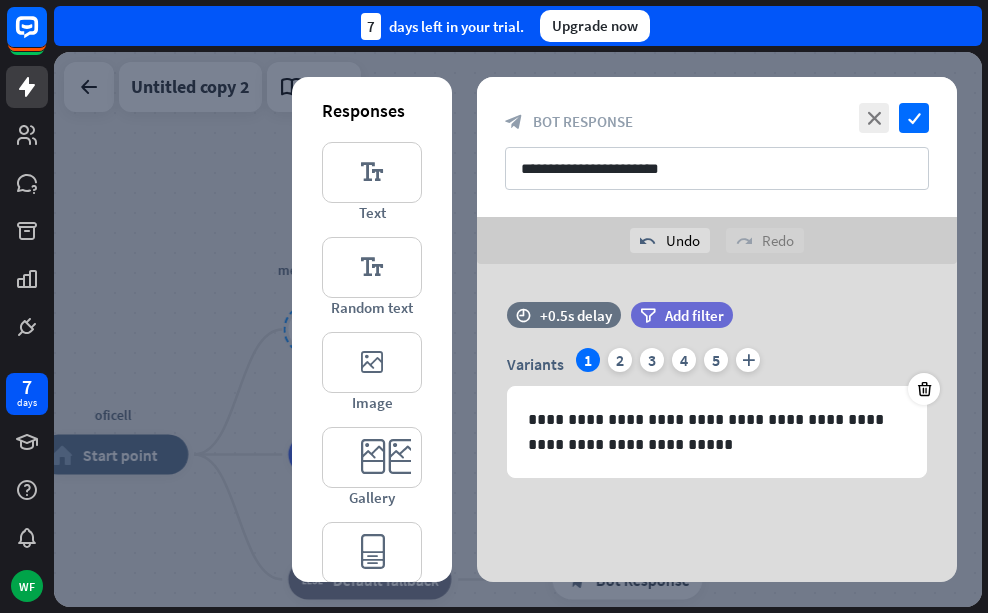 scroll, scrollTop: 0, scrollLeft: 0, axis: both 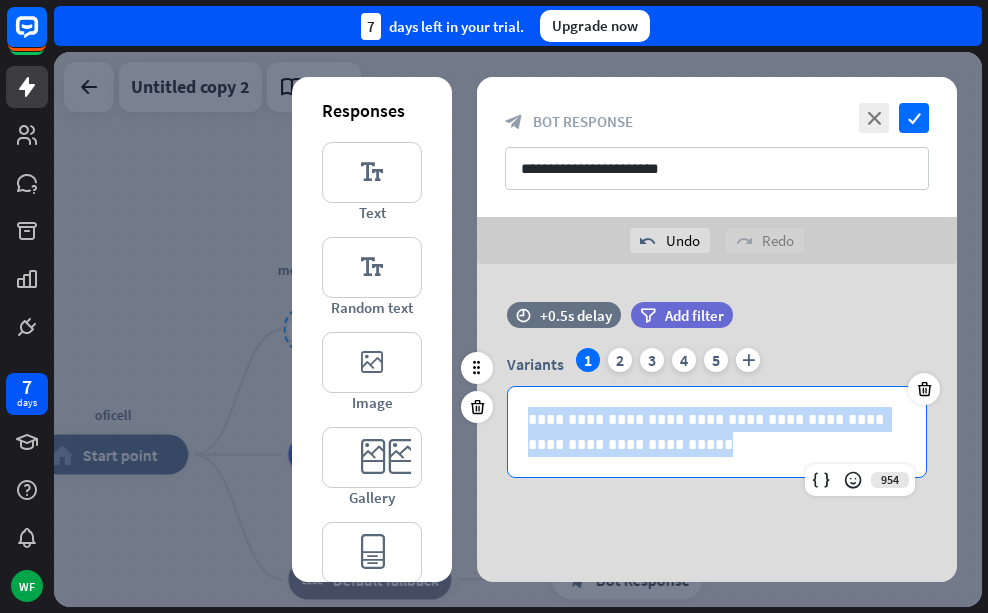 drag, startPoint x: 642, startPoint y: 450, endPoint x: 501, endPoint y: 409, distance: 146.84004 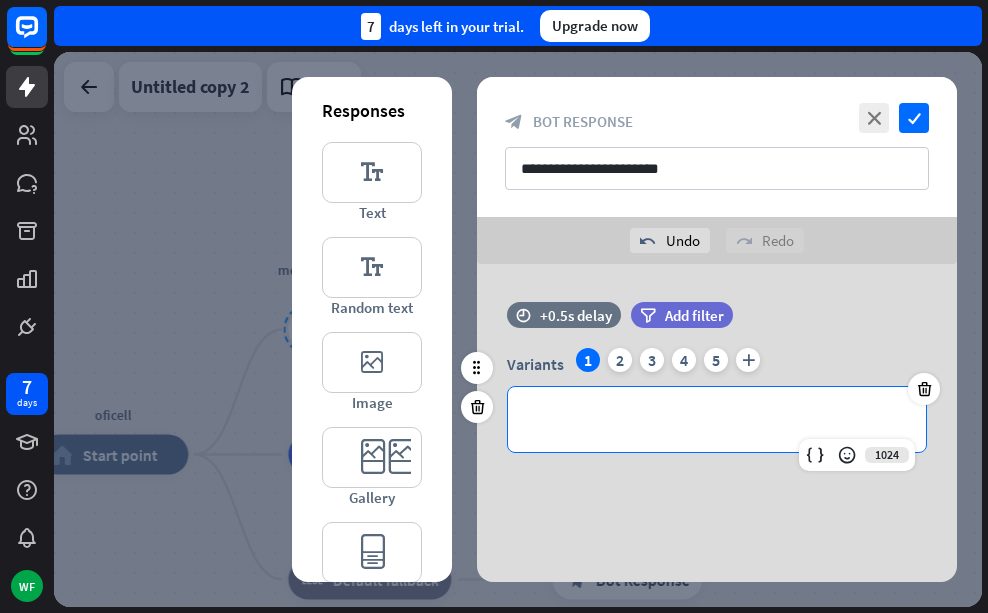 type 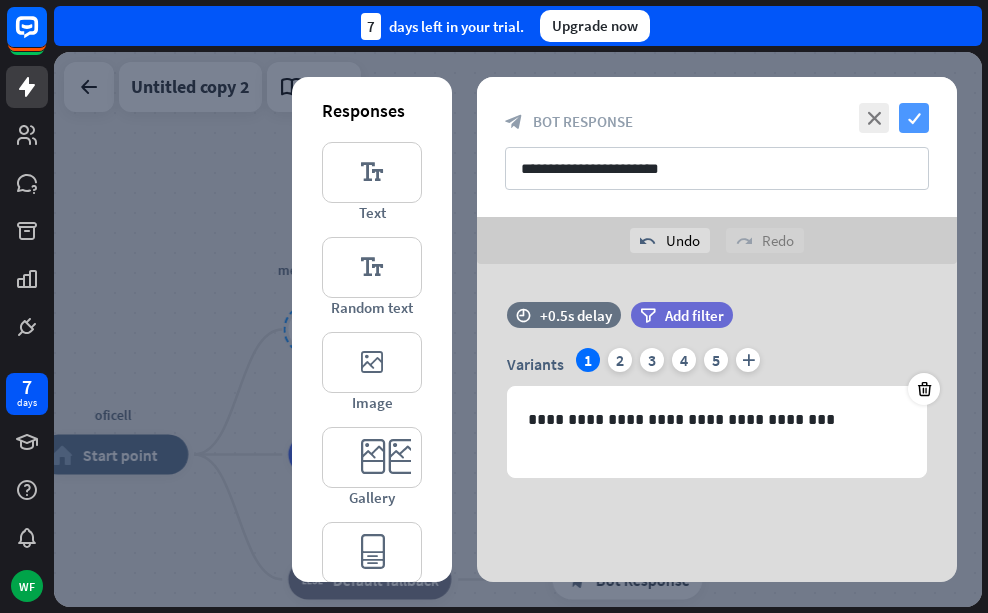 click on "check" at bounding box center (914, 118) 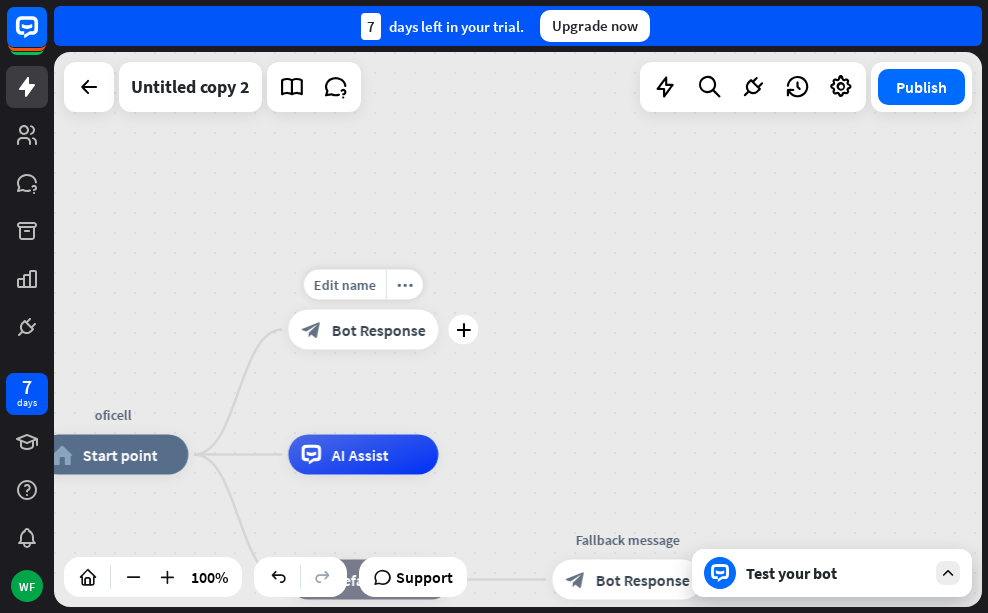 click on "Bot Response" at bounding box center [378, 330] 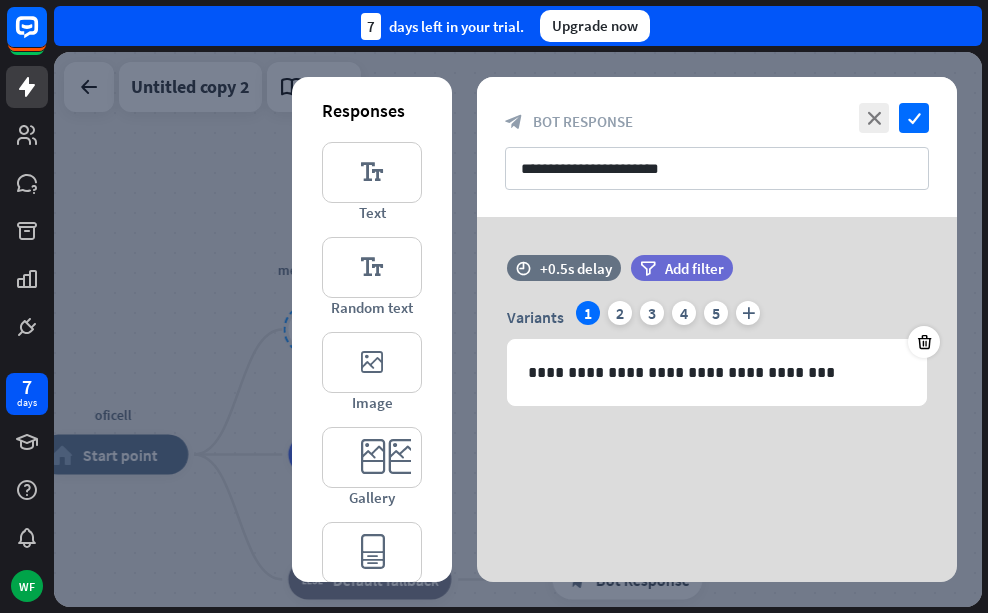 click at bounding box center (518, 329) 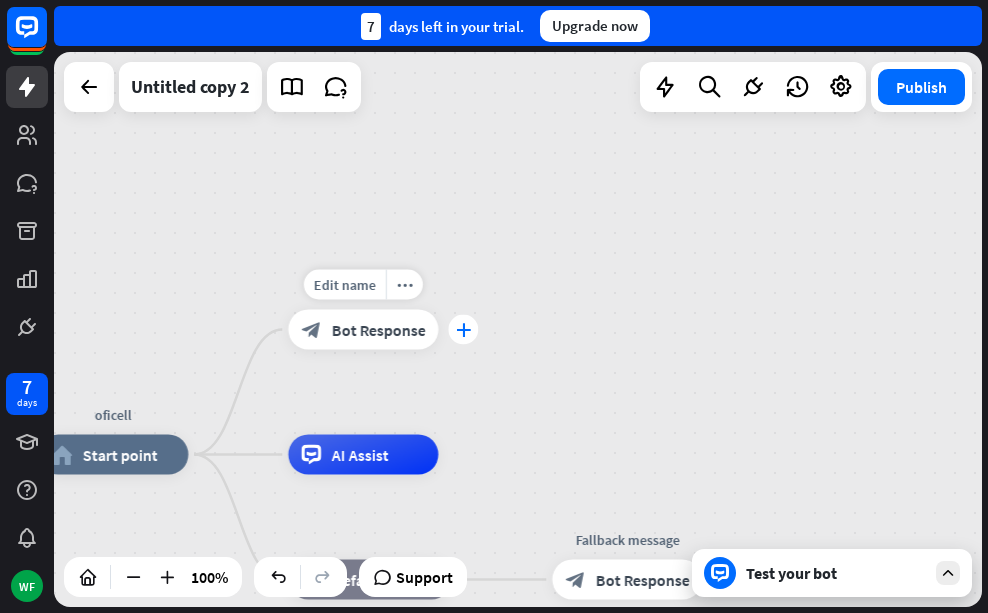 click on "plus" at bounding box center [463, 330] 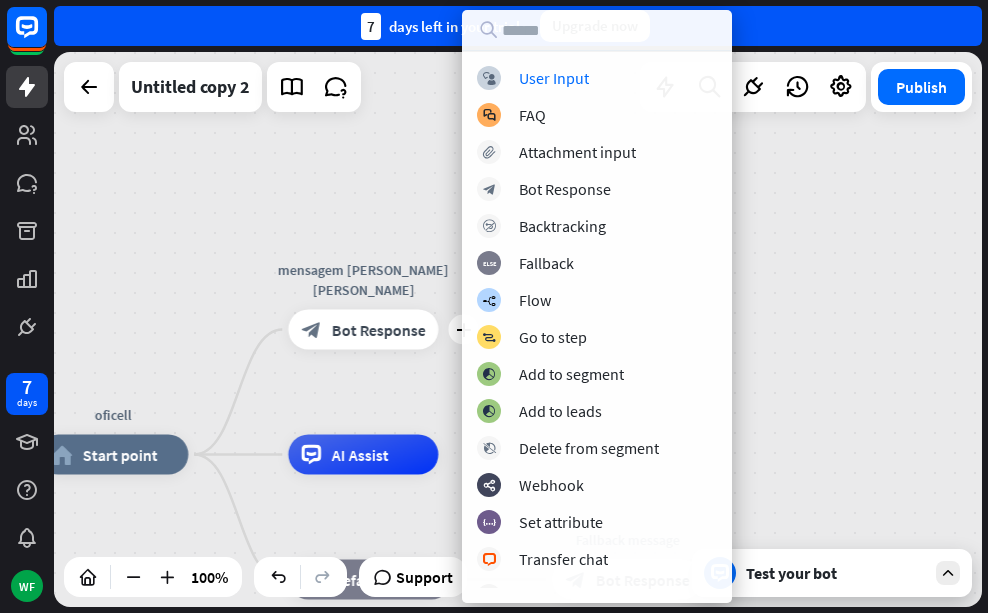 click on "oficell   home_2   Start point               plus   mensagem [PERSON_NAME] [PERSON_NAME]   block_bot_response   Bot Response                     AI Assist                   block_fallback   Default fallback                 Fallback message   block_bot_response   Bot Response" at bounding box center (518, 329) 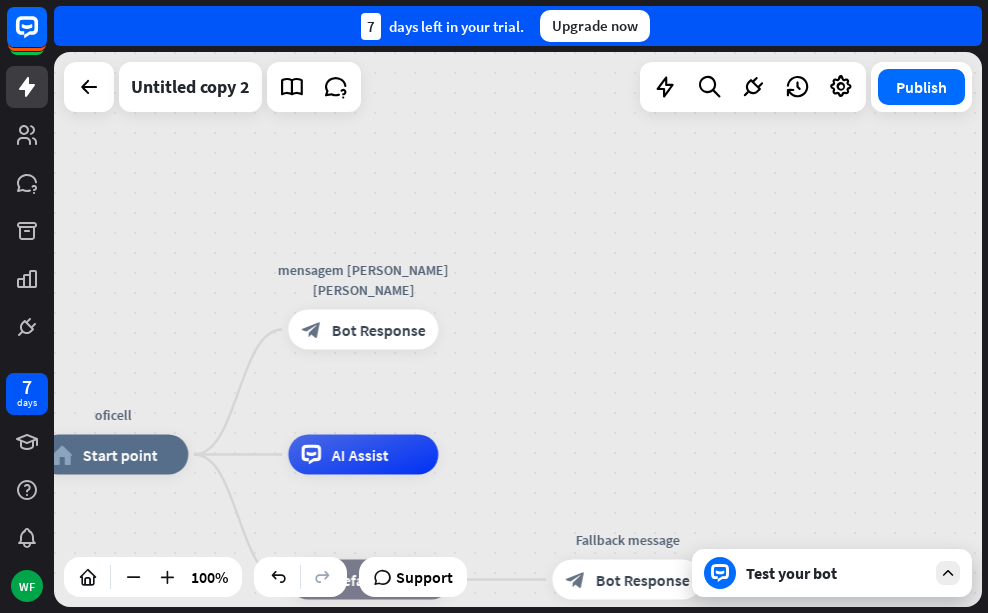 click on "Test your bot" at bounding box center [836, 573] 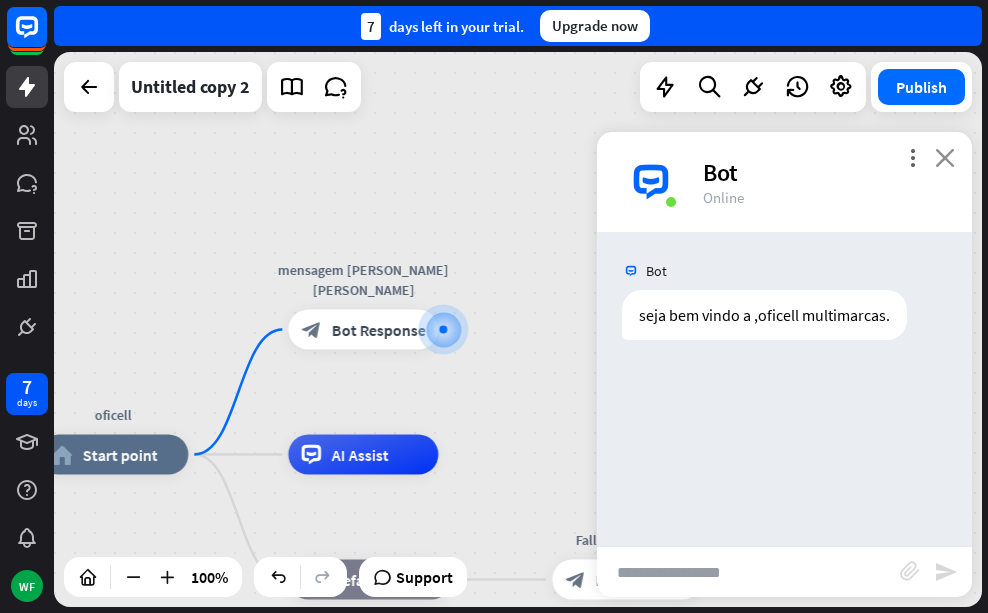 click on "close" at bounding box center [945, 157] 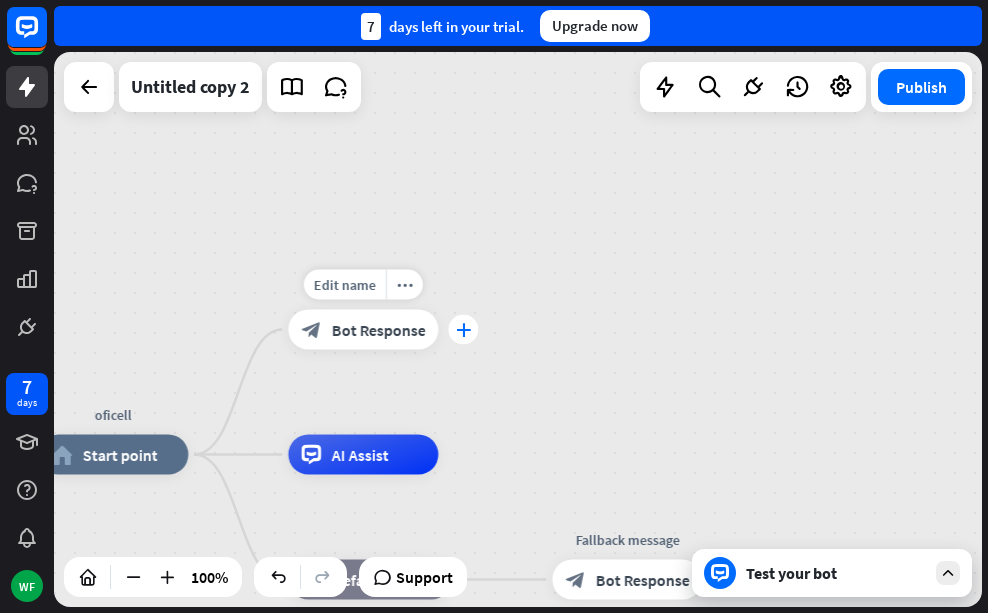click on "plus" at bounding box center [463, 330] 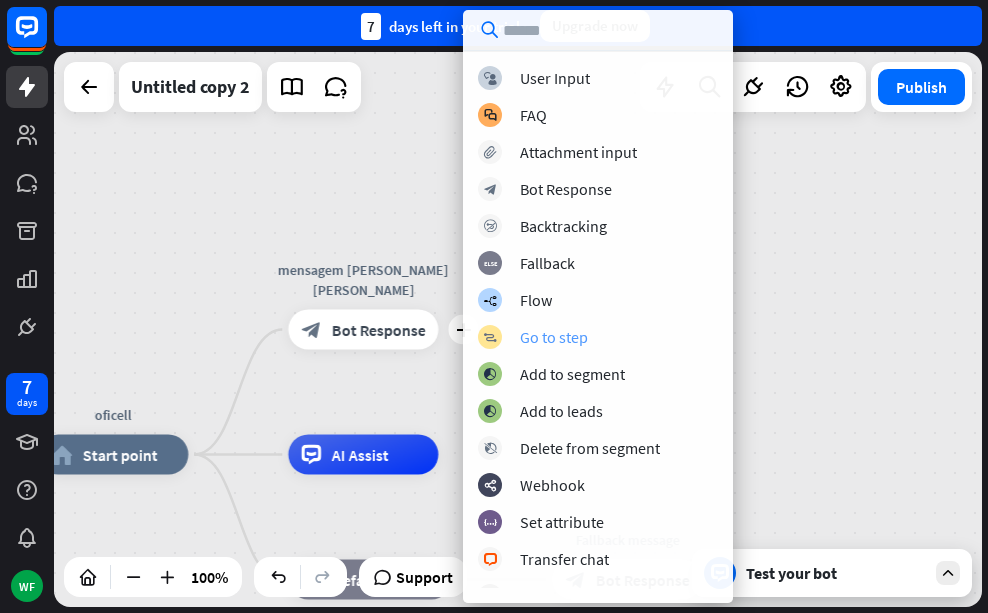 click on "block_goto" at bounding box center [490, 337] 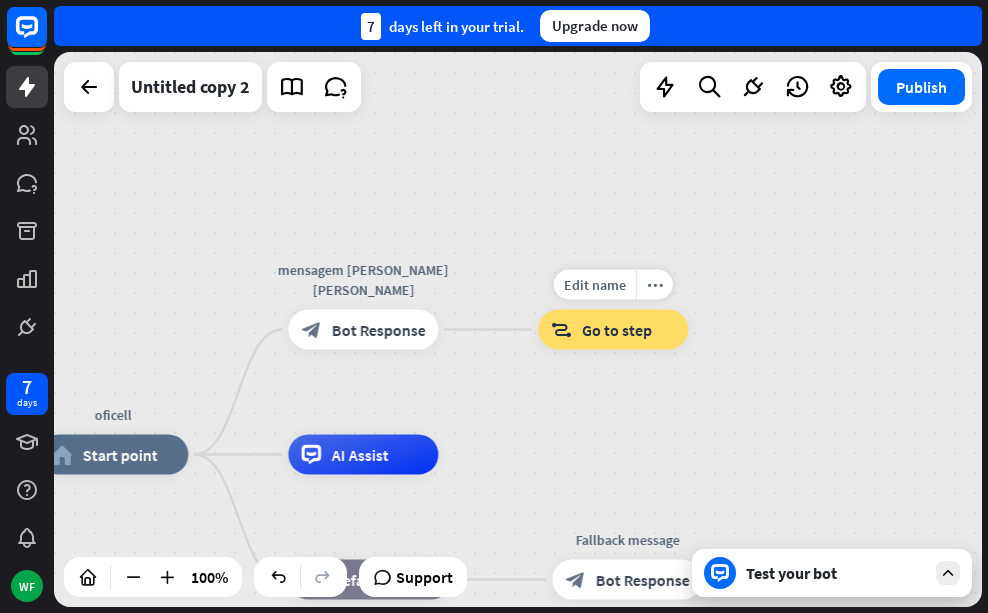 click on "Go to step" at bounding box center [617, 330] 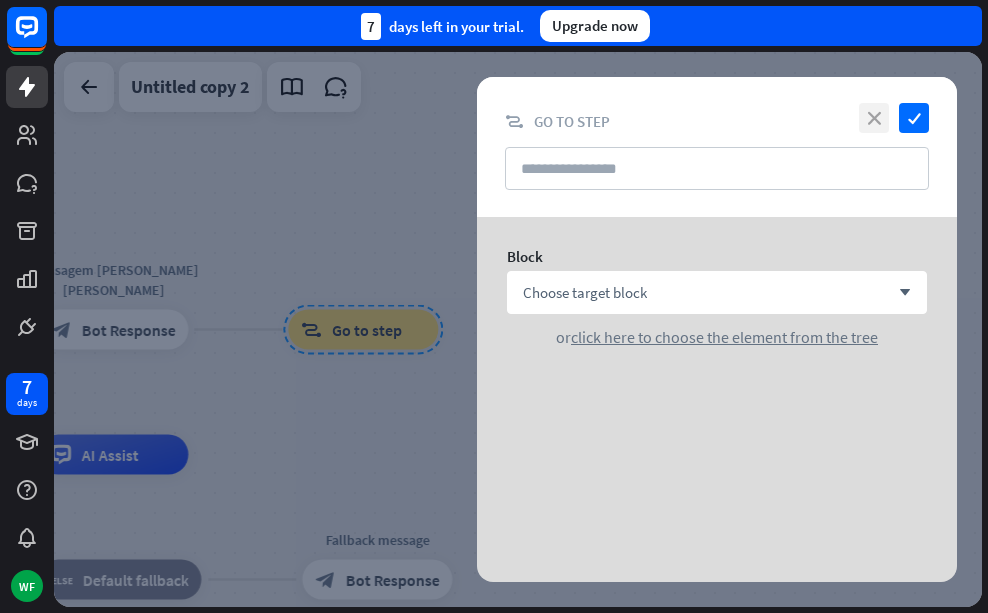 click on "close" at bounding box center (874, 118) 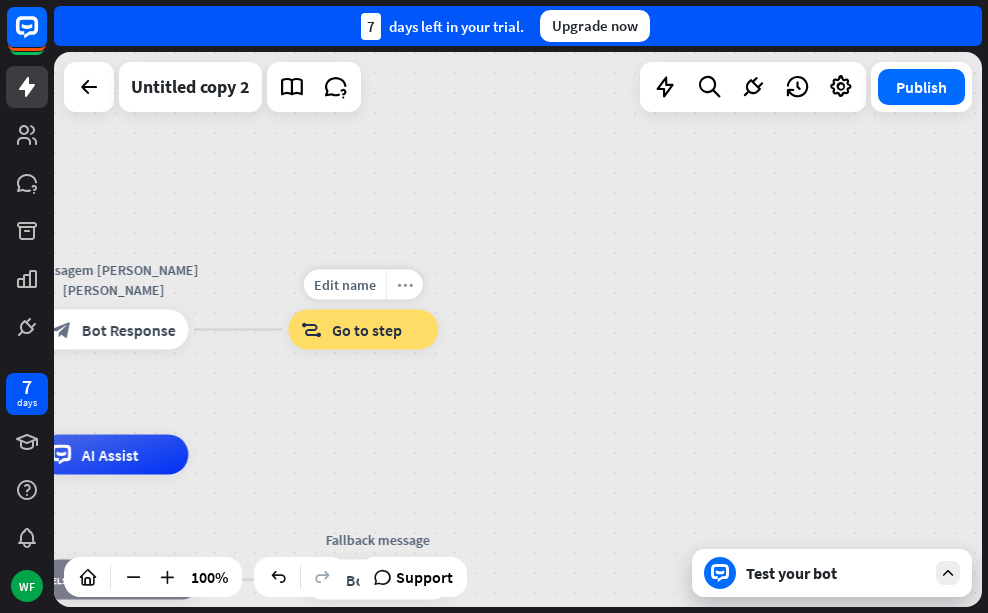 click on "more_horiz" at bounding box center [405, 284] 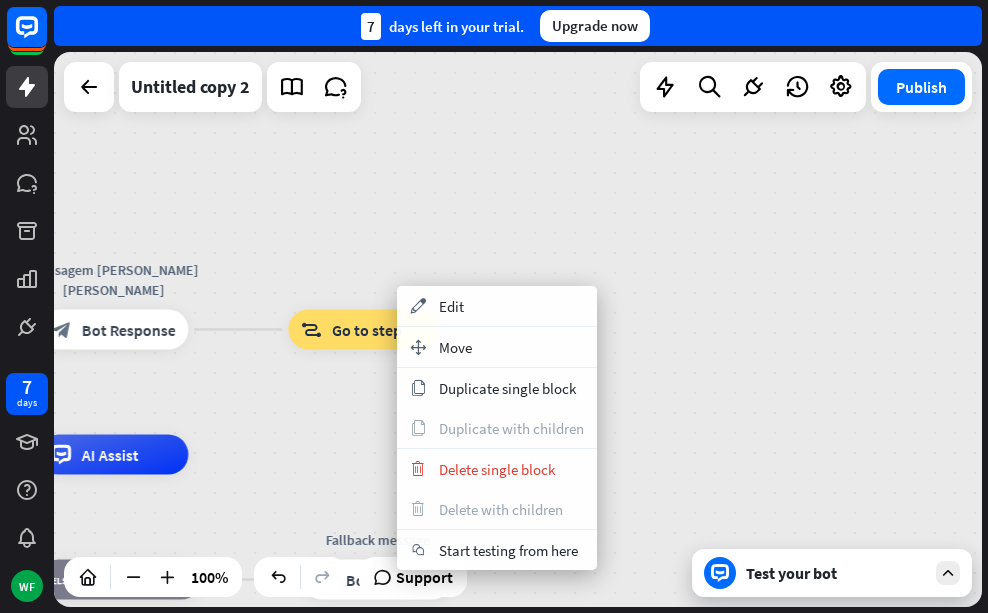 click on "Go to step" at bounding box center [367, 330] 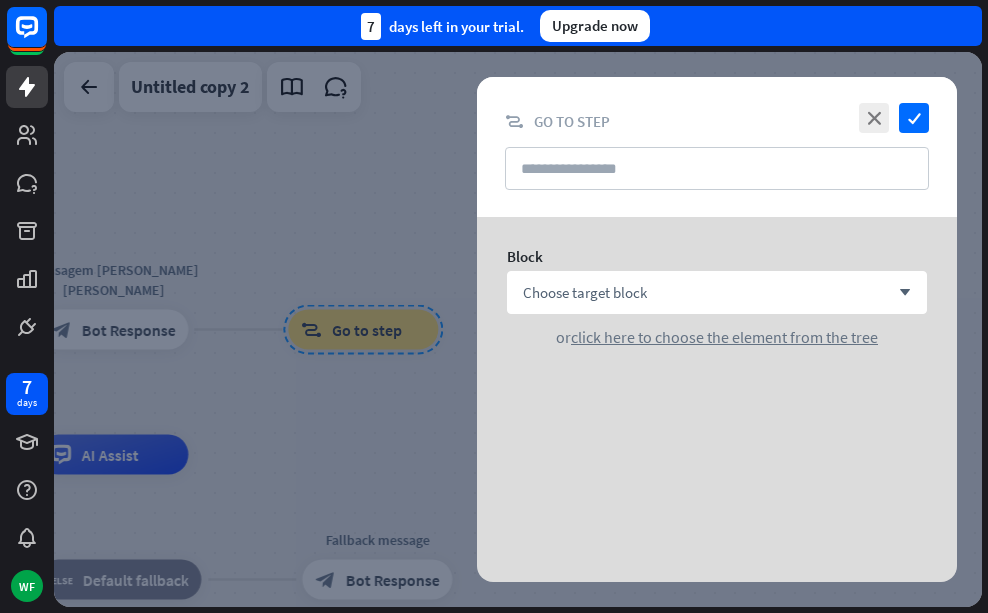 click at bounding box center [518, 329] 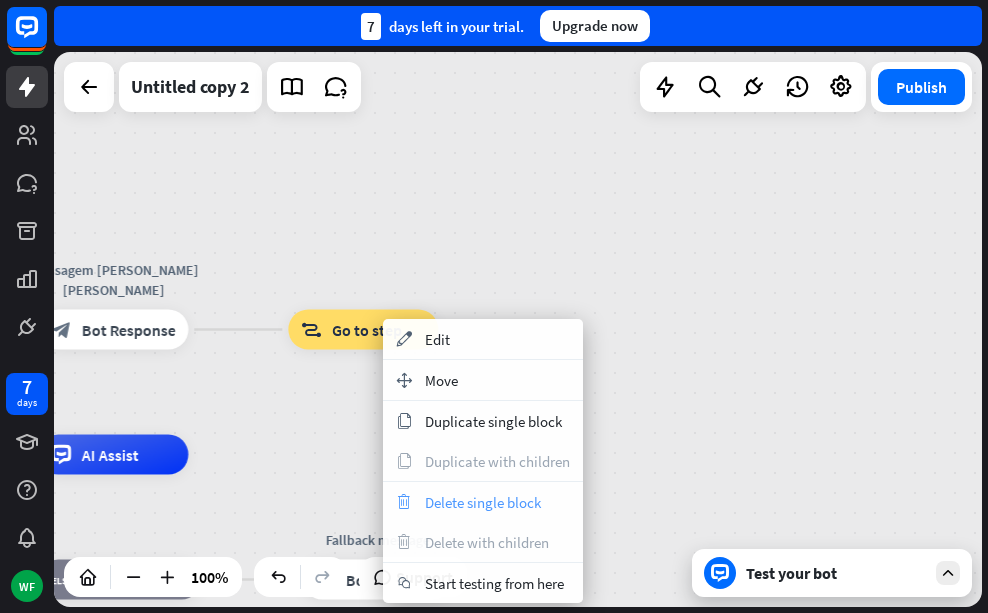 click on "Delete single block" at bounding box center (483, 502) 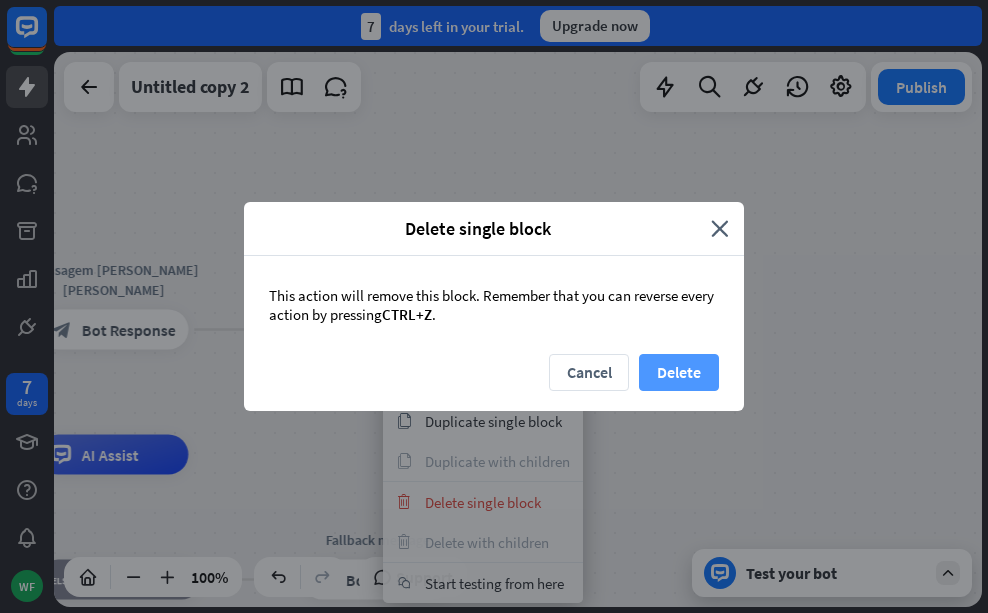 click on "Delete" at bounding box center [679, 372] 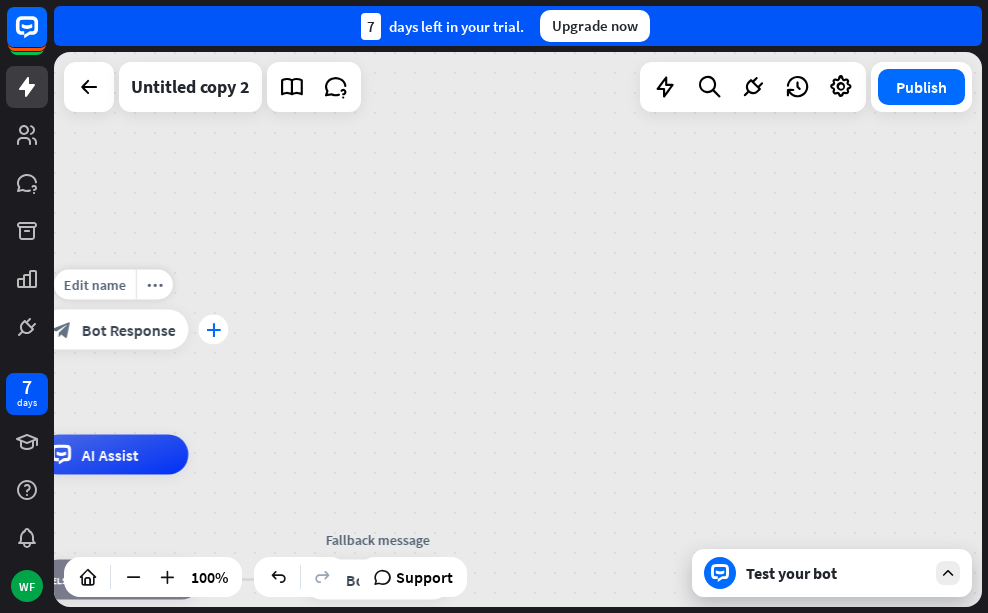 click on "plus" at bounding box center (213, 330) 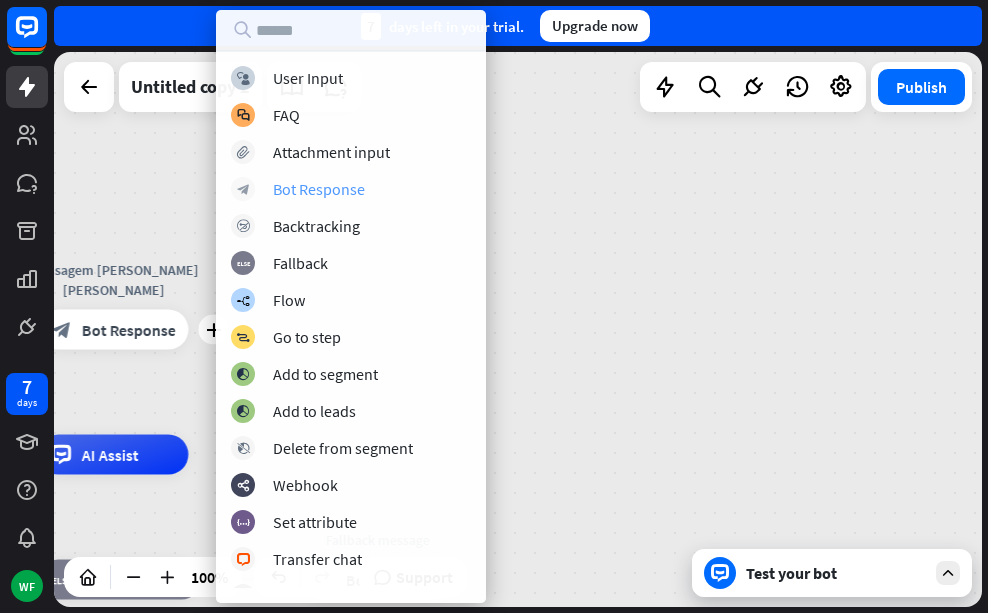 click on "Bot Response" at bounding box center [319, 189] 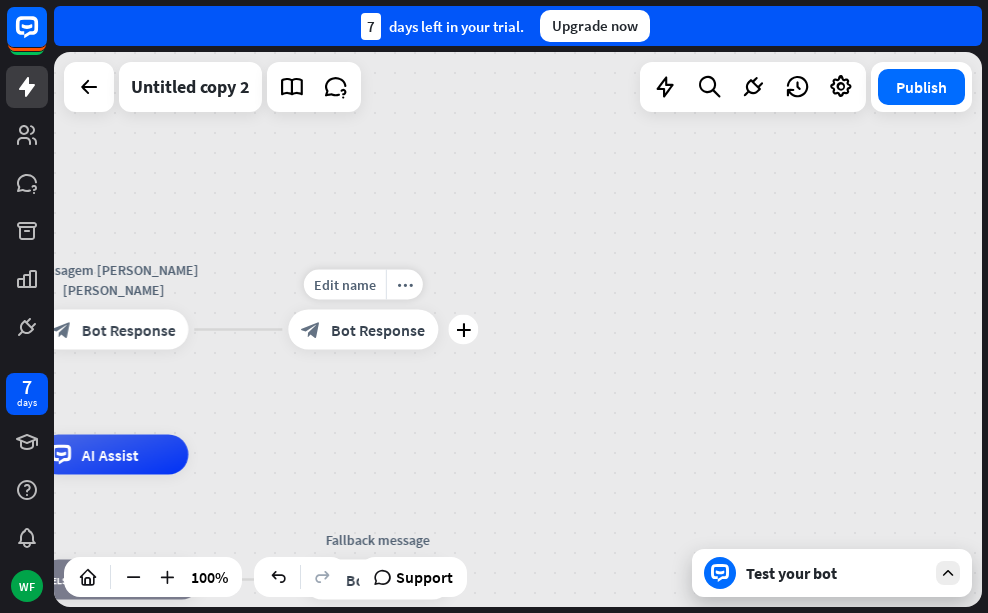 drag, startPoint x: 209, startPoint y: 329, endPoint x: 294, endPoint y: 334, distance: 85.146935 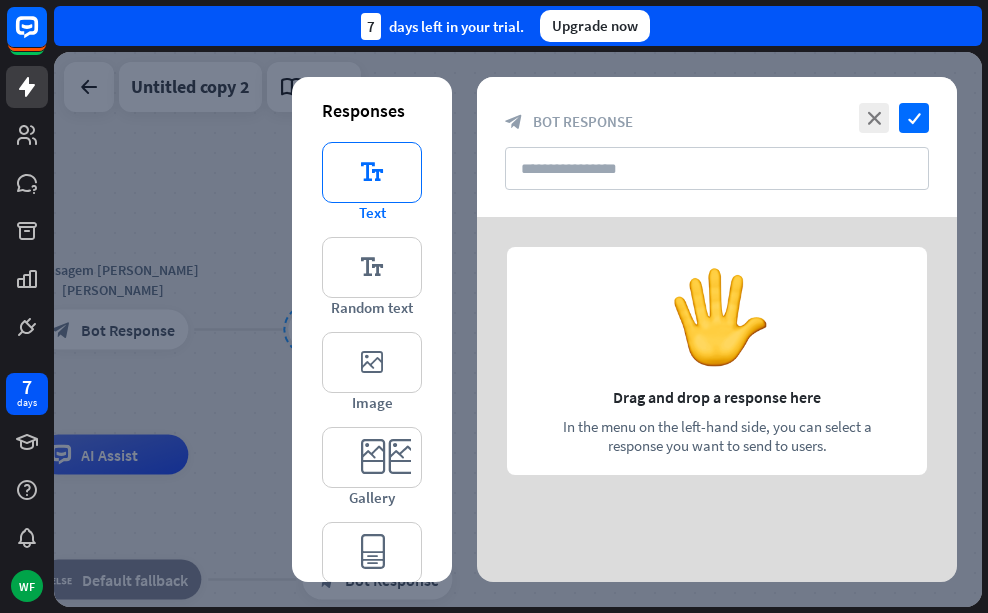 click on "editor_text" at bounding box center [372, 172] 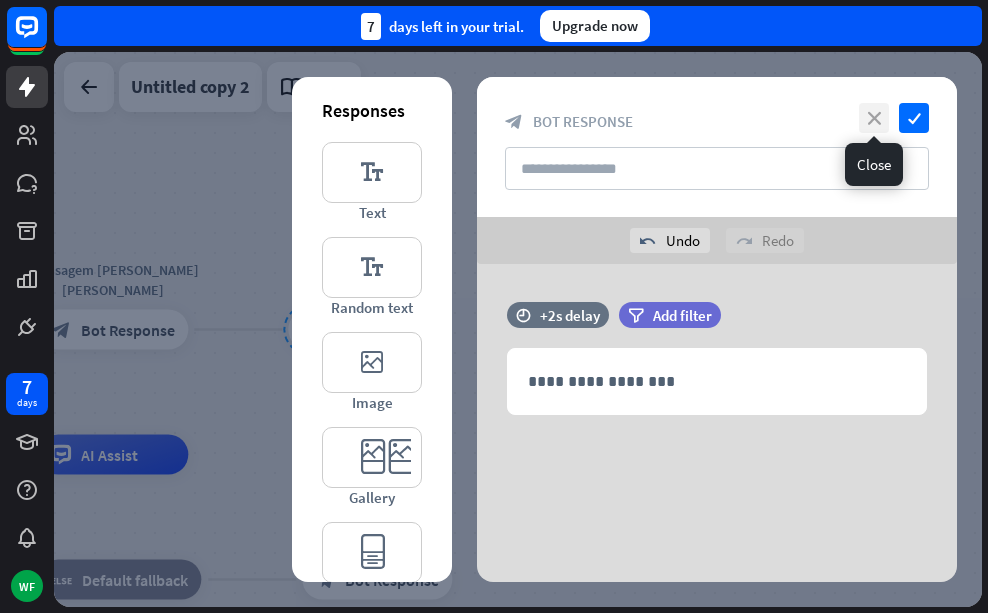 click on "close" at bounding box center (874, 118) 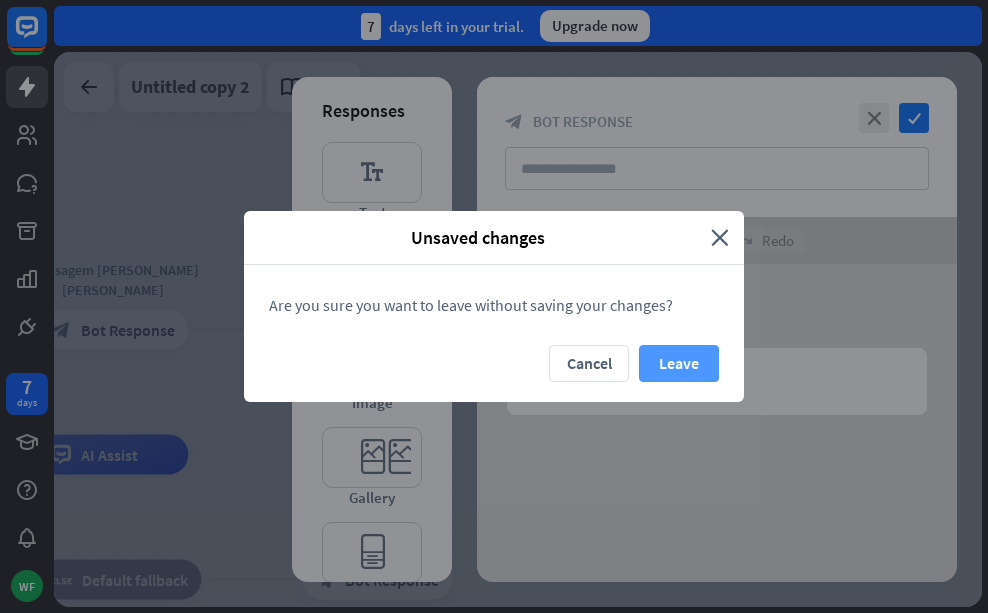 click on "Leave" at bounding box center (679, 363) 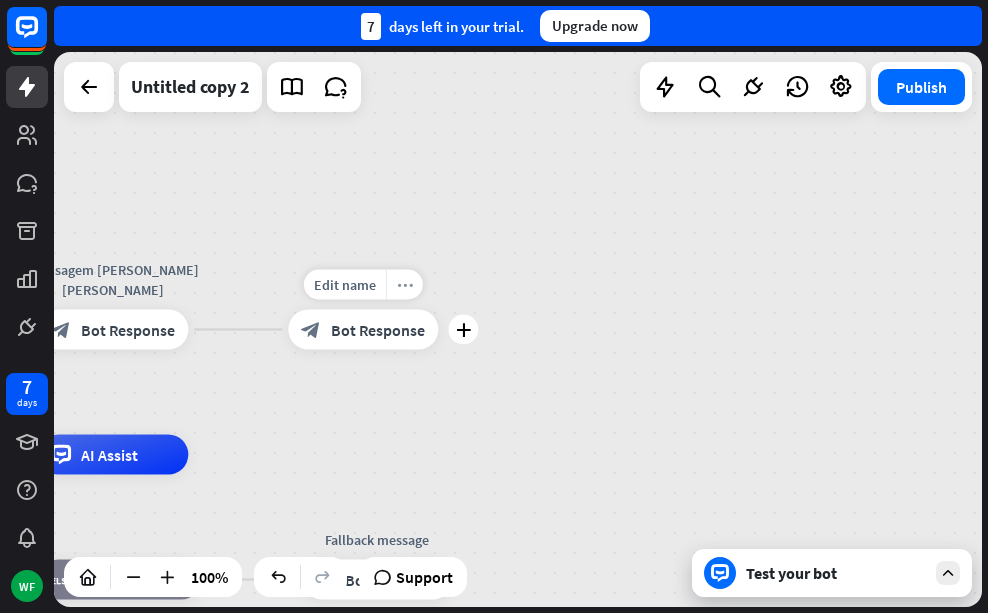 click on "more_horiz" at bounding box center (405, 284) 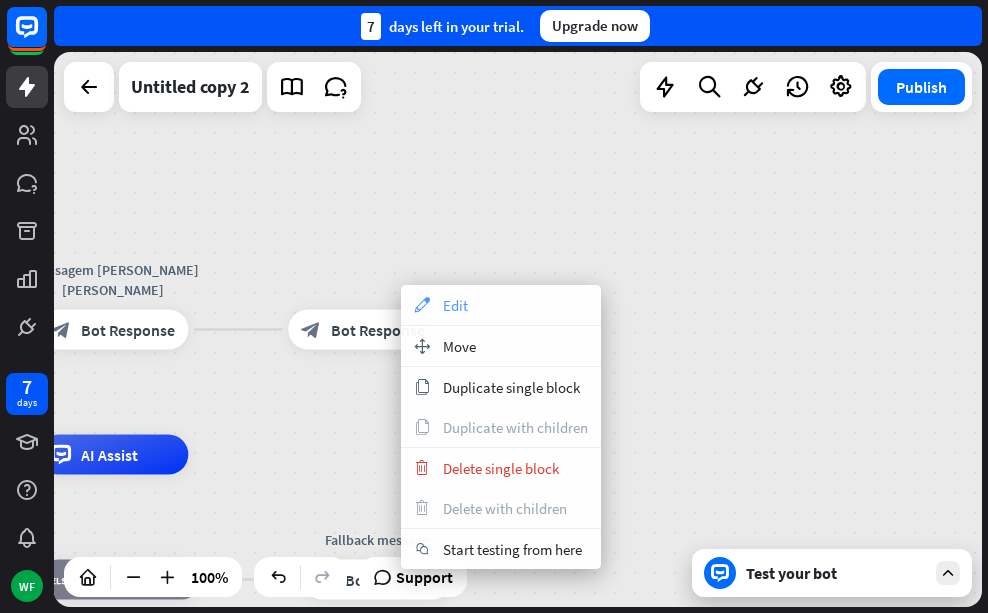 click on "appearance" at bounding box center [422, 305] 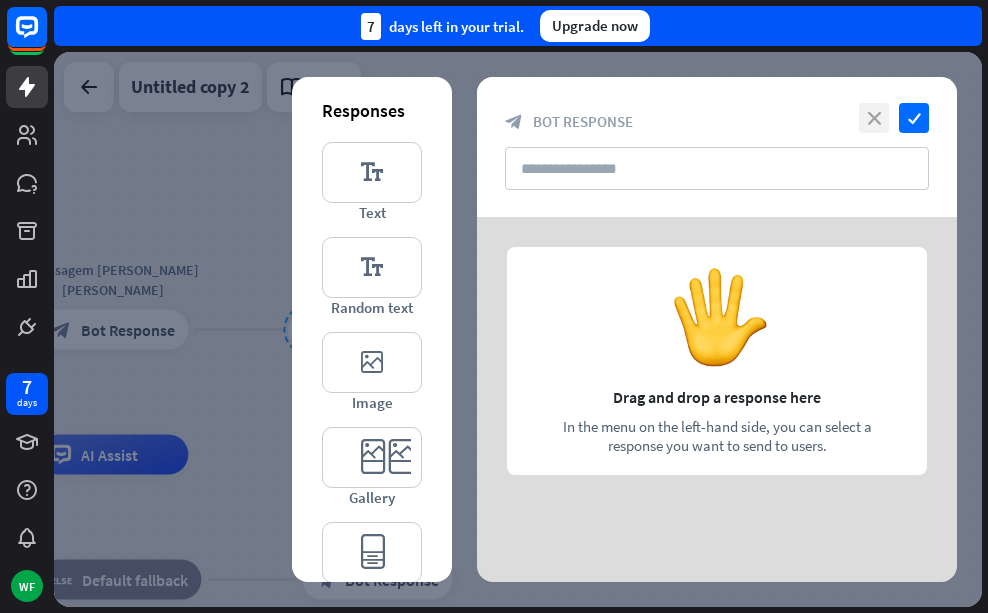 click on "close" at bounding box center [874, 118] 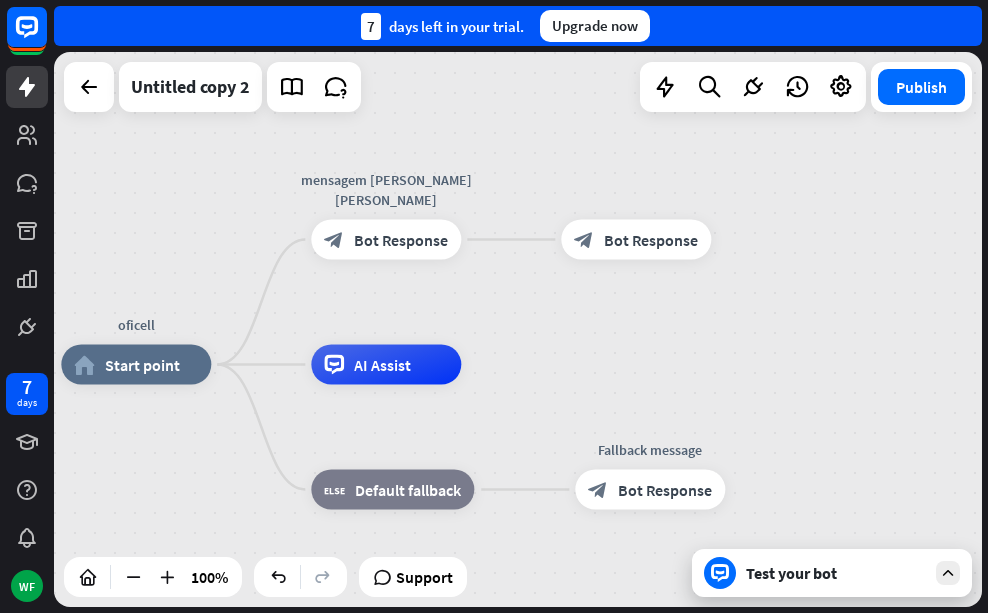 drag, startPoint x: 332, startPoint y: 424, endPoint x: 605, endPoint y: 334, distance: 287.4526 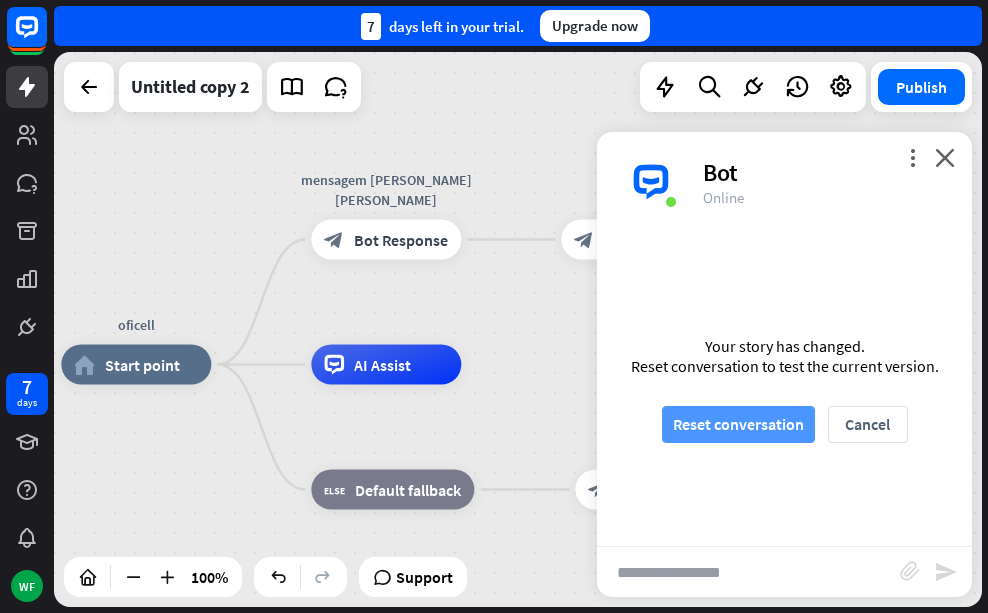 click on "Reset conversation" at bounding box center (738, 424) 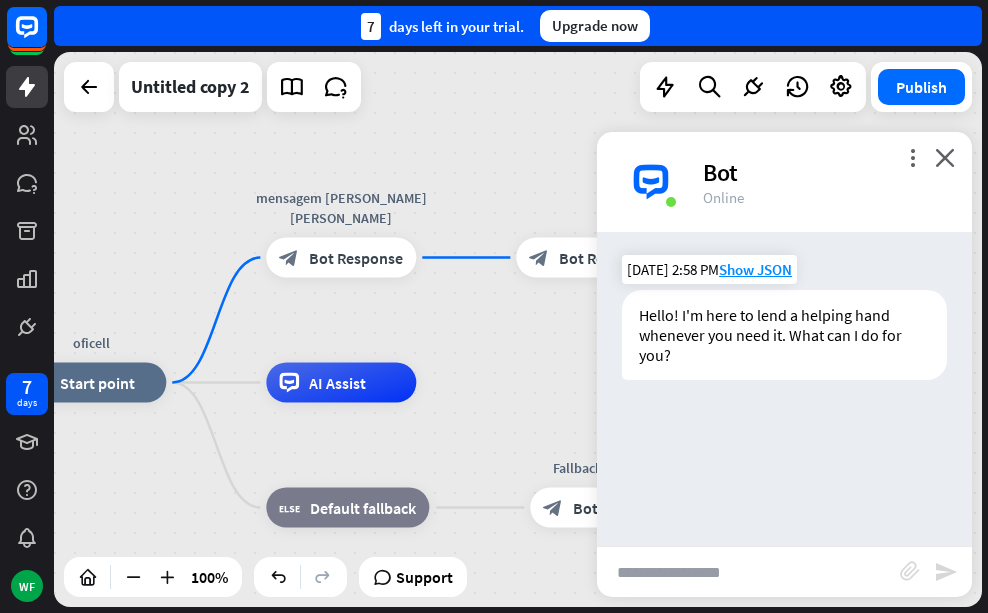 drag, startPoint x: 430, startPoint y: 443, endPoint x: 658, endPoint y: 371, distance: 239.09831 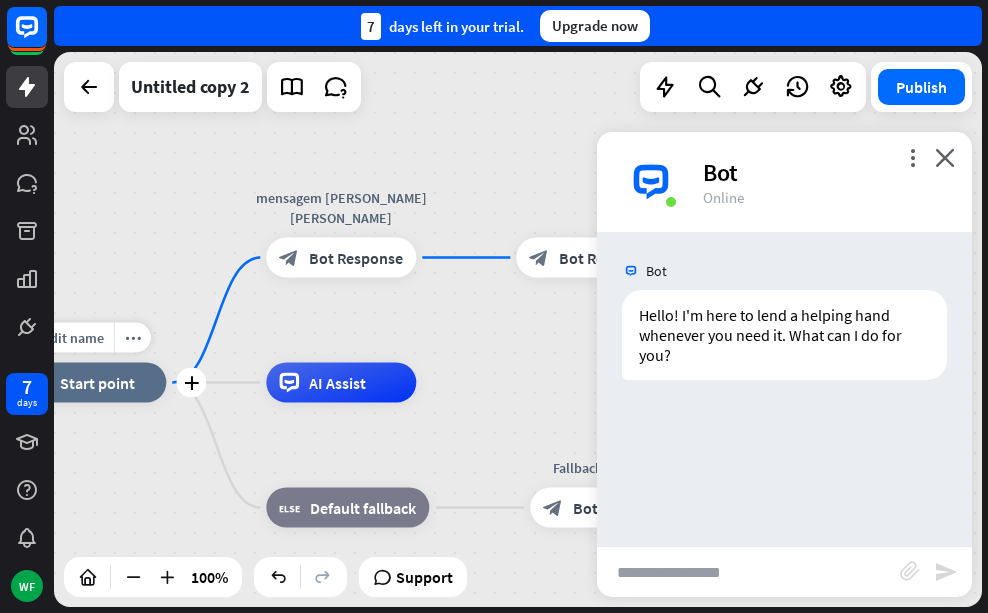 click on "Start point" at bounding box center [97, 383] 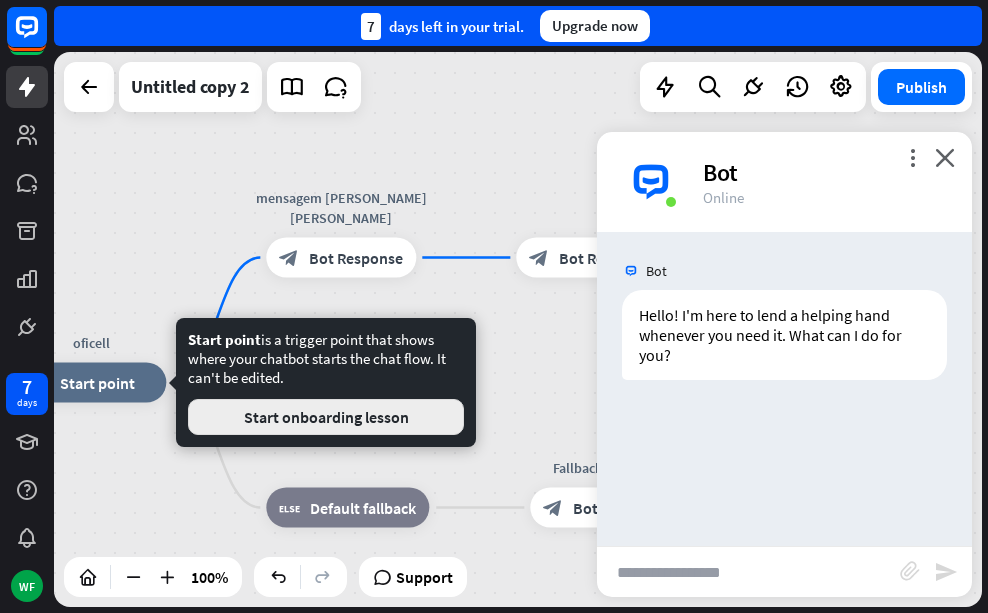 click on "Start onboarding lesson" at bounding box center [326, 417] 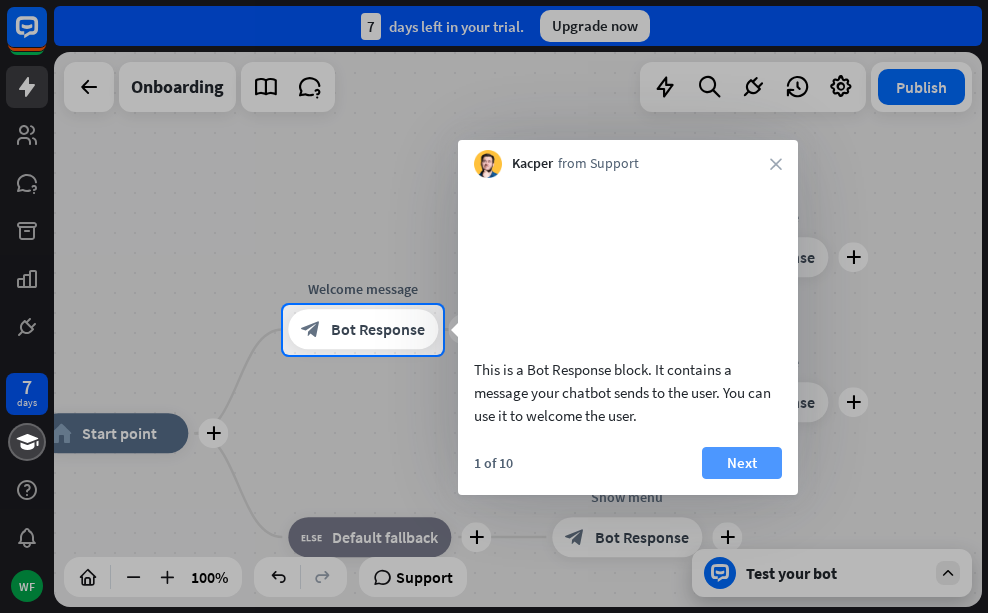 click on "Next" at bounding box center (742, 463) 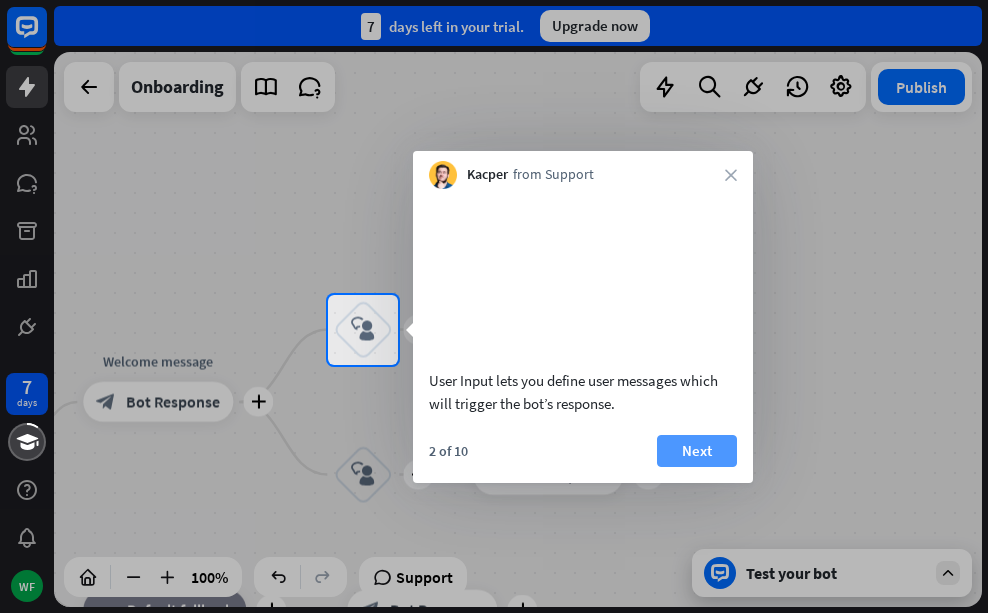 click on "Next" at bounding box center [697, 451] 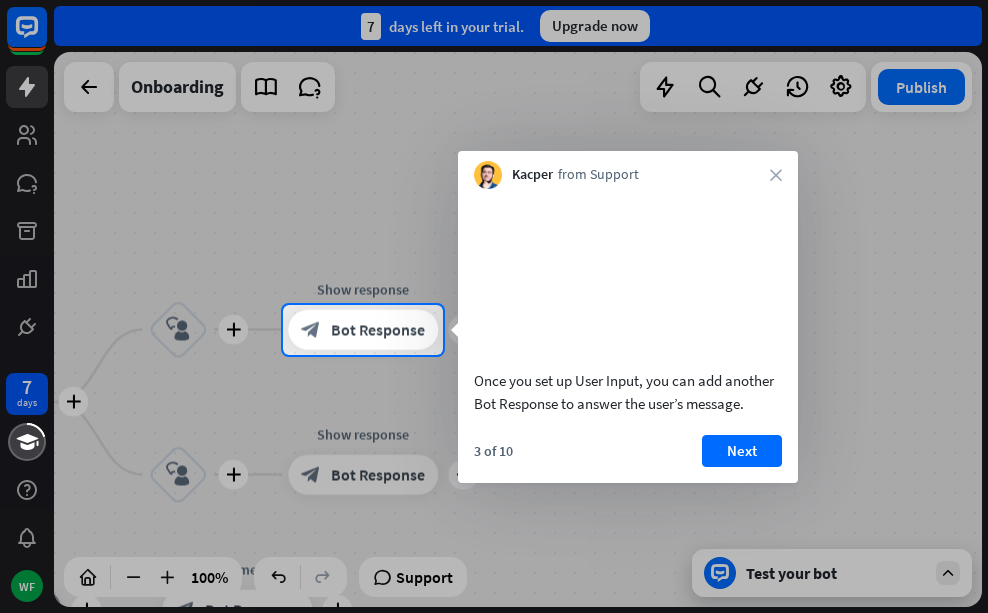 click on "Next" at bounding box center (742, 451) 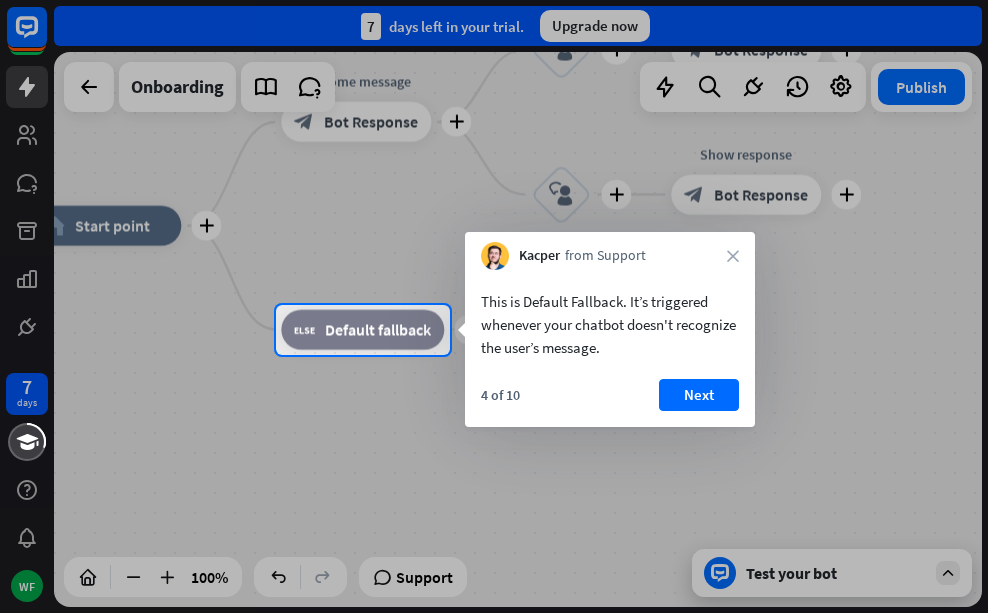 drag, startPoint x: 739, startPoint y: 254, endPoint x: 731, endPoint y: 266, distance: 14.422205 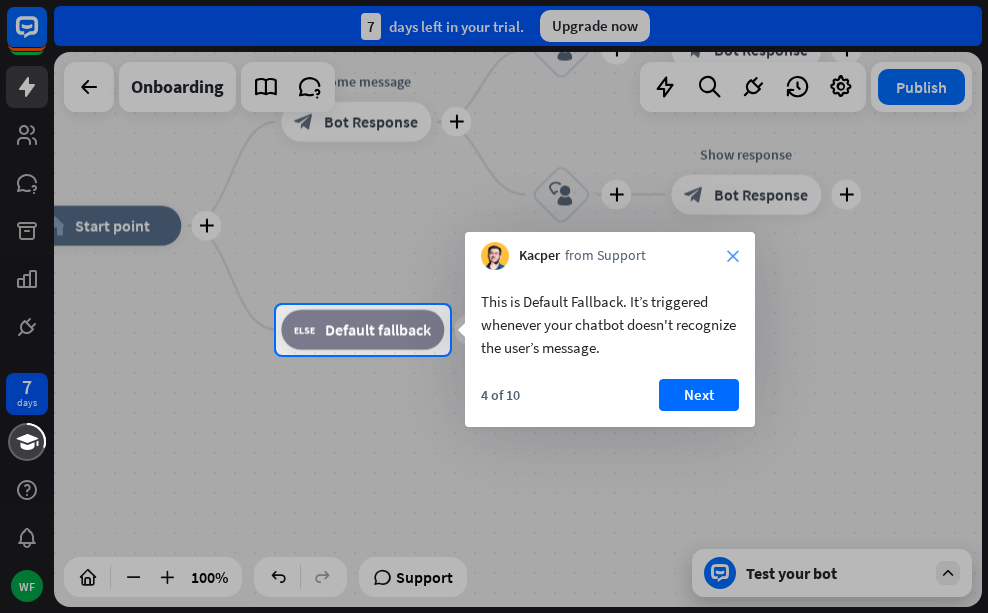 click on "close" at bounding box center [733, 256] 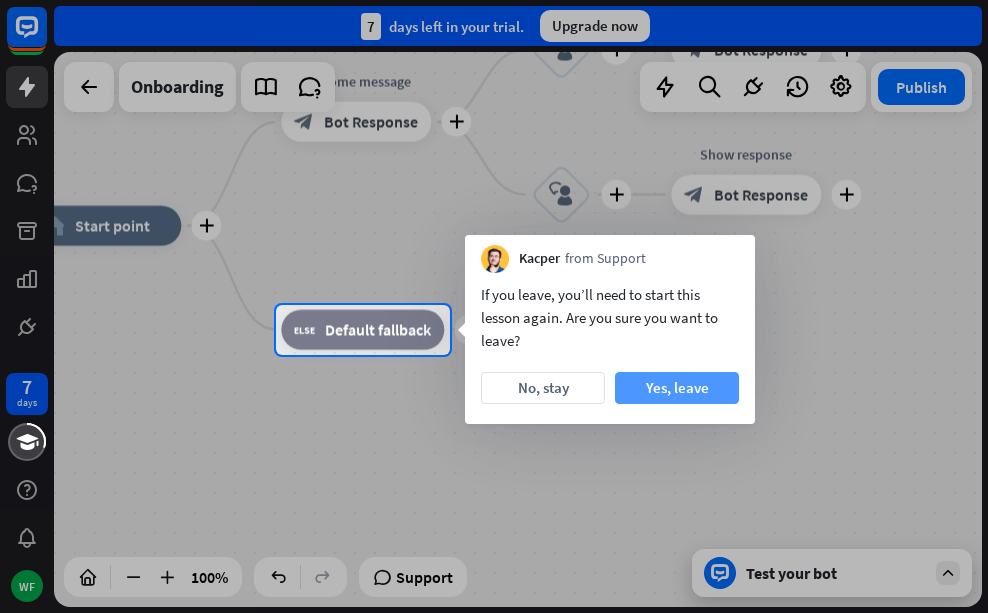 click on "Yes, leave" at bounding box center (677, 388) 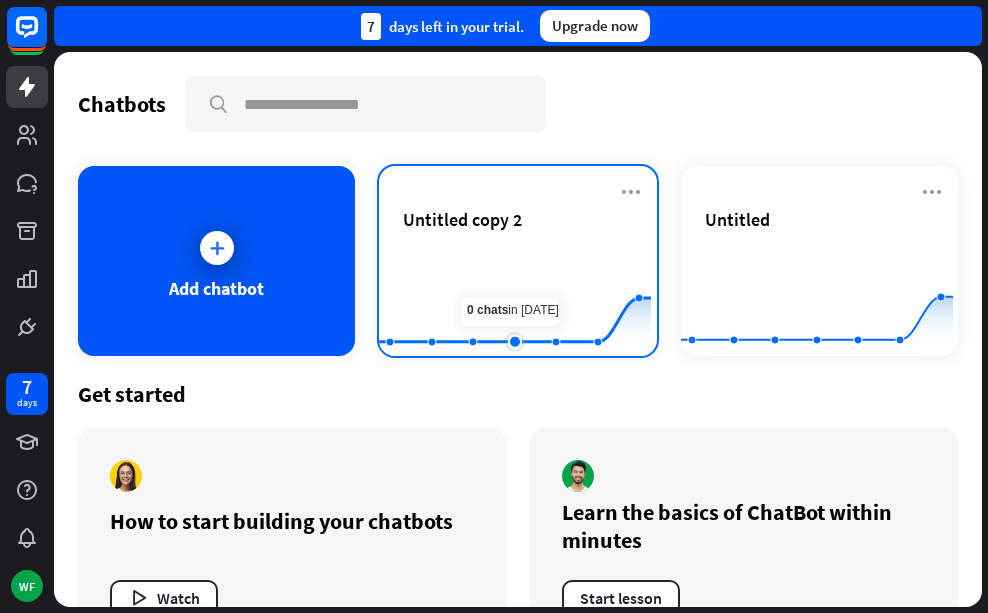click 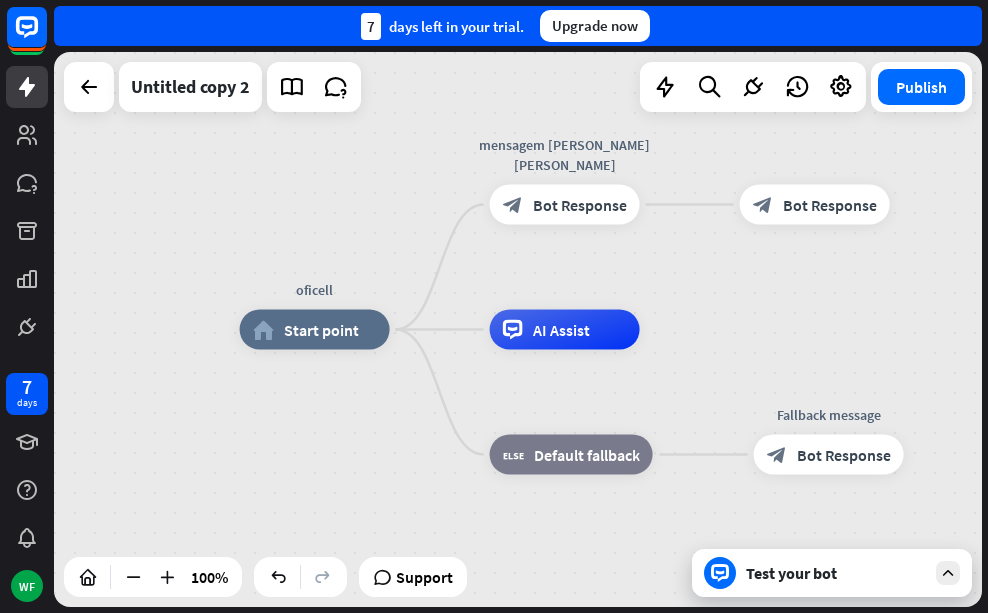 click on "Test your bot" at bounding box center (836, 573) 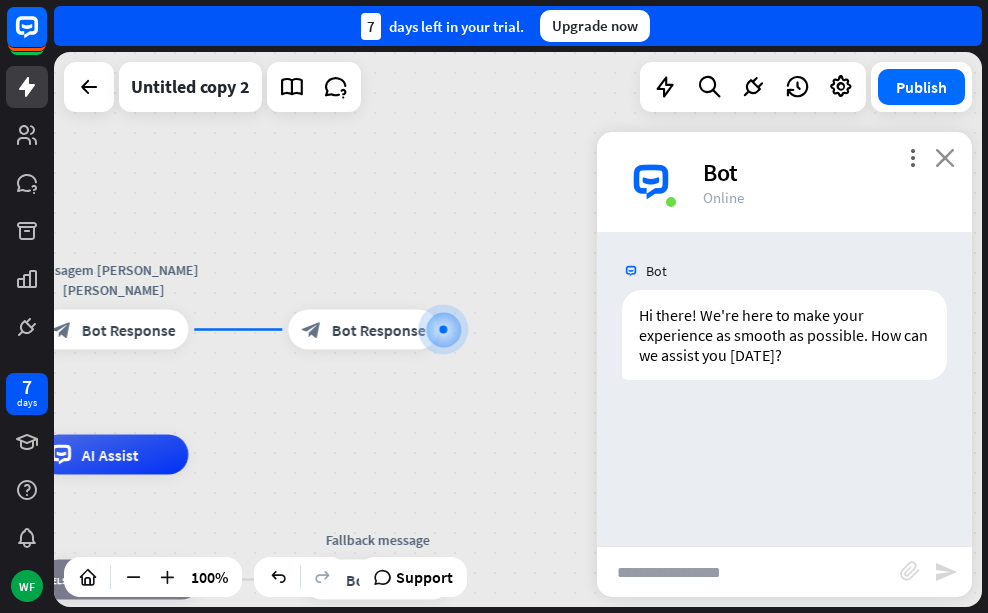 click on "close" at bounding box center [945, 157] 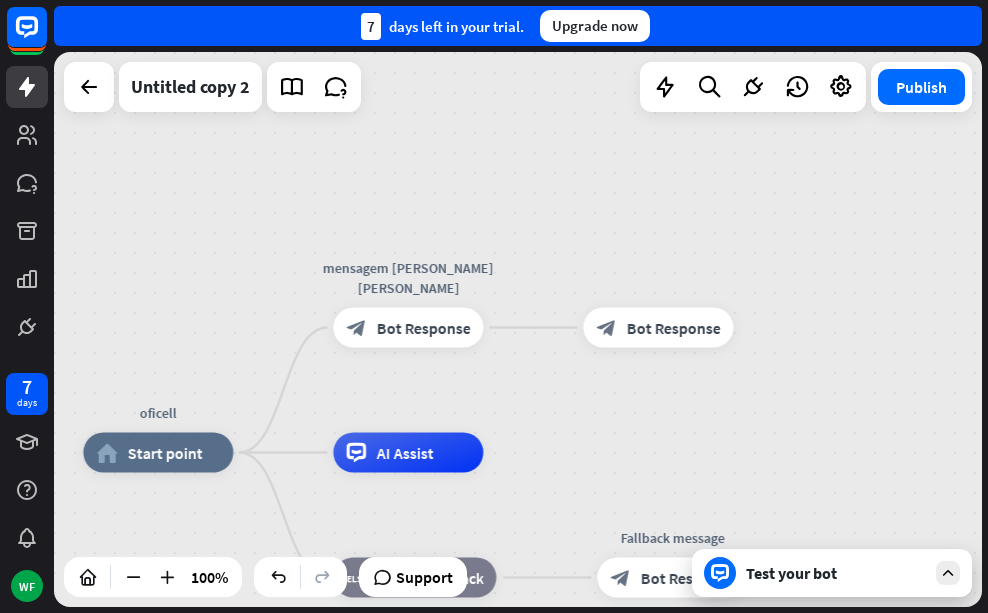 drag, startPoint x: 346, startPoint y: 220, endPoint x: 641, endPoint y: 218, distance: 295.00677 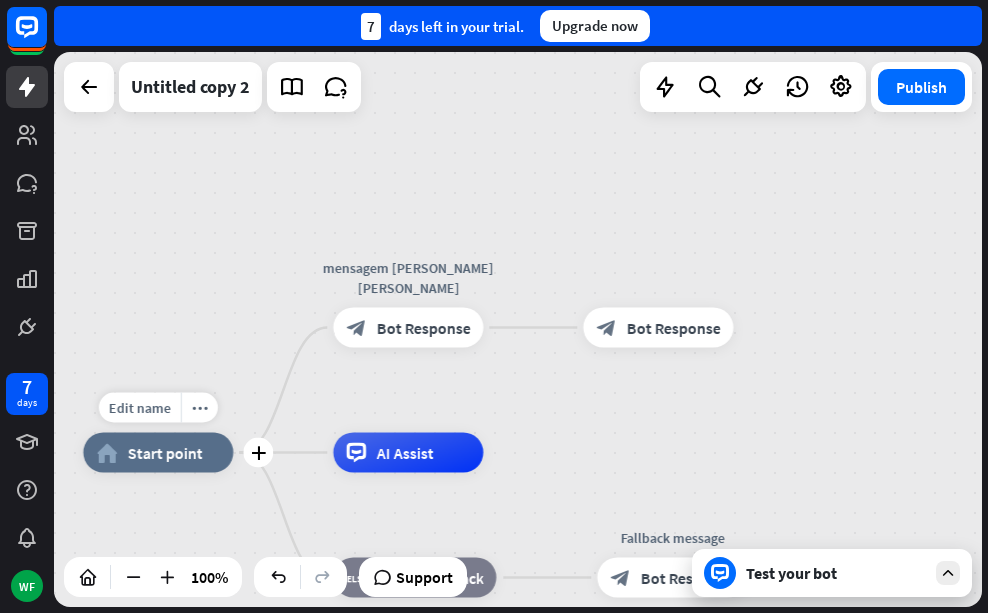 click on "Start point" at bounding box center (164, 453) 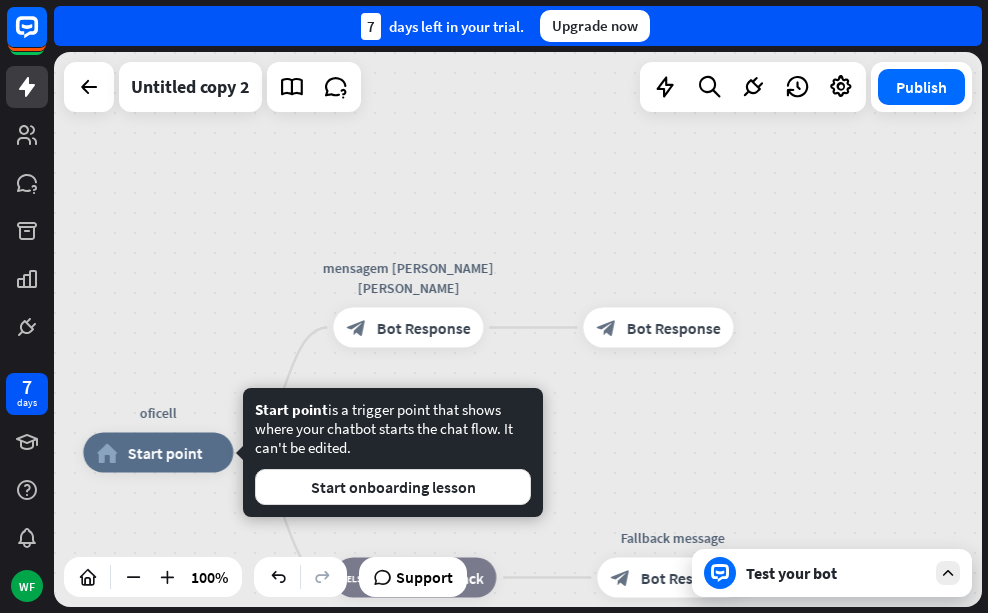 click on "oficell   home_2   Start point                 mensagem [PERSON_NAME] [PERSON_NAME]   block_bot_response   Bot Response                   block_bot_response   Bot Response                     AI Assist                   block_fallback   Default fallback                 Fallback message   block_bot_response   Bot Response" at bounding box center [518, 329] 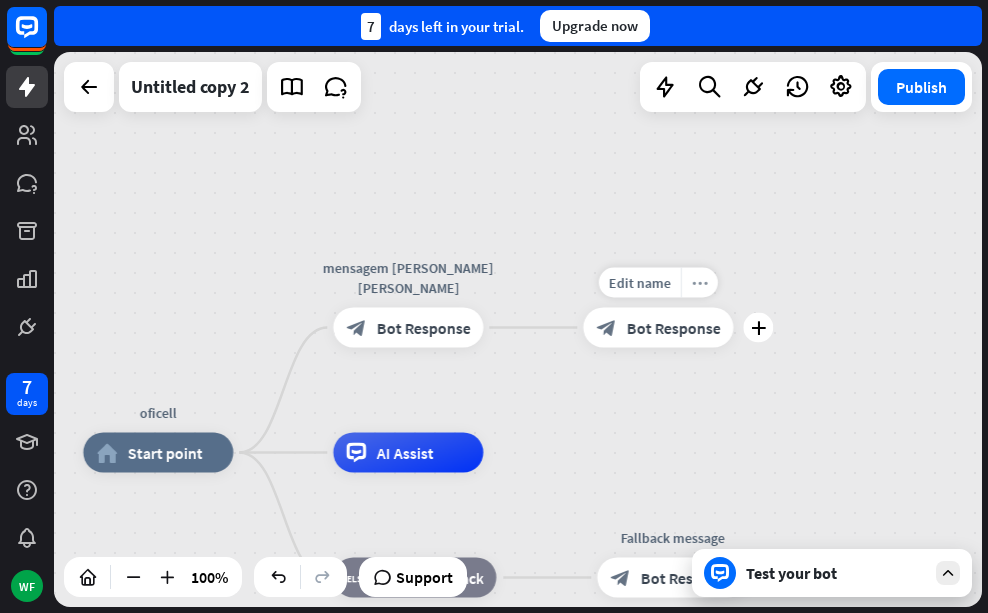 click on "more_horiz" at bounding box center [700, 282] 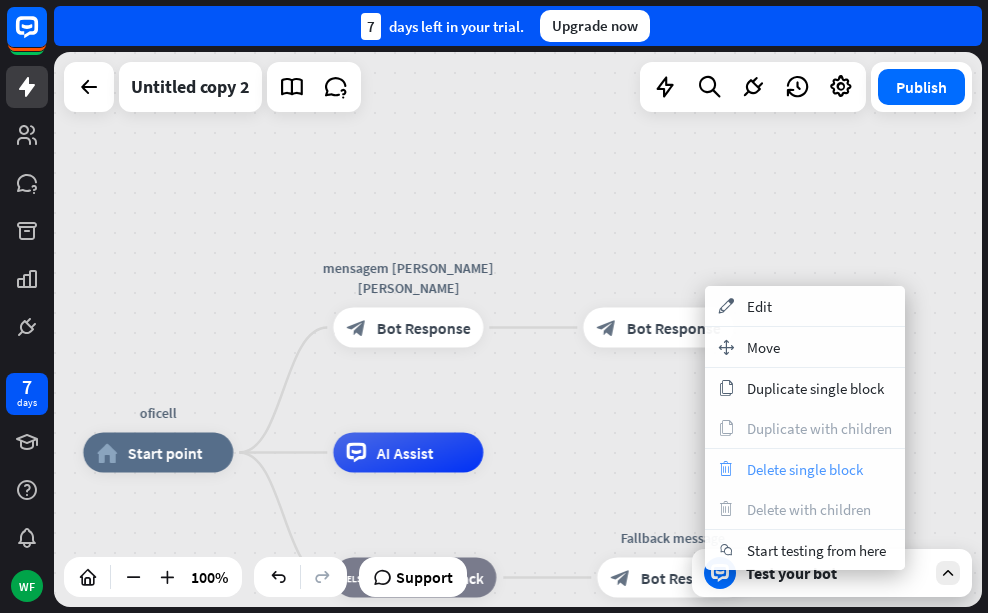 click on "Delete single block" at bounding box center (805, 469) 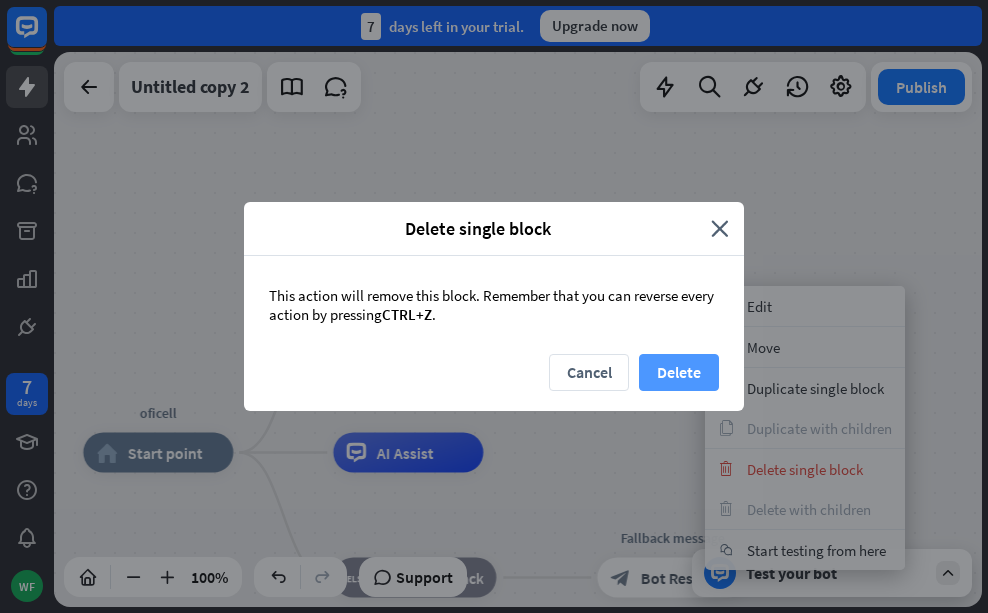 click on "Delete" at bounding box center (679, 372) 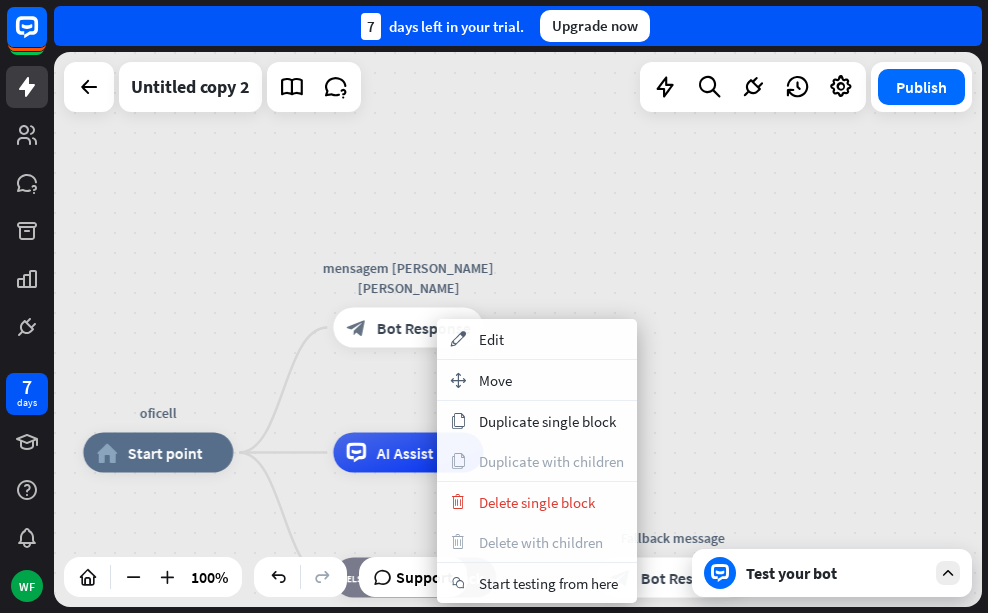click on "oficell   home_2   Start point                 mensagem [PERSON_NAME] [PERSON_NAME]   block_bot_response   Bot Response                     AI Assist                   block_fallback   Default fallback                 Fallback message   block_bot_response   Bot Response" at bounding box center [518, 329] 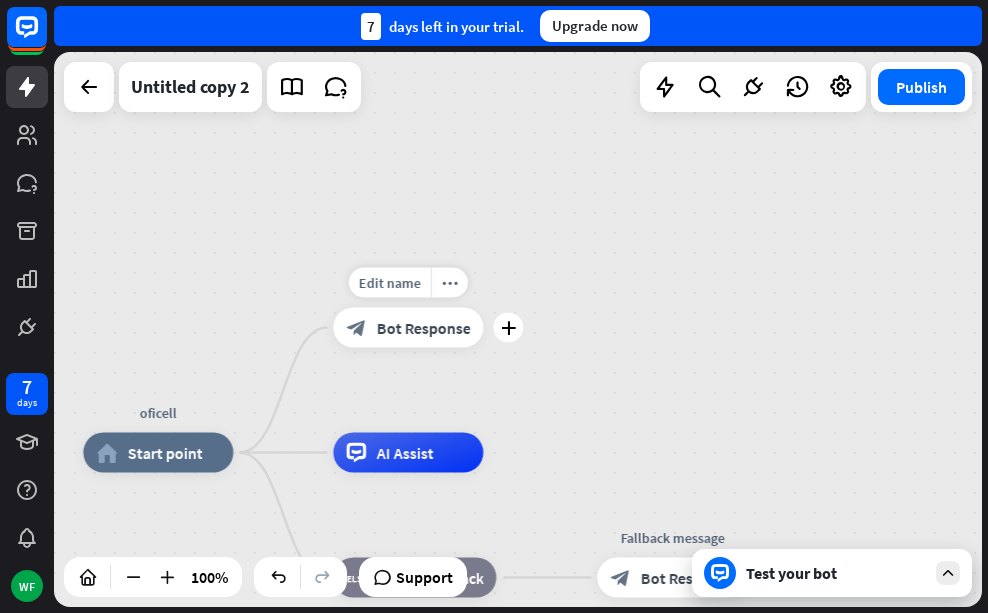 click on "Bot Response" at bounding box center (423, 328) 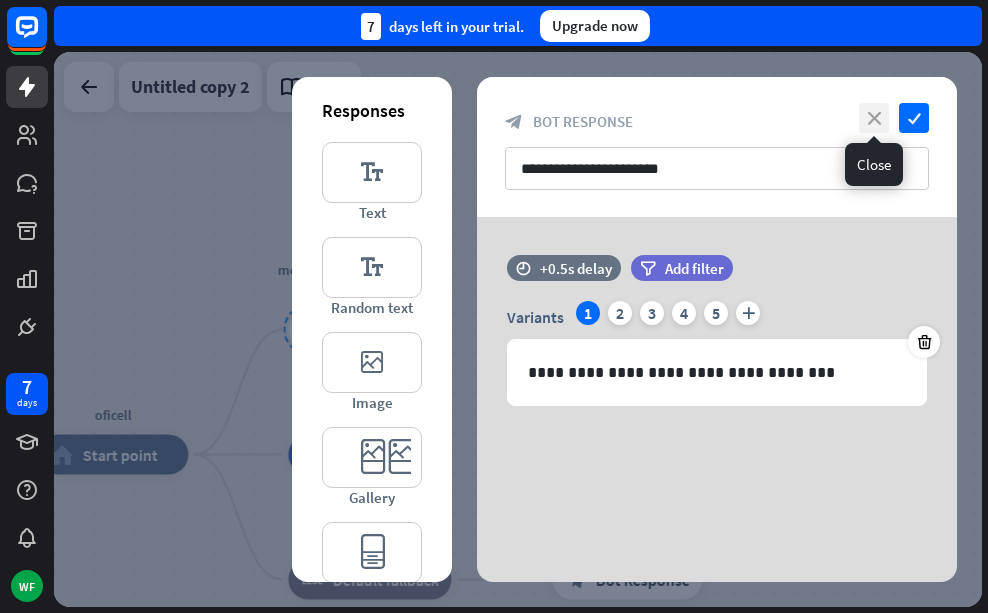 click on "close" at bounding box center [874, 118] 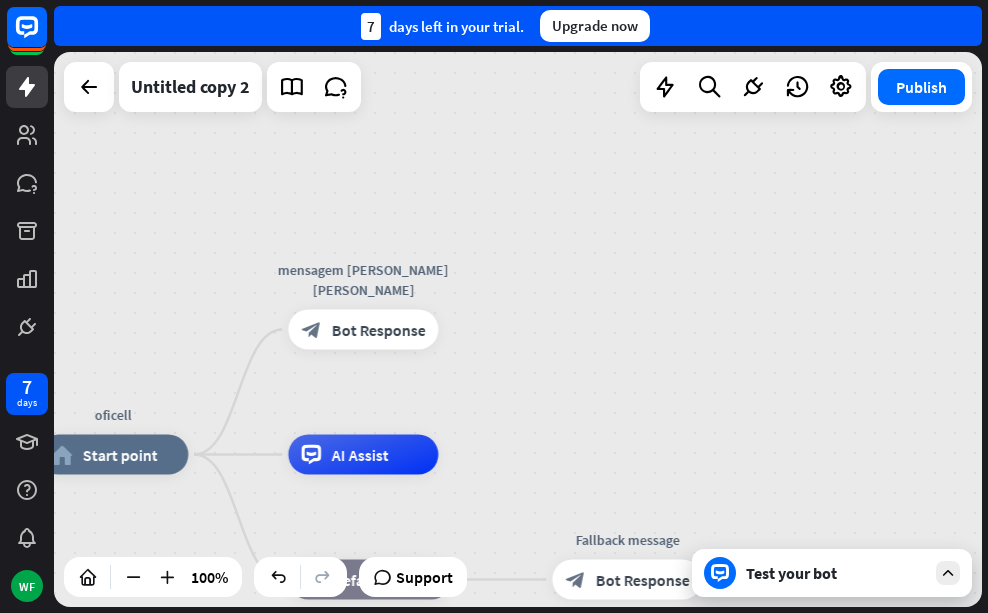 click on "oficell   home_2   Start point                 mensagem [PERSON_NAME] [PERSON_NAME]   block_bot_response   Bot Response                     AI Assist                   block_fallback   Default fallback                 Fallback message   block_bot_response   Bot Response" at bounding box center [518, 329] 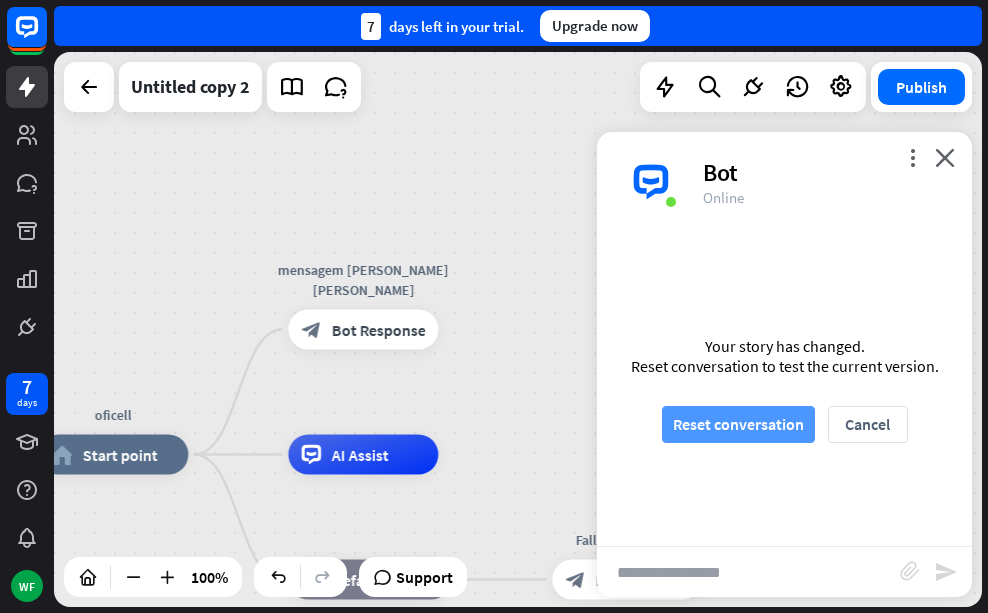 click on "Reset conversation" at bounding box center (738, 424) 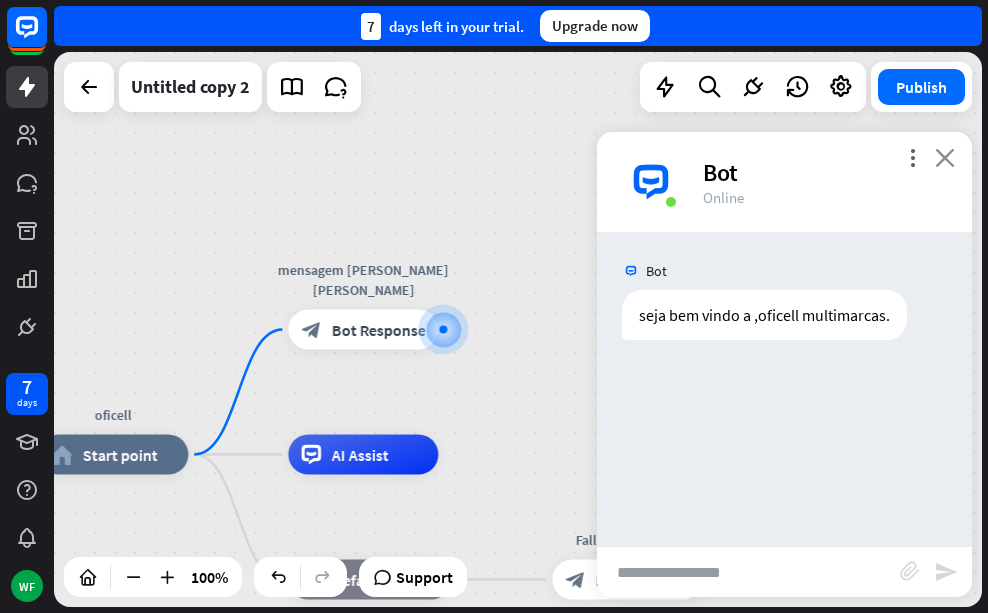 click on "close" at bounding box center (945, 157) 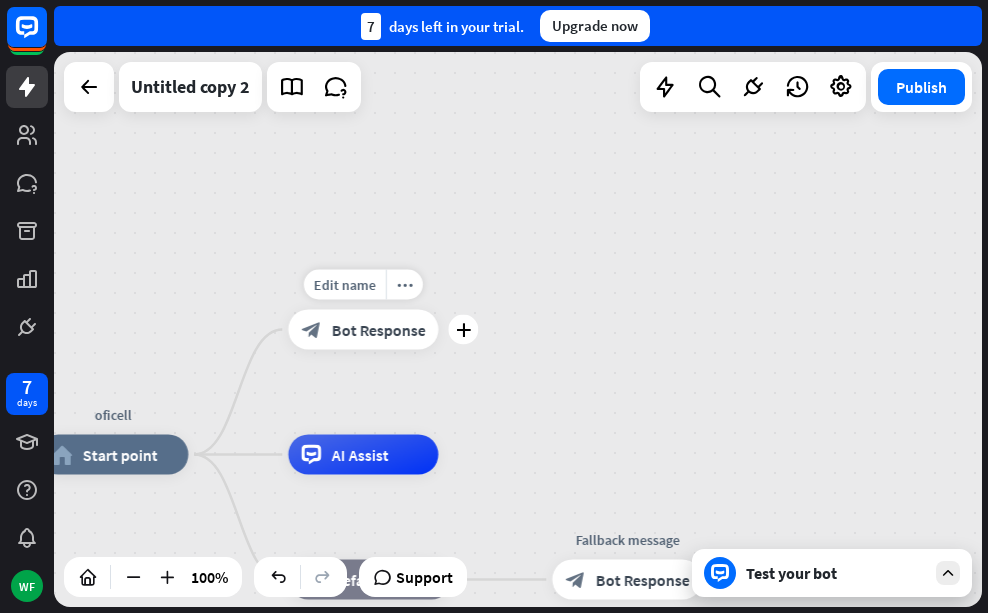 click on "plus" at bounding box center [463, 330] 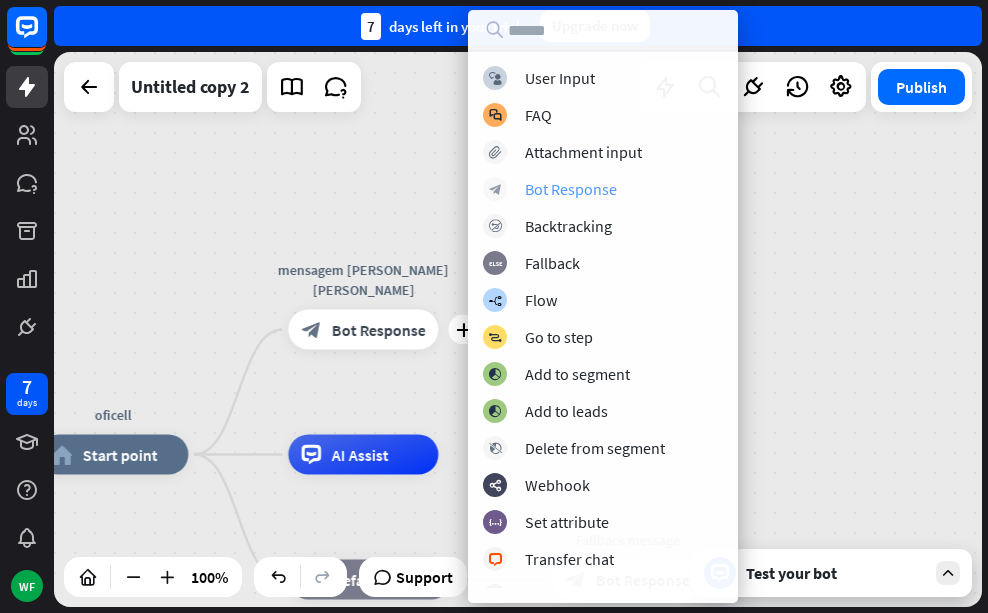 click on "Bot Response" at bounding box center [571, 189] 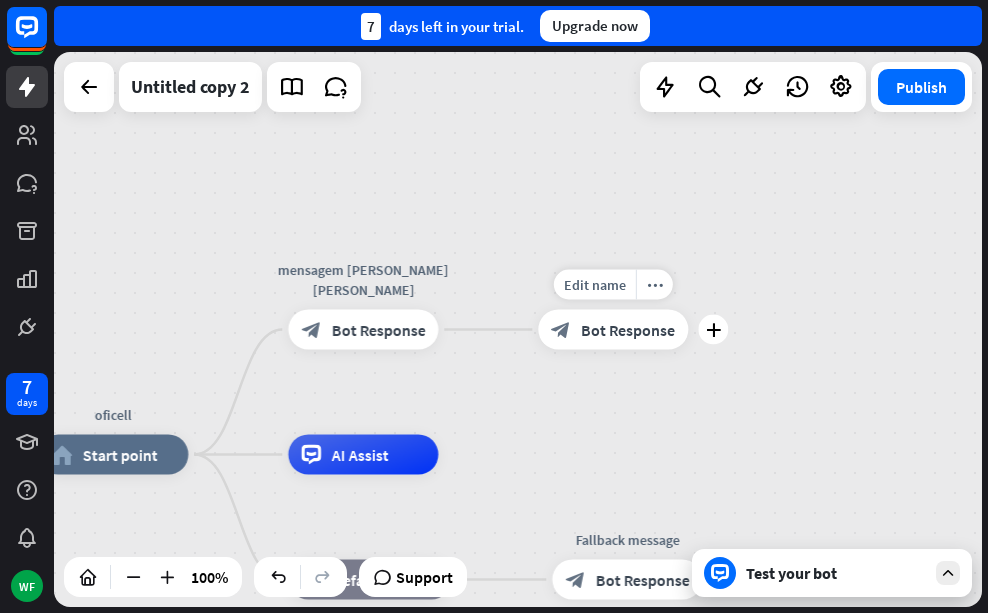click on "Bot Response" at bounding box center [628, 330] 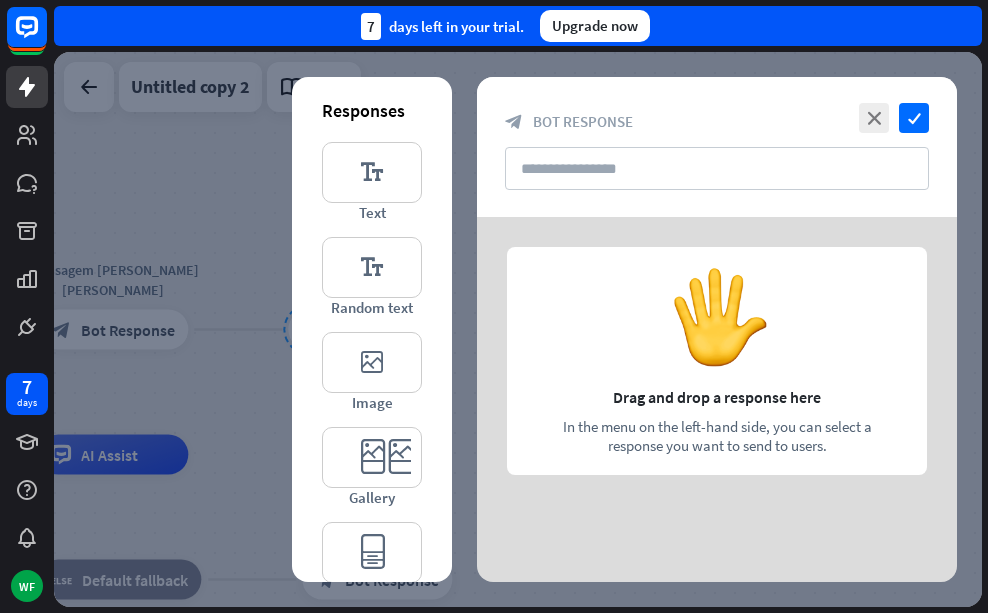 click at bounding box center [717, 367] 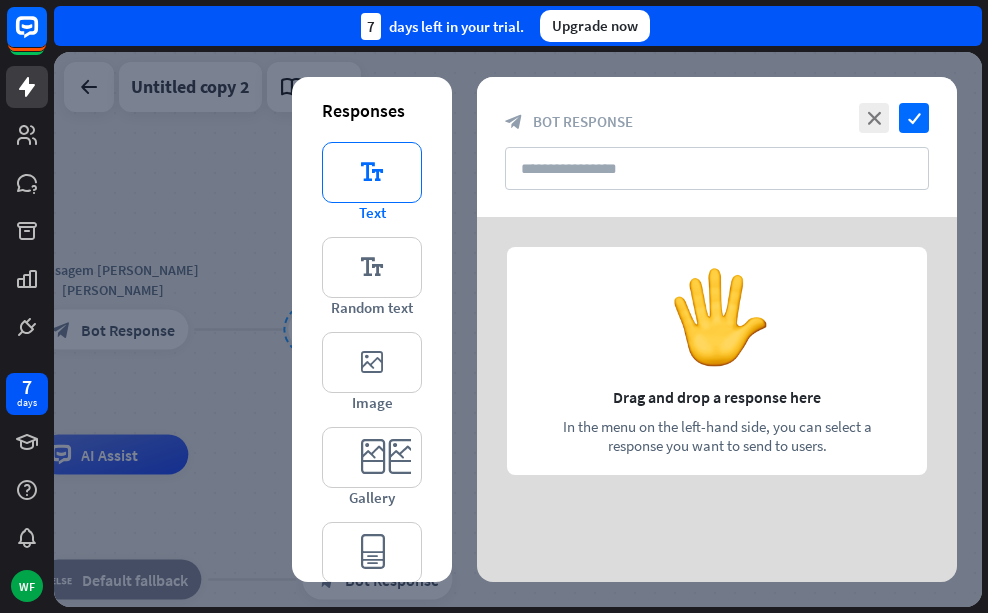 click on "editor_text" at bounding box center (372, 172) 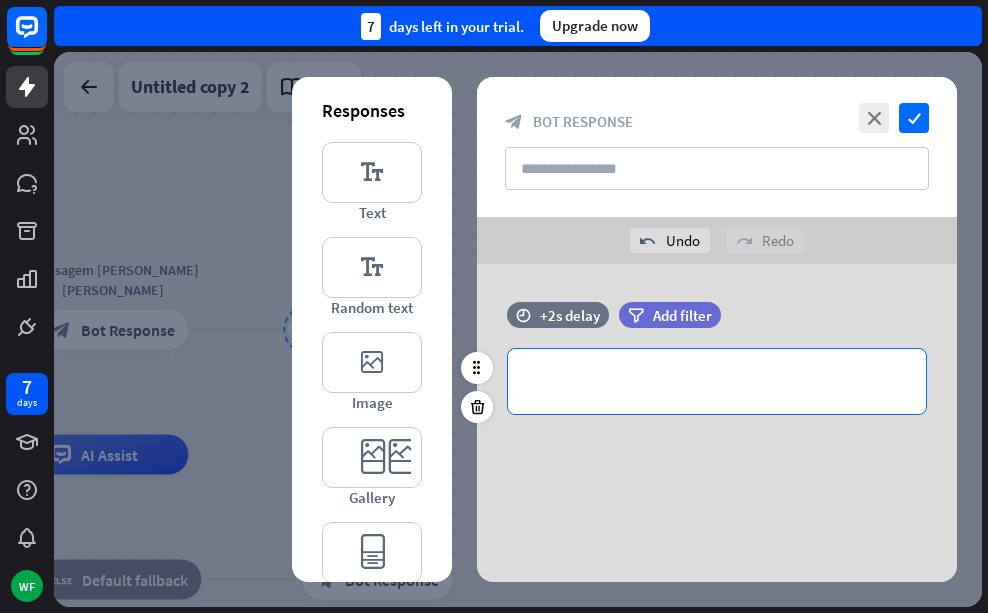 click on "**********" at bounding box center [717, 381] 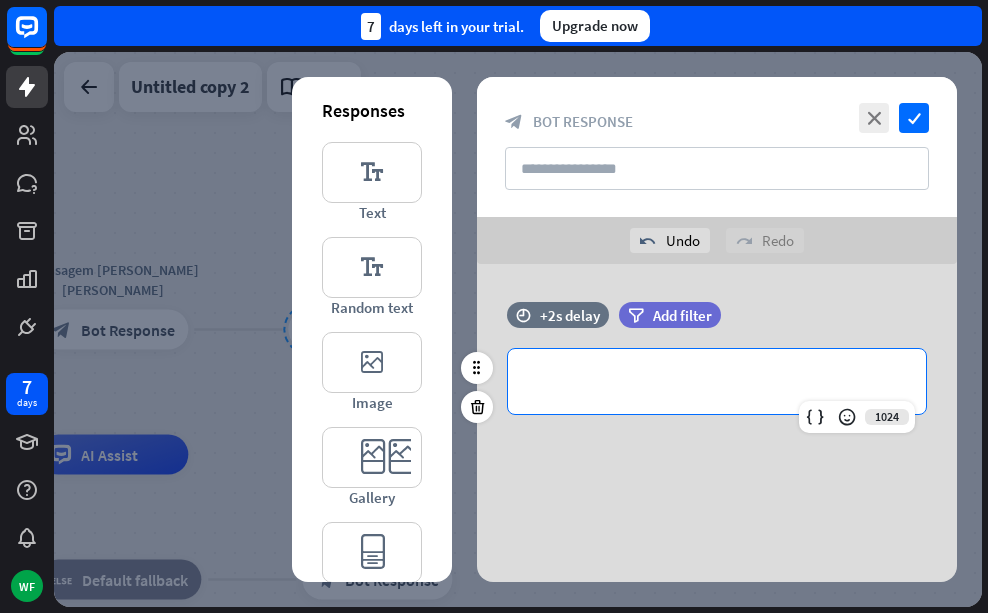 type 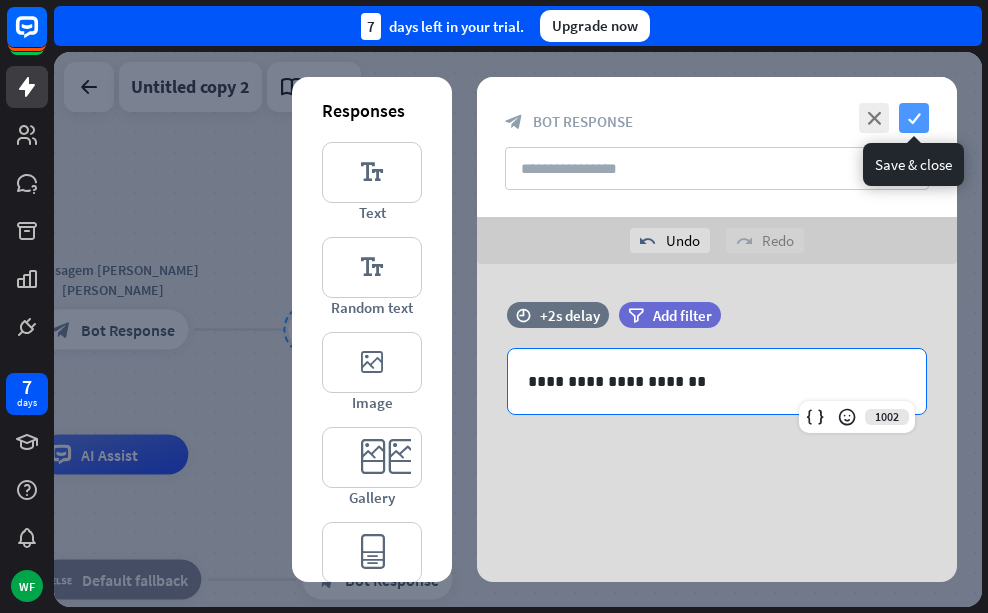 click on "check" at bounding box center (914, 118) 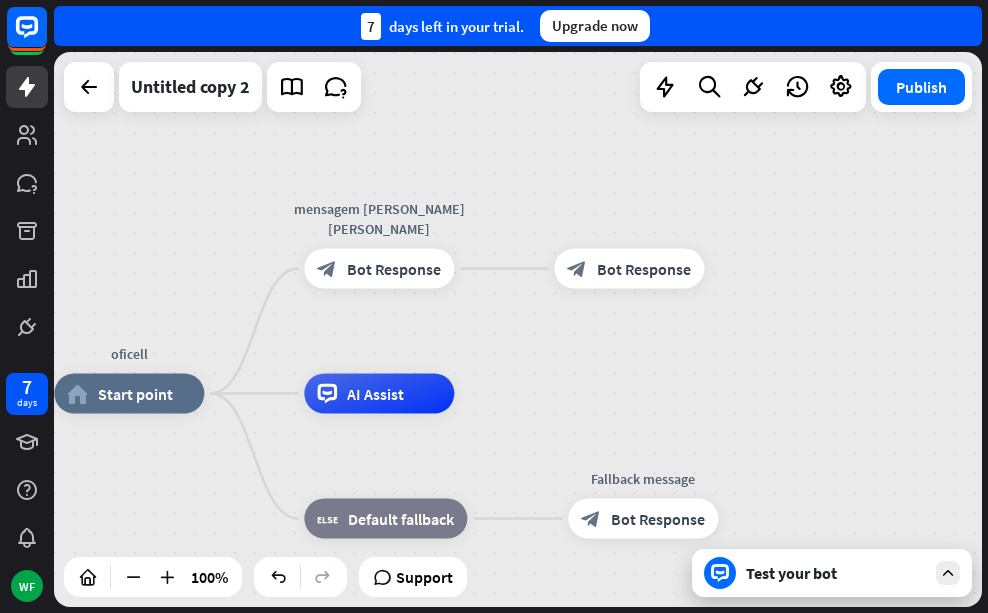 drag, startPoint x: 515, startPoint y: 391, endPoint x: 781, endPoint y: 330, distance: 272.90475 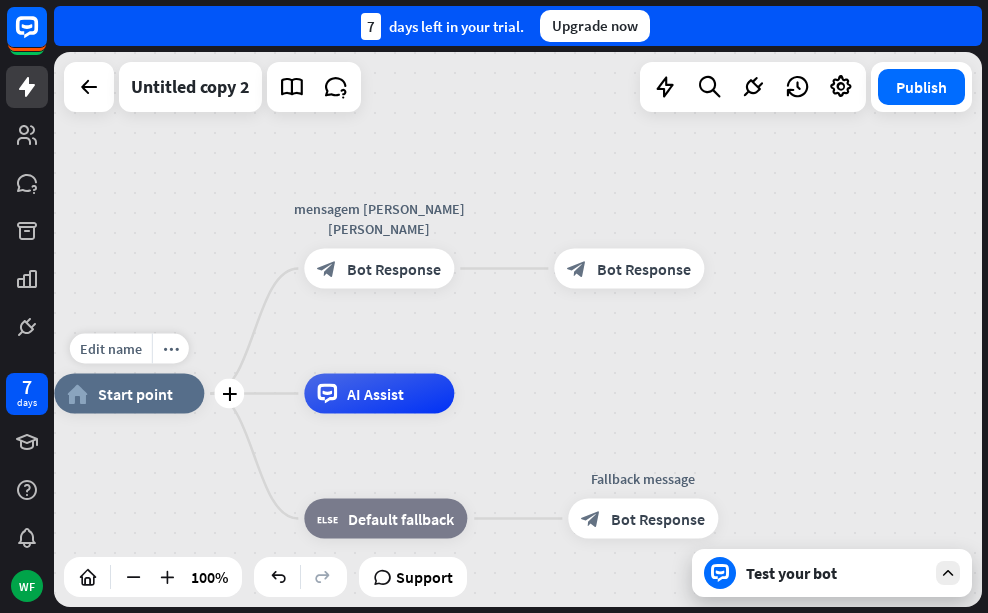 click on "home_2   Start point" at bounding box center [129, 394] 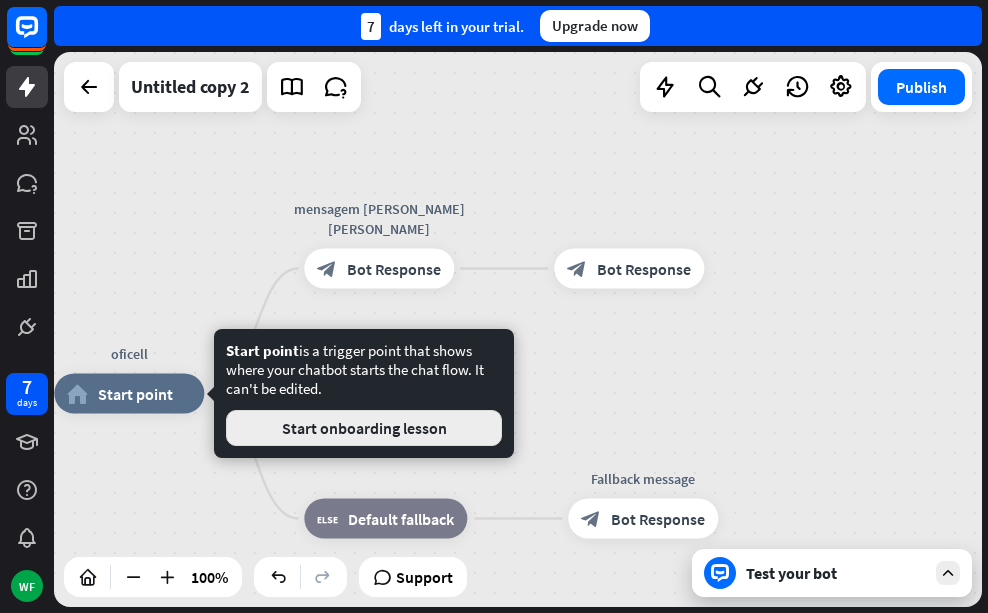 click on "Start onboarding lesson" at bounding box center (364, 428) 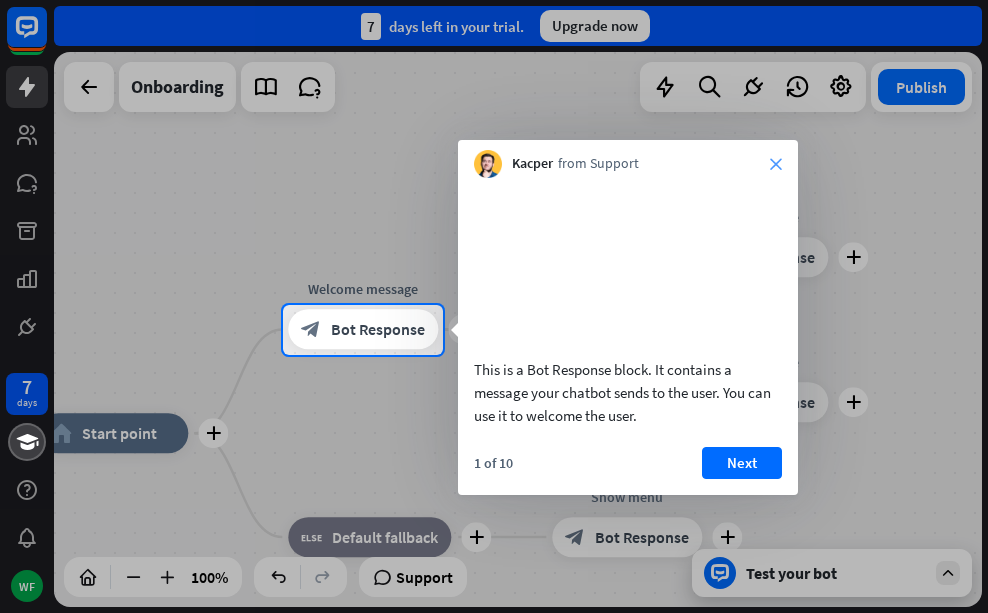 click on "Kacper
from Support
close" at bounding box center [628, 159] 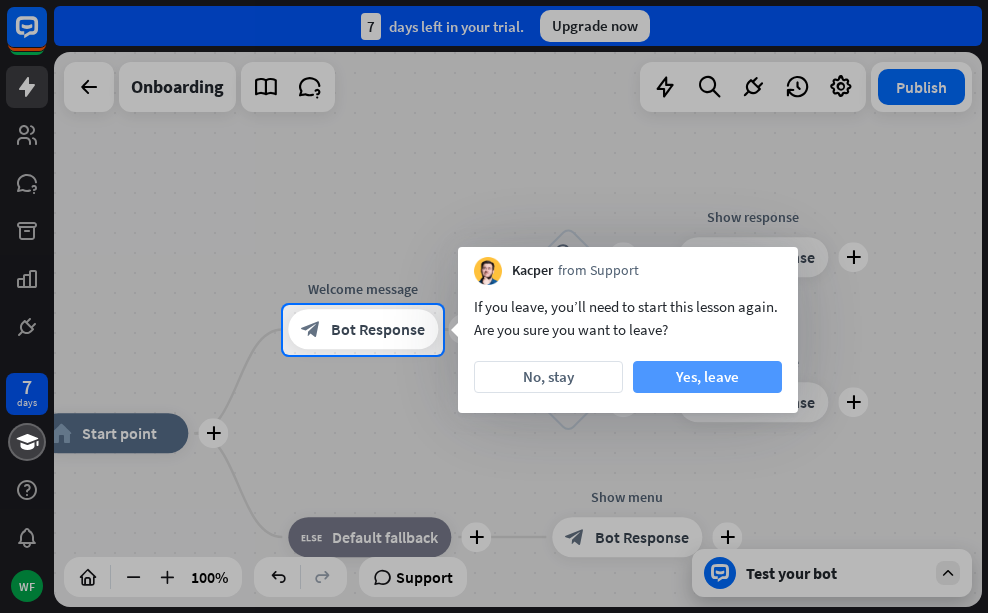 click on "Yes, leave" at bounding box center [707, 377] 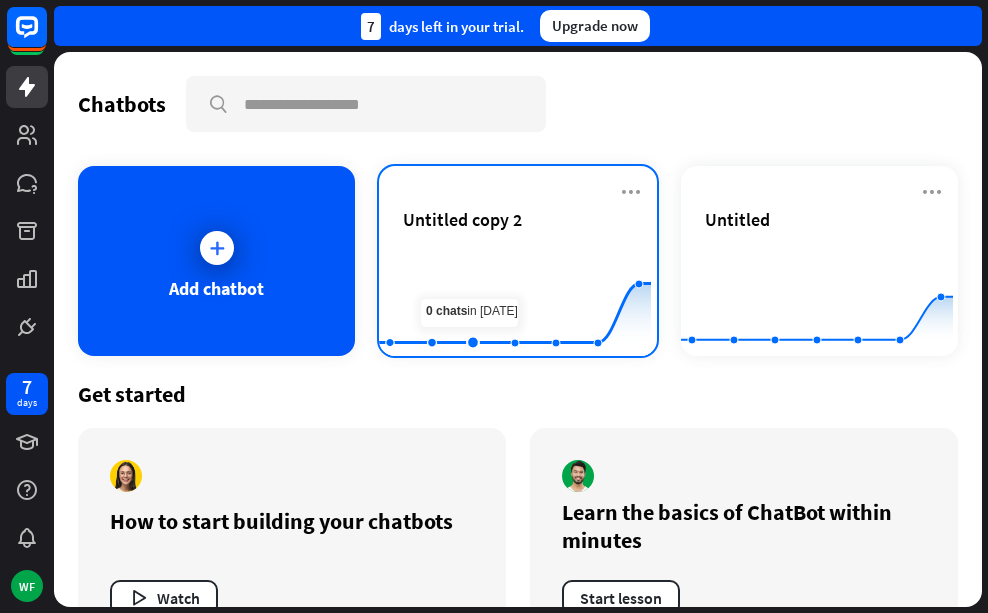 click 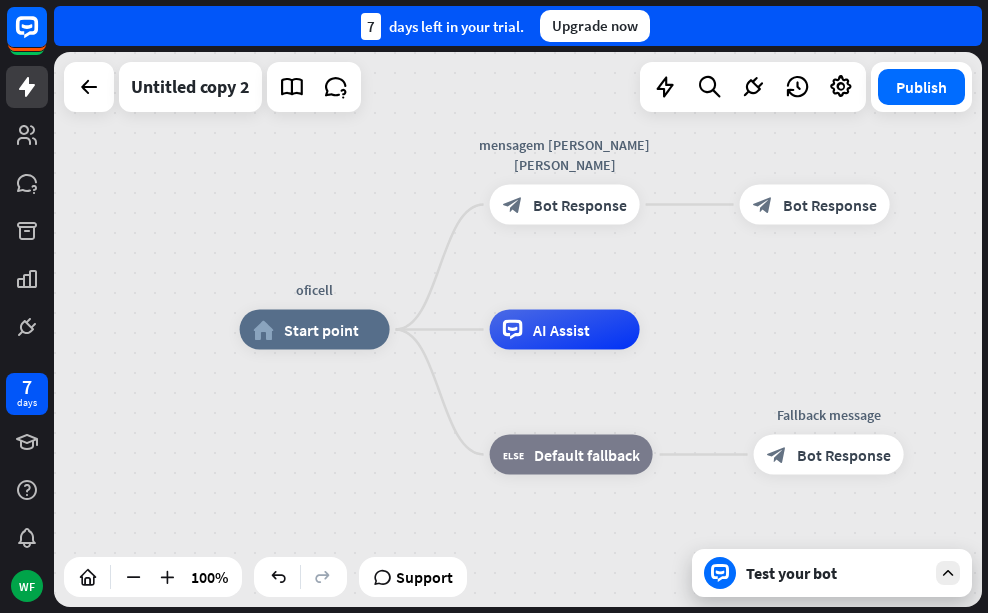click on "Test your bot" at bounding box center [836, 573] 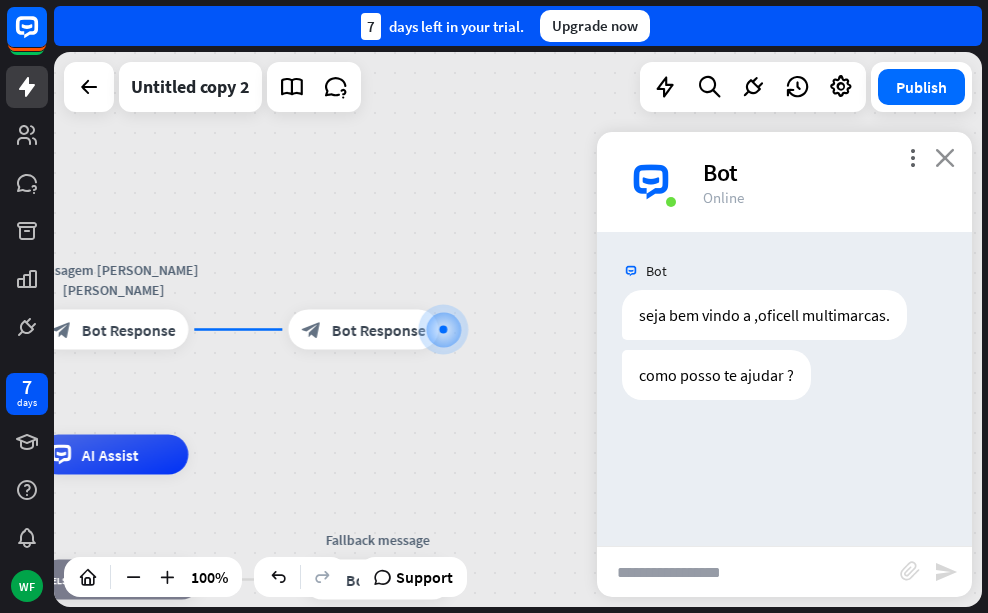 click on "close" at bounding box center [945, 157] 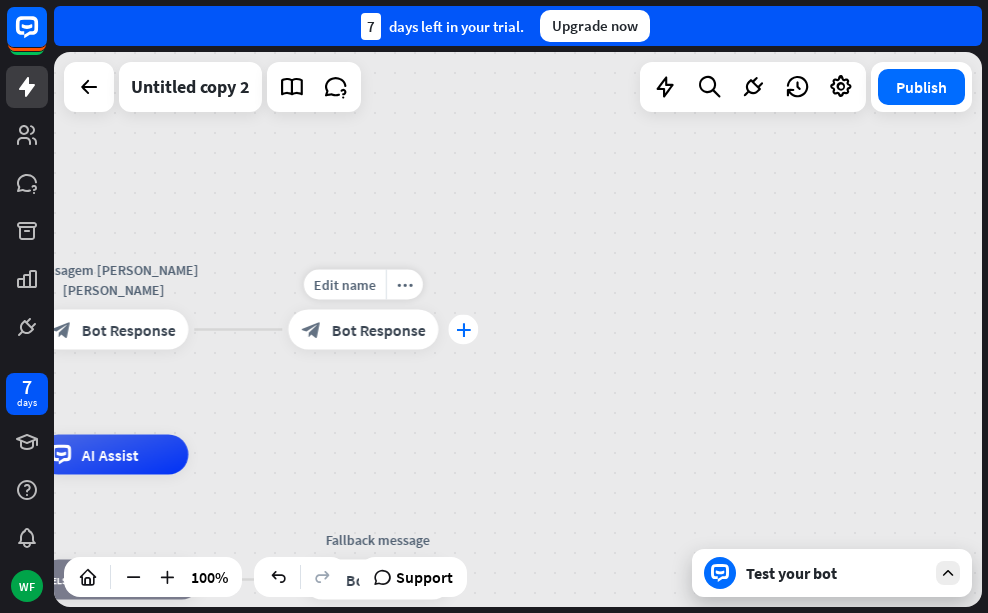 click on "plus" at bounding box center [463, 330] 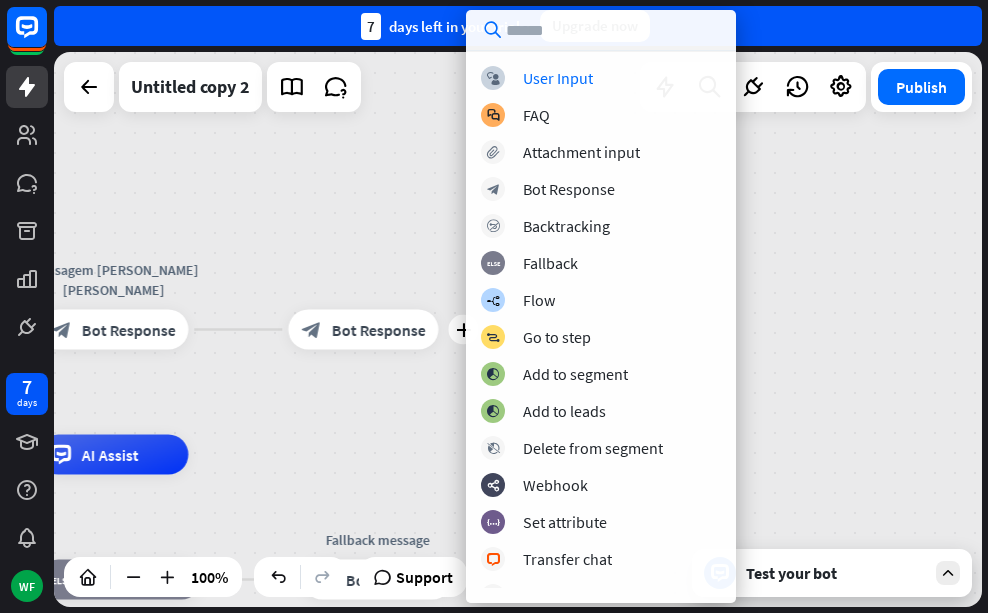 click on "oficell   home_2   Start point                 mensagem [PERSON_NAME] [PERSON_NAME]   block_bot_response   Bot Response               plus     block_bot_response   Bot Response                     AI Assist                   block_fallback   Default fallback                 Fallback message   block_bot_response   Bot Response" at bounding box center [518, 329] 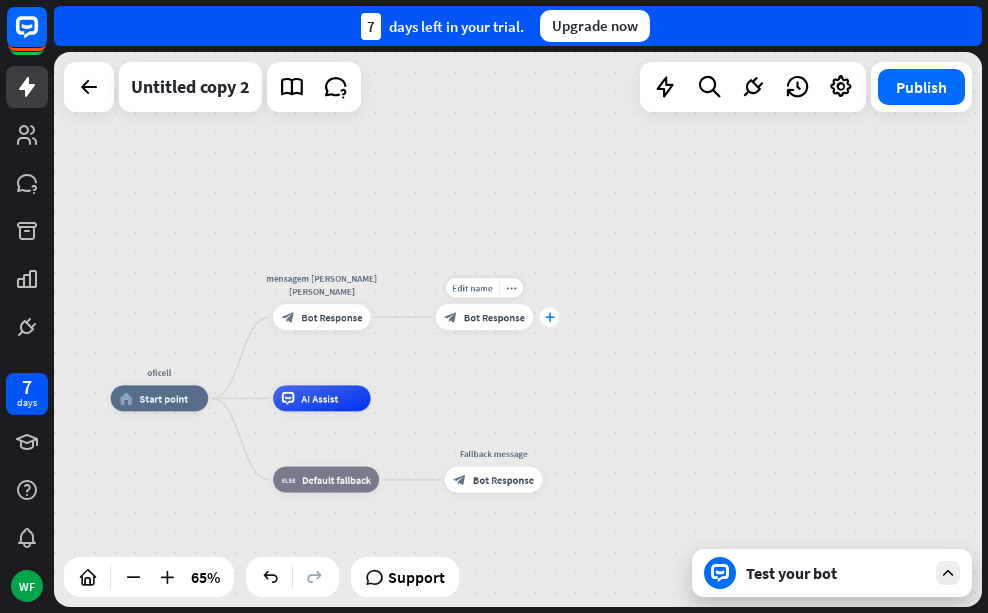 click on "plus" at bounding box center (549, 317) 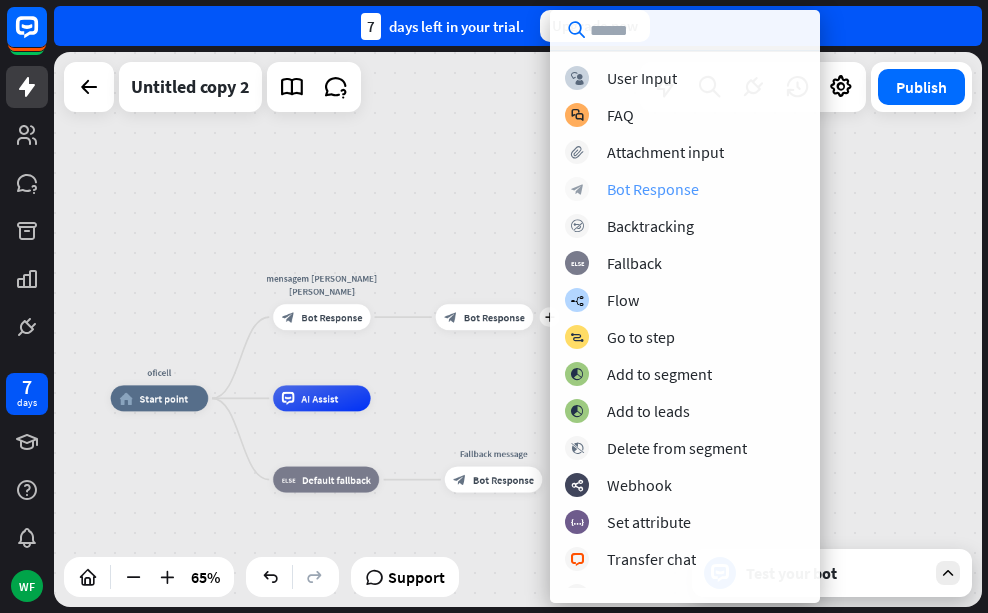 click on "Bot Response" at bounding box center (653, 189) 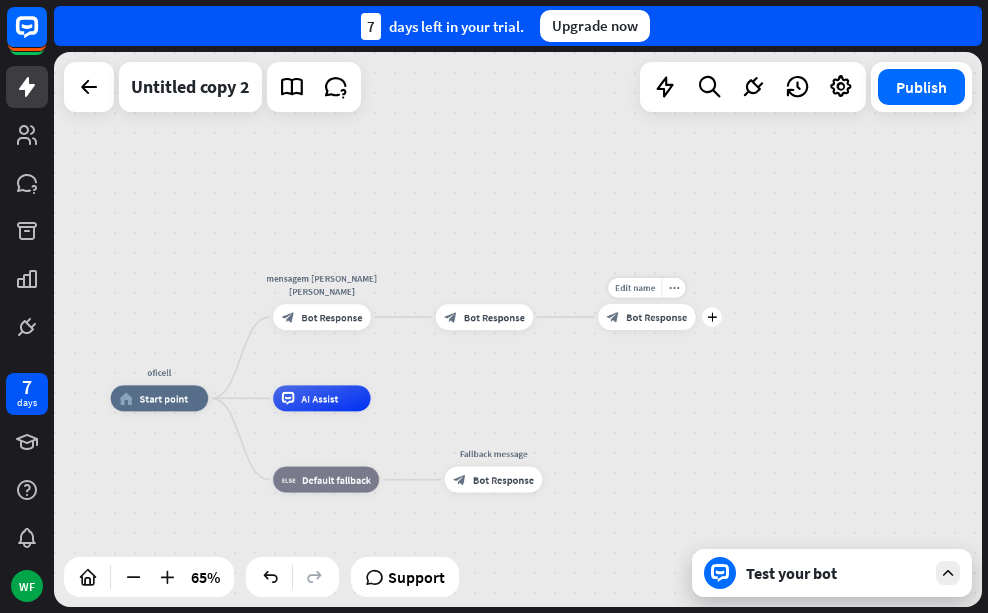 click on "Bot Response" at bounding box center [656, 317] 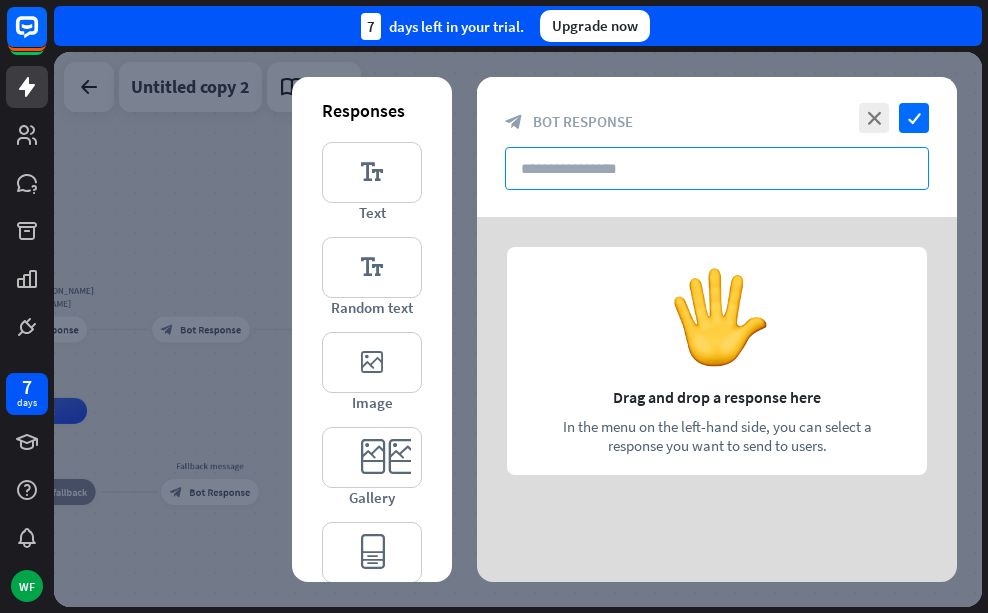 click at bounding box center [717, 168] 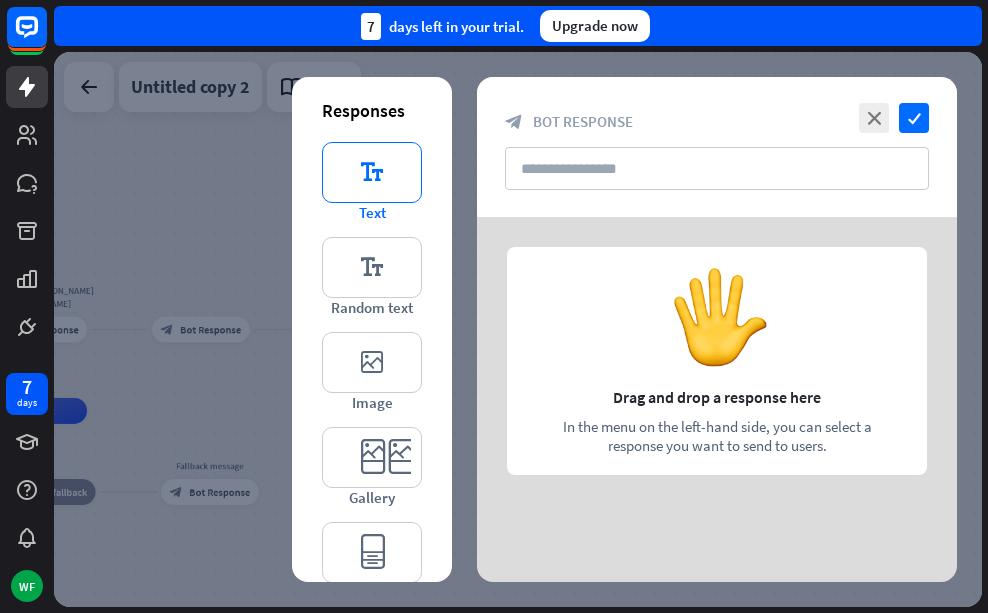 click on "editor_text" at bounding box center [372, 172] 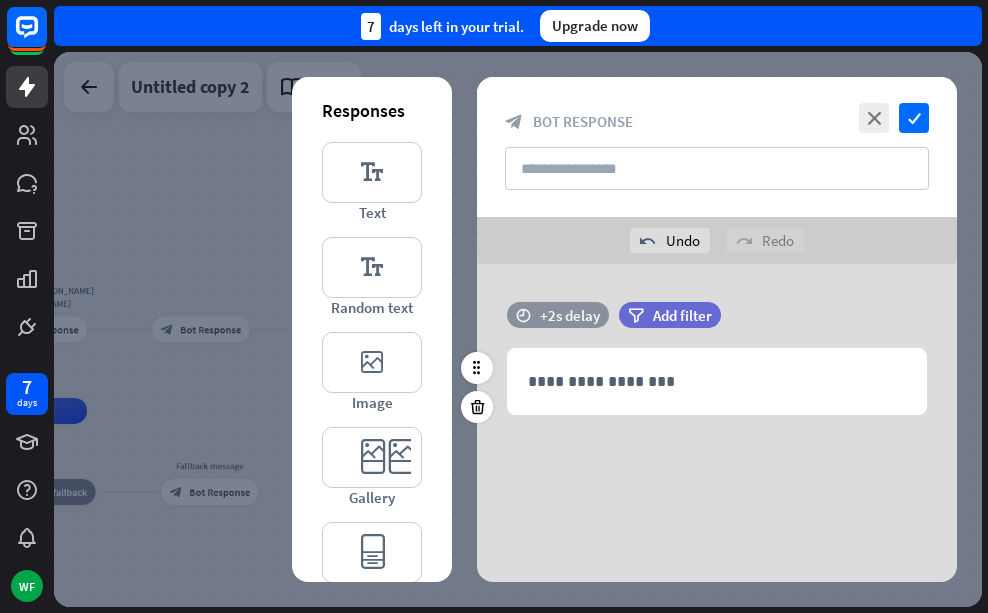 click on "time" at bounding box center [523, 315] 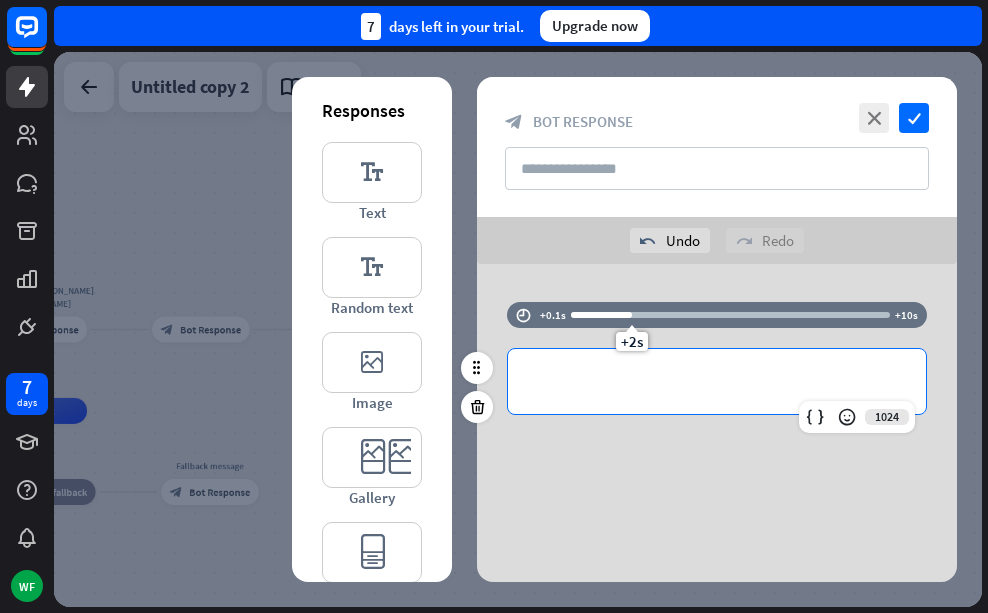 click on "**********" at bounding box center [717, 381] 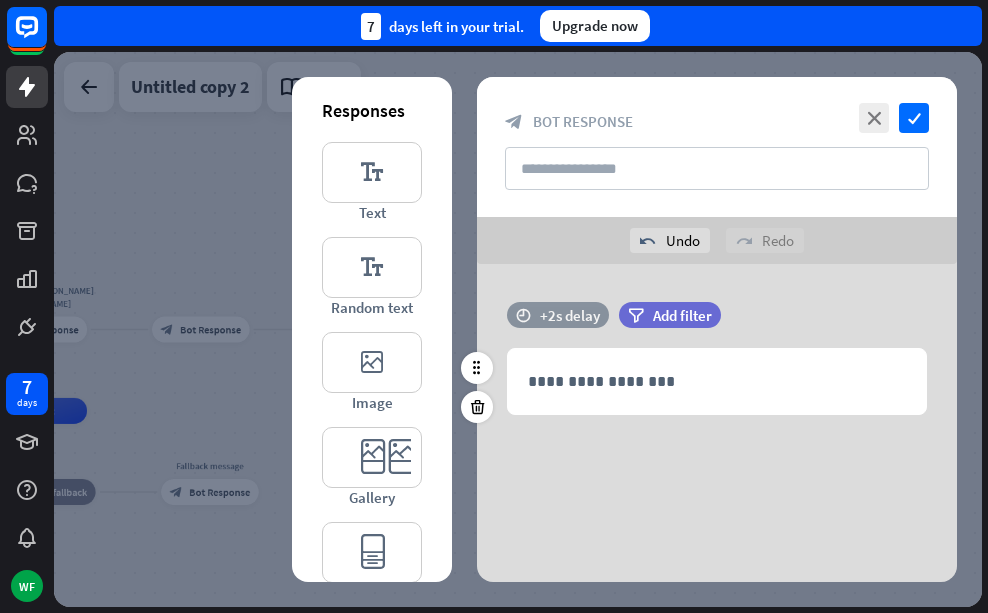 click on "time" at bounding box center [523, 315] 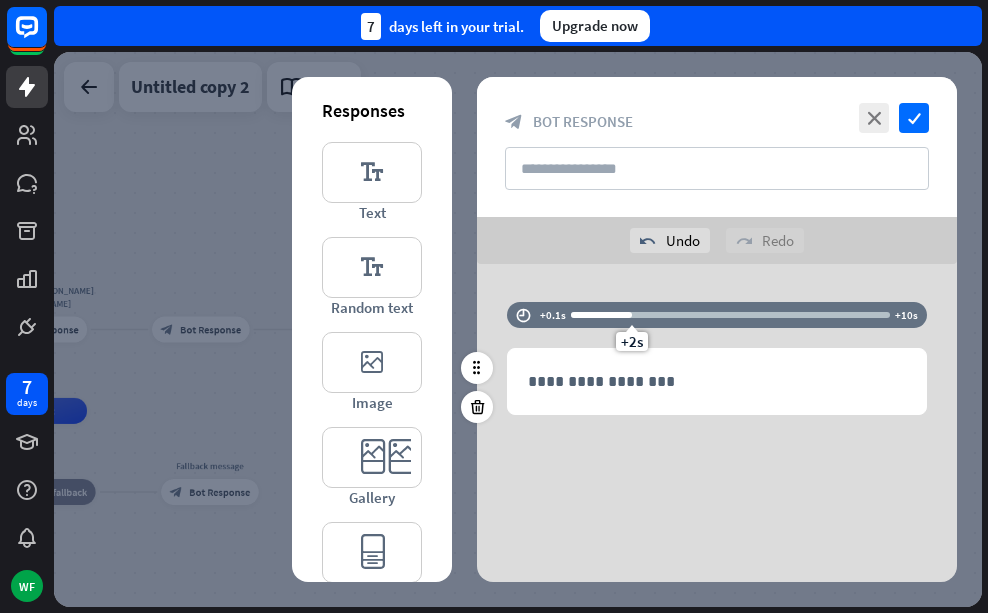 click at bounding box center [601, 315] 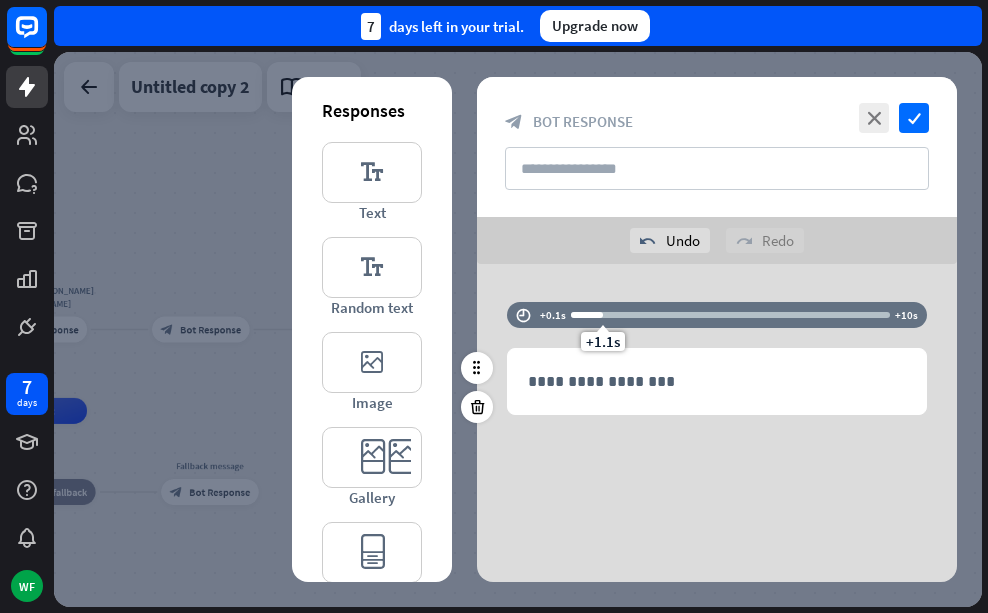 click at bounding box center [587, 315] 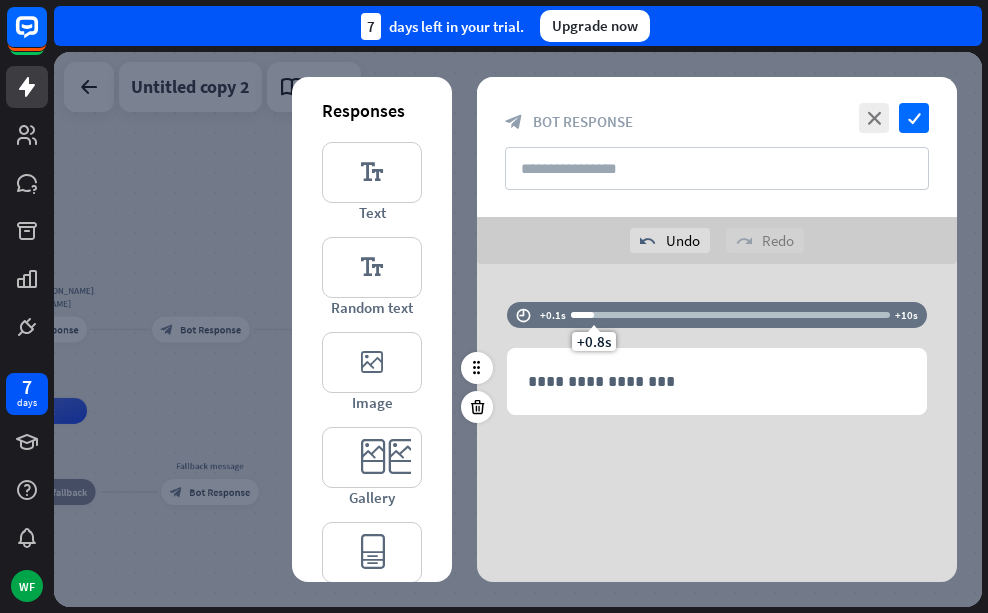 click on "+0.8s" at bounding box center [594, 315] 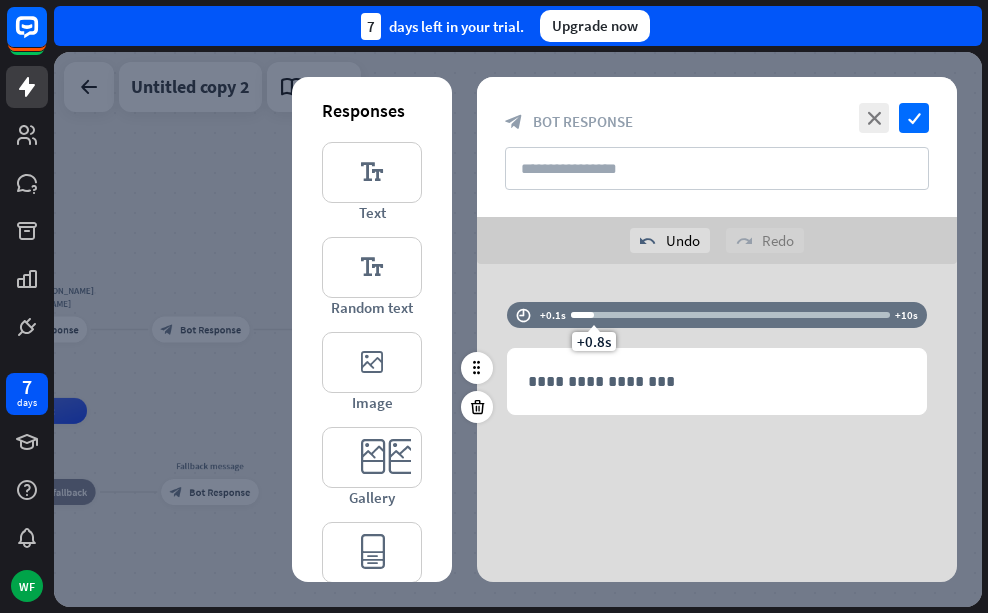 click on "+0.8s" at bounding box center (594, 315) 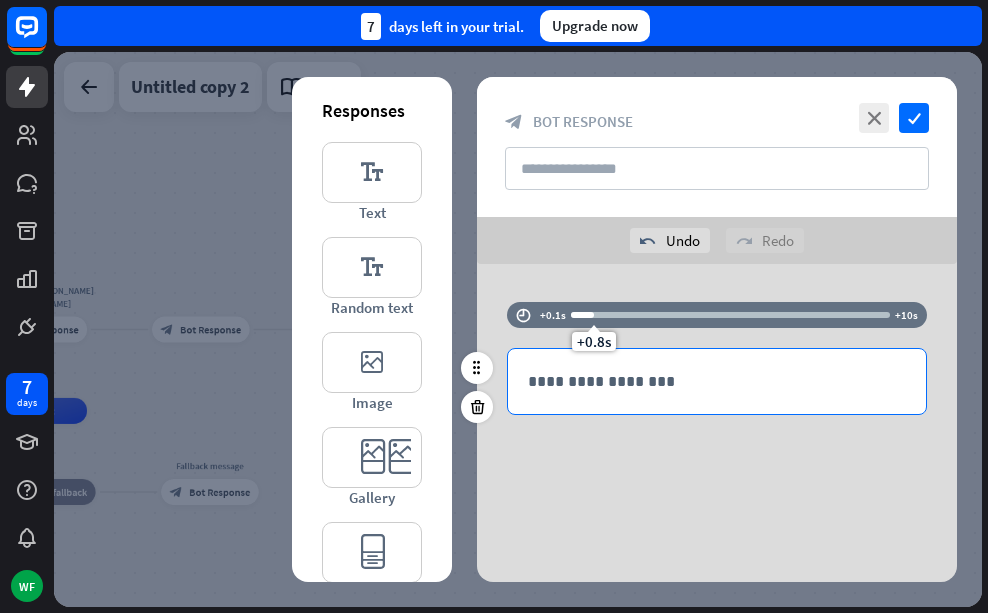 click on "**********" at bounding box center (717, 381) 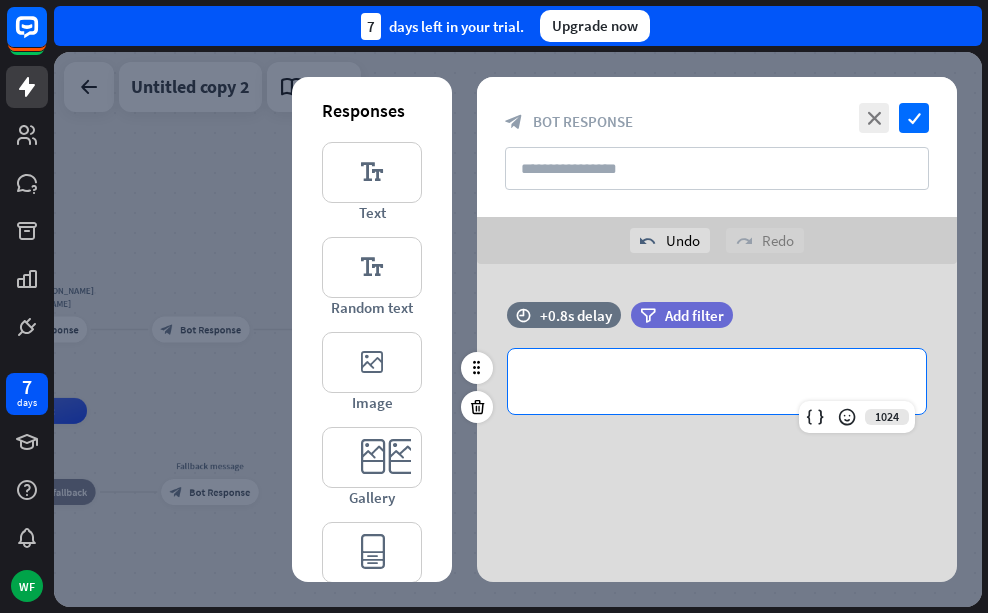 type 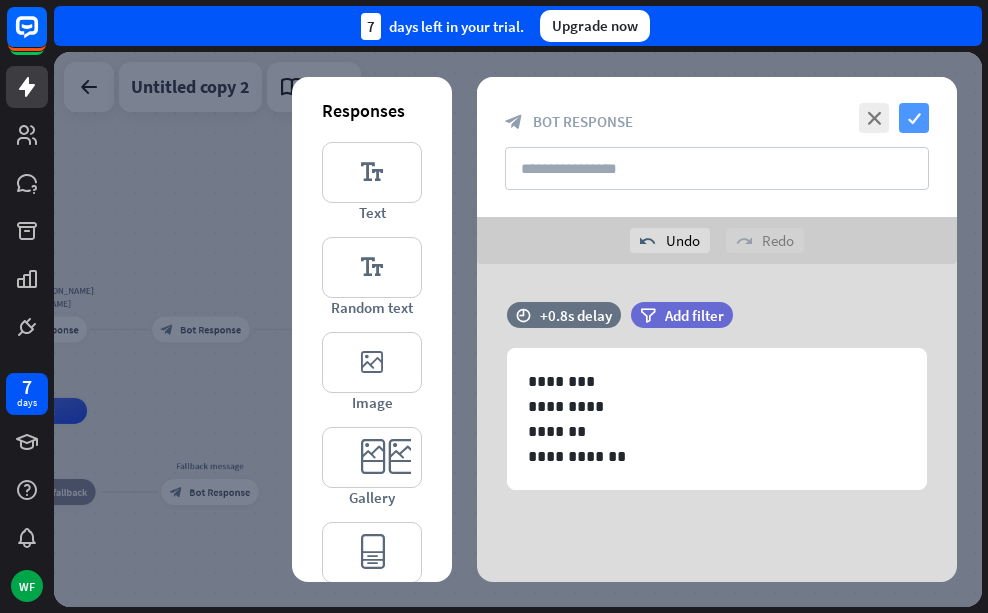 click on "check" at bounding box center [914, 118] 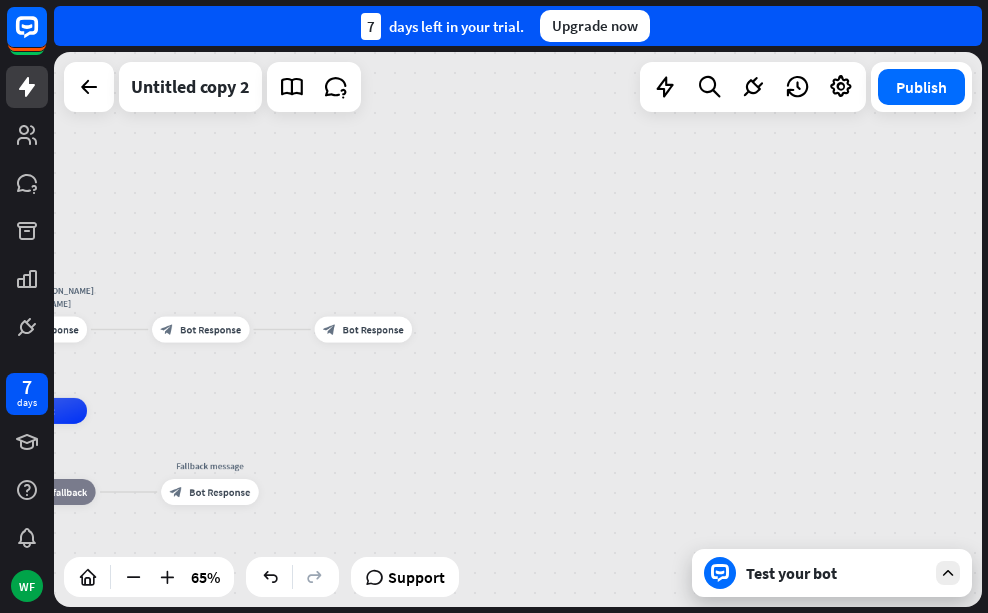 click on "Test your bot" at bounding box center [836, 573] 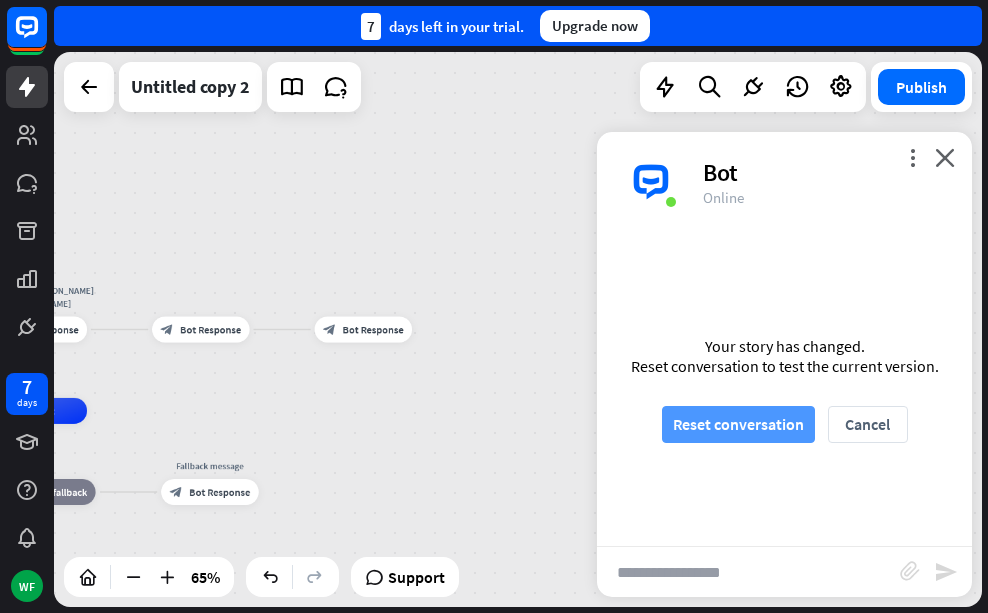 click on "Reset conversation" at bounding box center [738, 424] 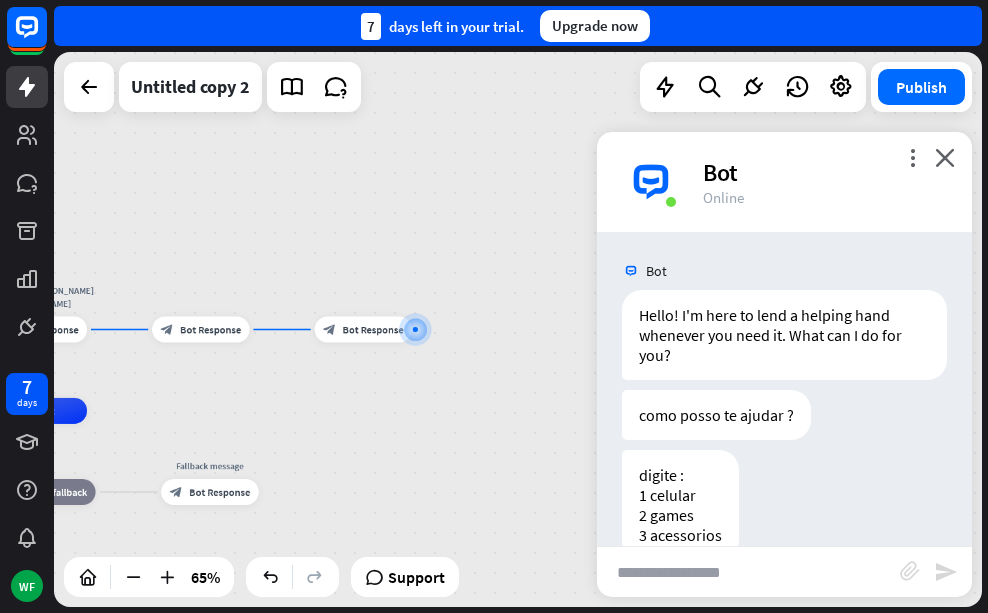 scroll, scrollTop: 44, scrollLeft: 0, axis: vertical 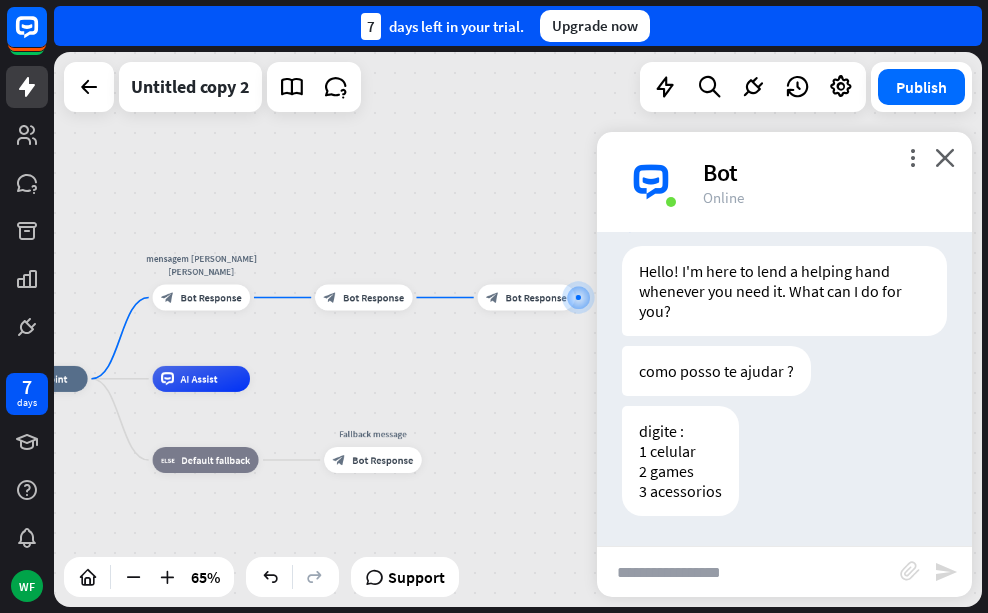 drag, startPoint x: 336, startPoint y: 265, endPoint x: 499, endPoint y: 233, distance: 166.1114 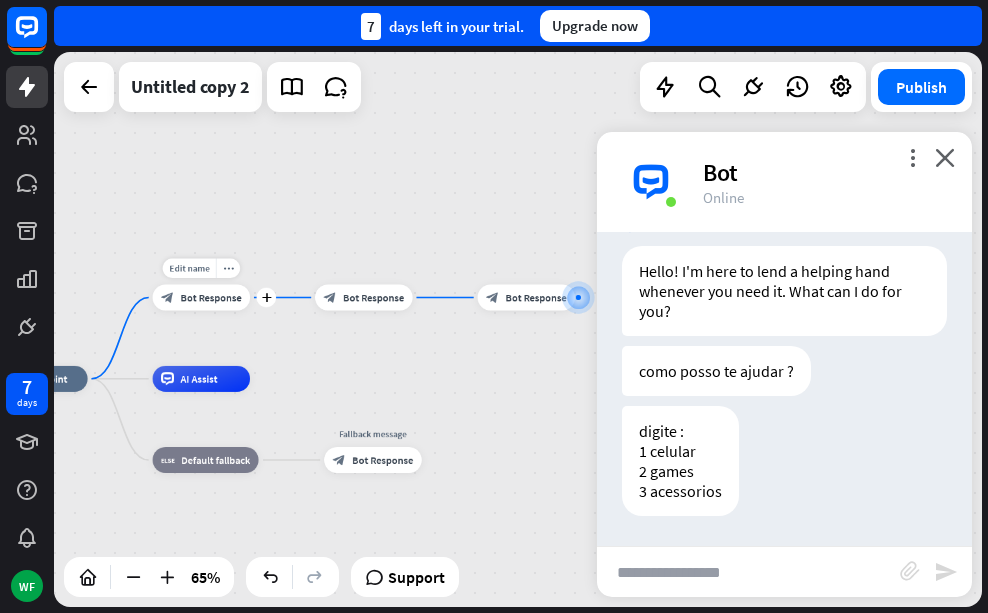 click on "Bot Response" at bounding box center (211, 297) 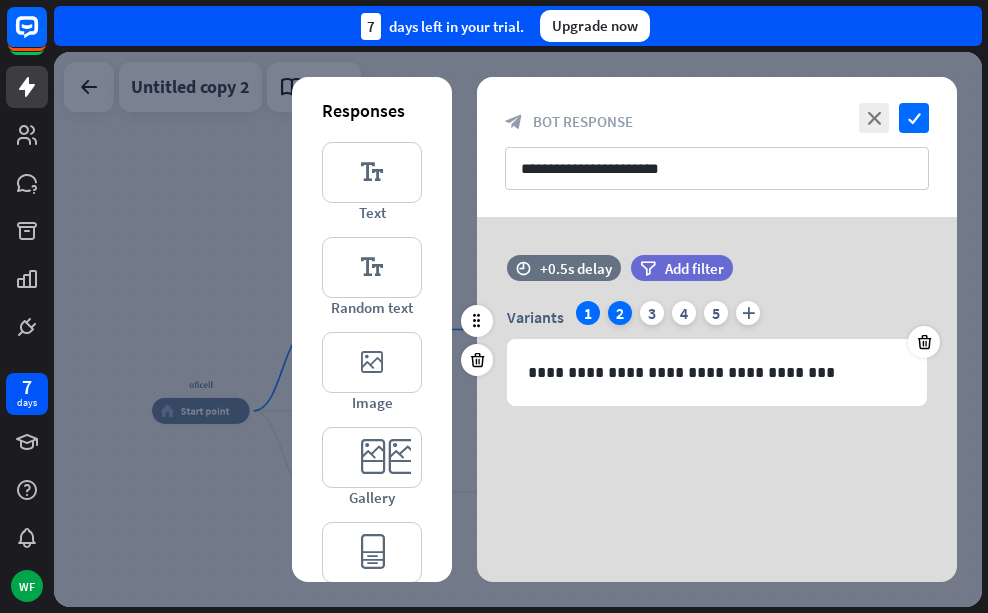 click on "2" at bounding box center [620, 313] 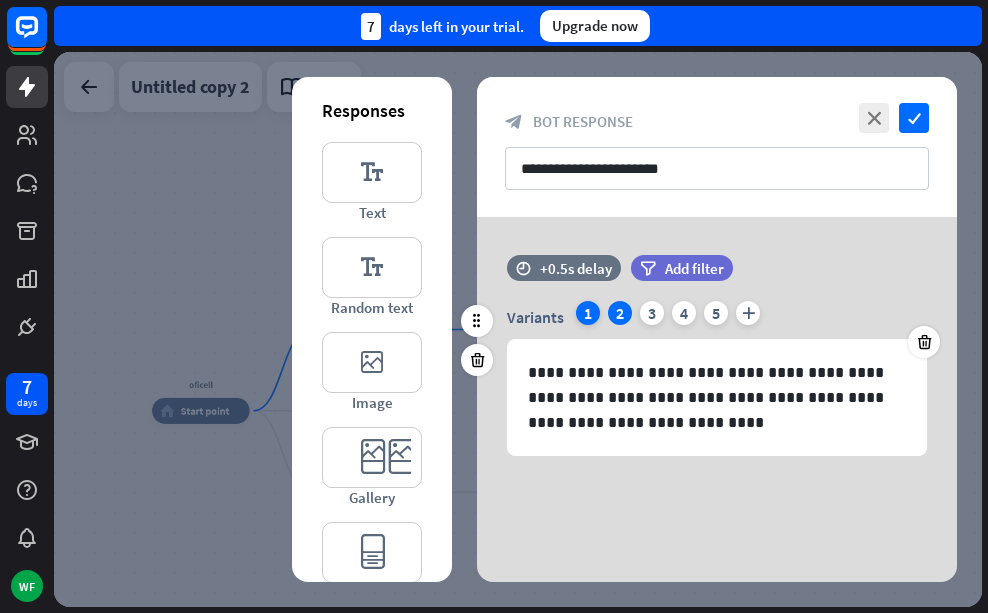 click on "1" at bounding box center (588, 313) 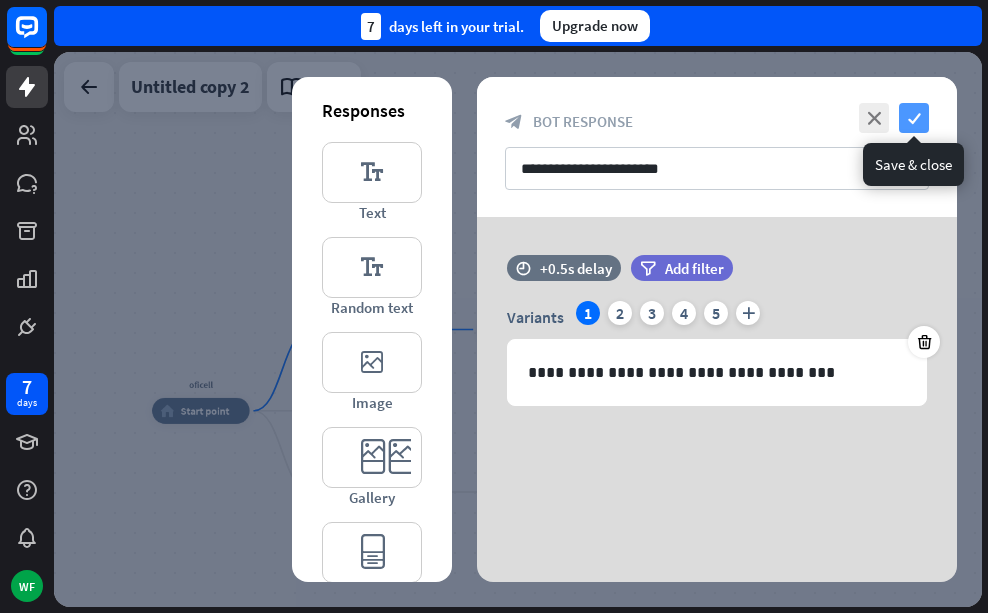 click on "check" at bounding box center [914, 118] 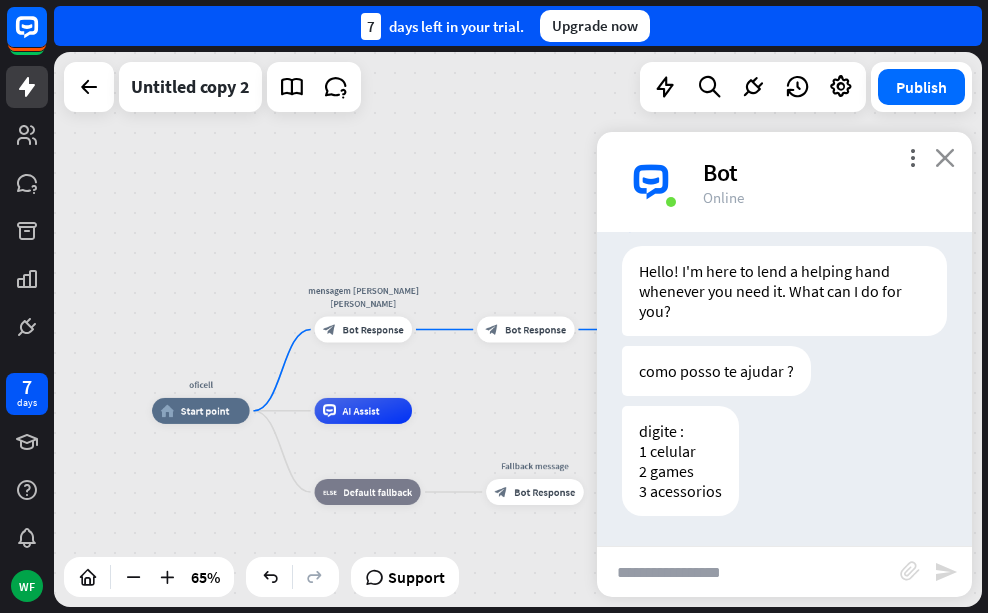 click on "close" at bounding box center (945, 157) 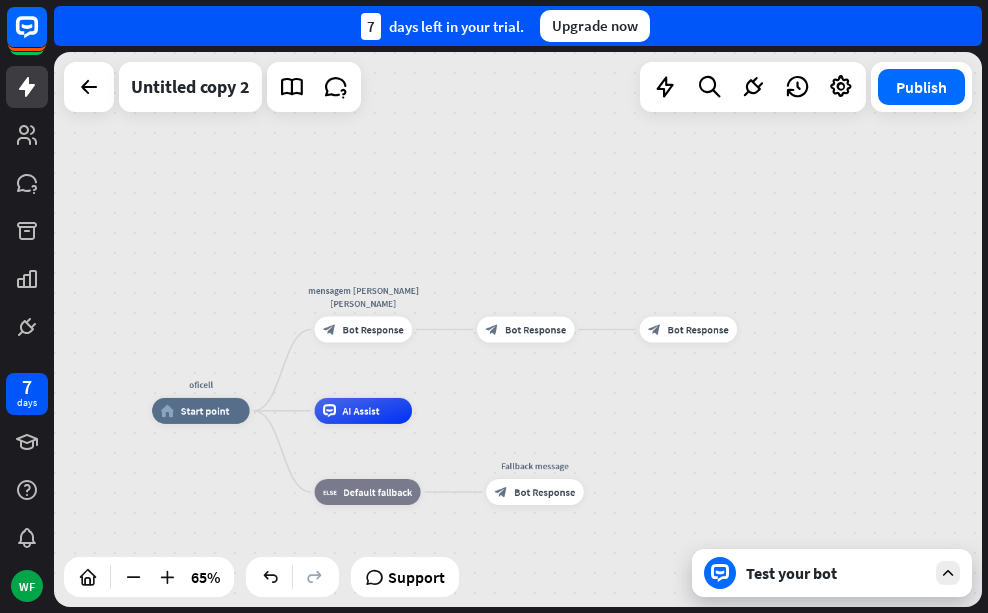 click on "Test your bot" at bounding box center [836, 573] 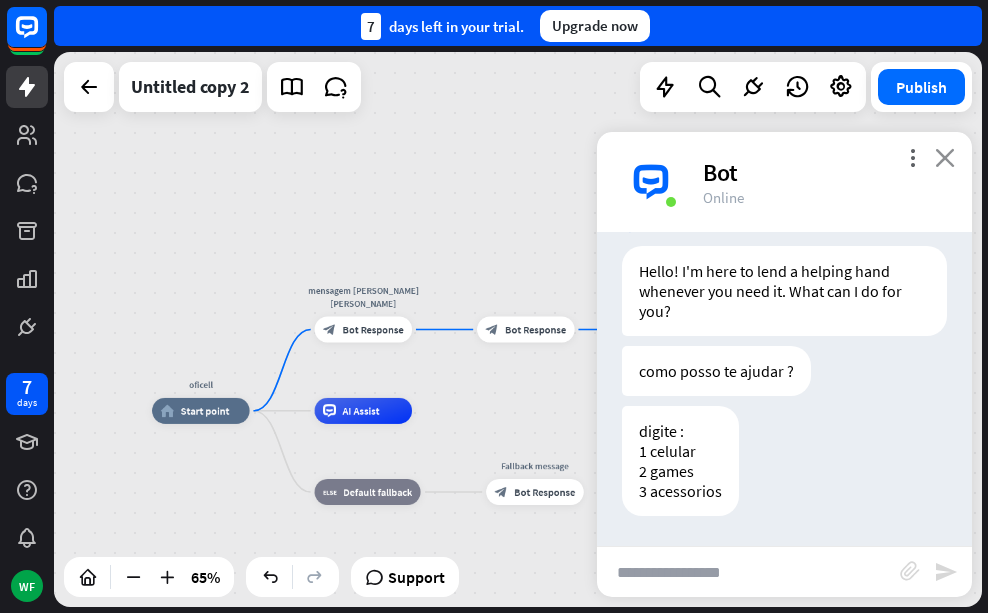 click on "close" at bounding box center (945, 157) 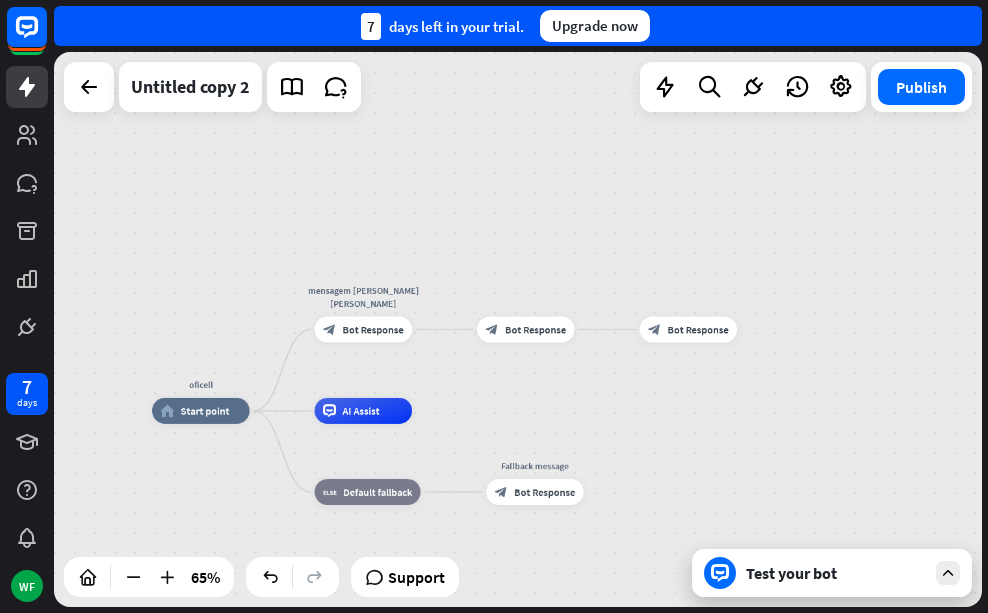 click on "oficell   home_2   Start point                 mensagem [PERSON_NAME] [PERSON_NAME]   block_bot_response   Bot Response                   block_bot_response   Bot Response                   block_bot_response   Bot Response                     AI Assist                   block_fallback   Default fallback                 Fallback message   block_bot_response   Bot Response" at bounding box center (518, 329) 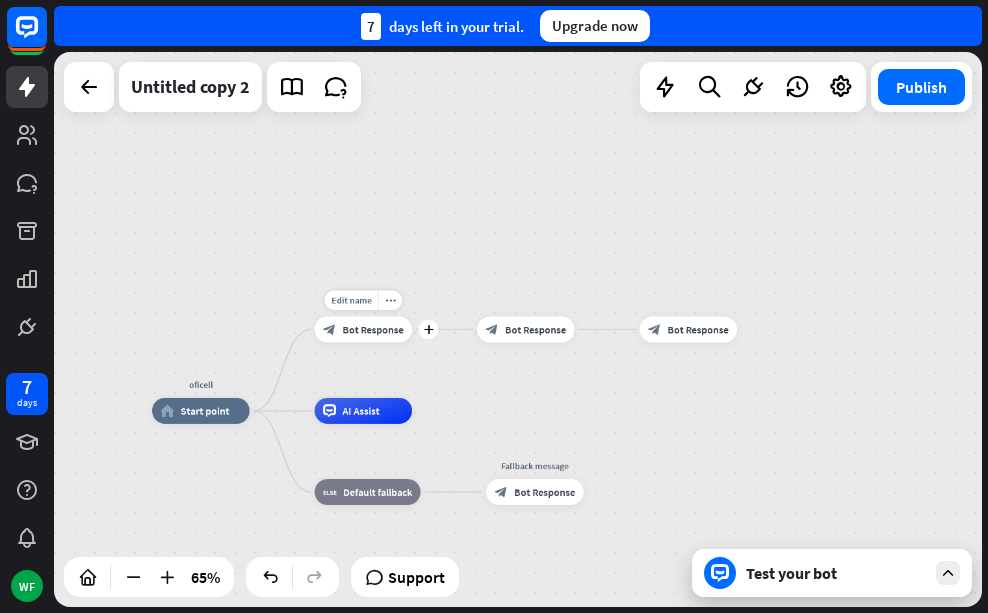 click on "block_bot_response   Bot Response" at bounding box center [364, 330] 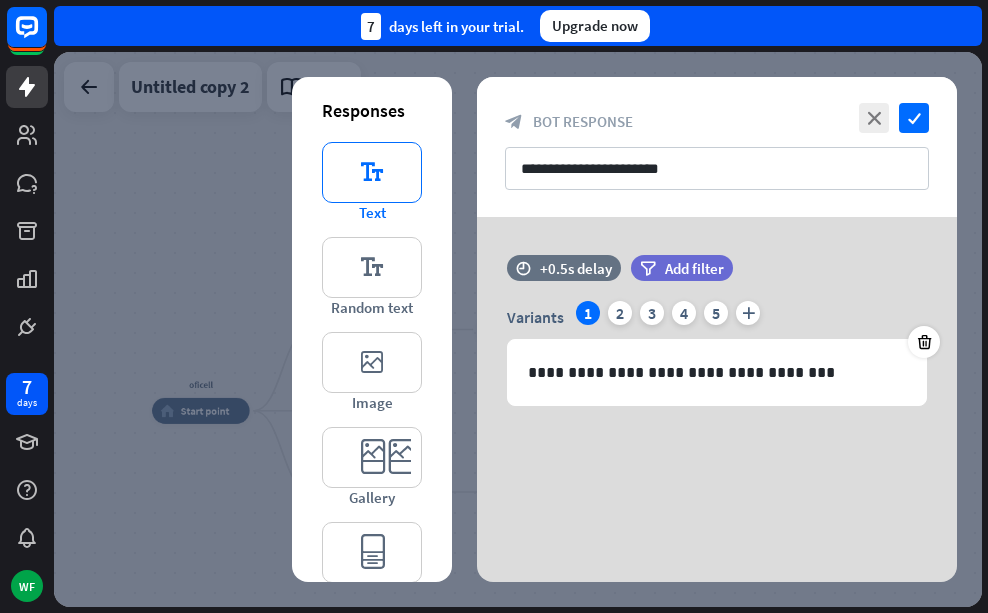 click on "editor_text" at bounding box center [372, 172] 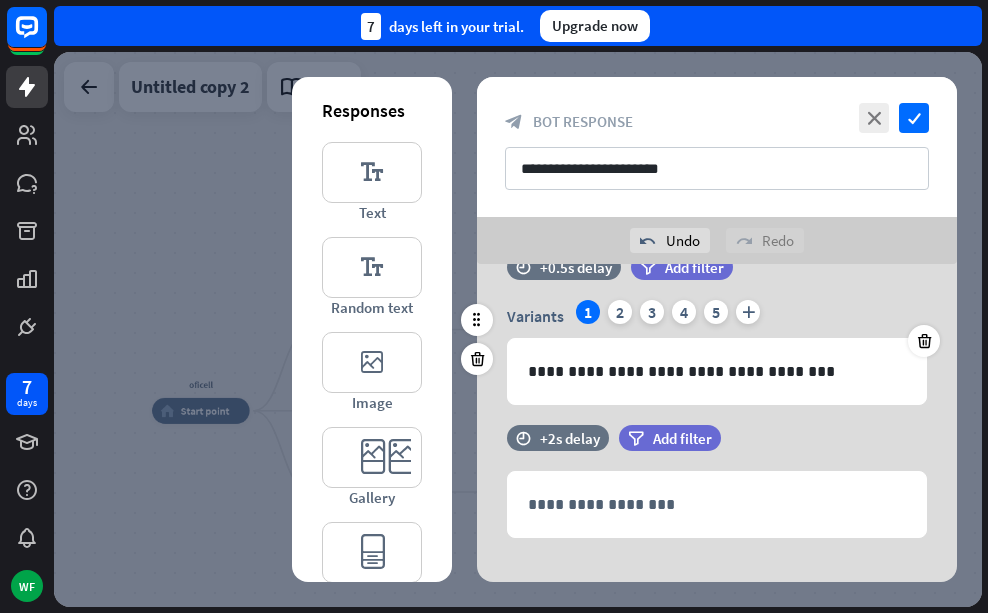 scroll, scrollTop: 74, scrollLeft: 0, axis: vertical 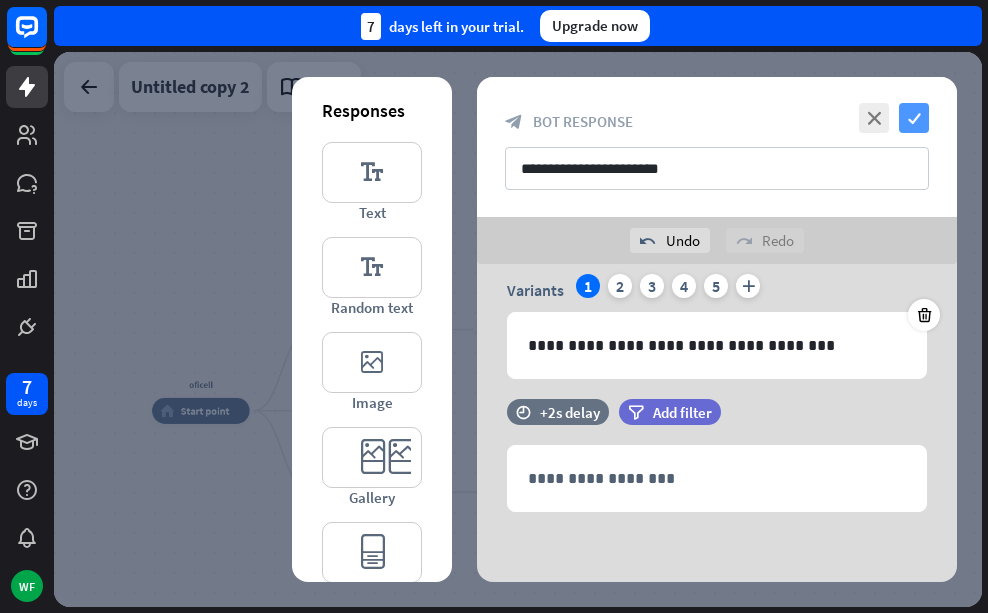 click on "check" at bounding box center [914, 118] 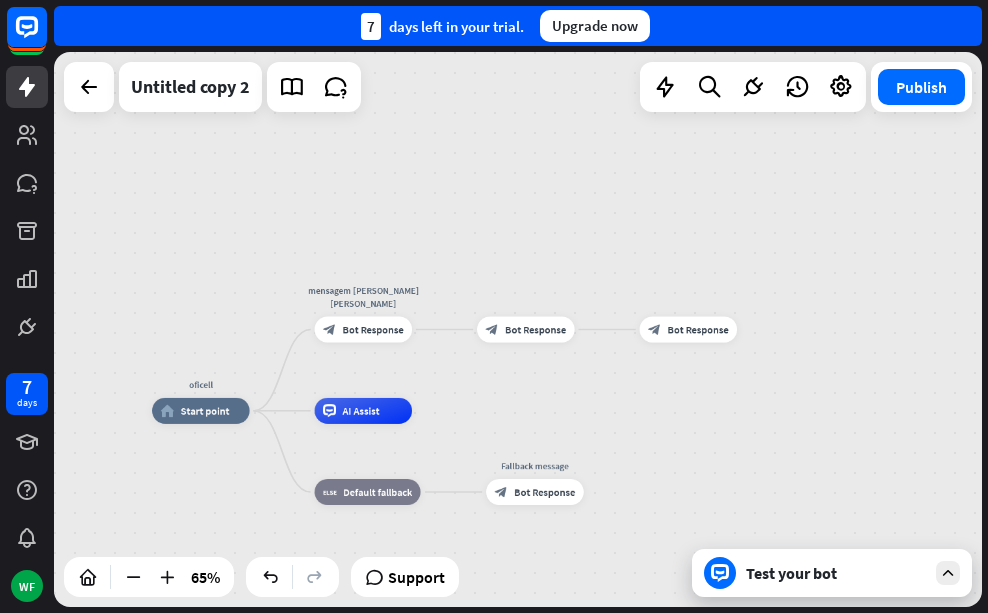 click on "Test your bot" at bounding box center [832, 573] 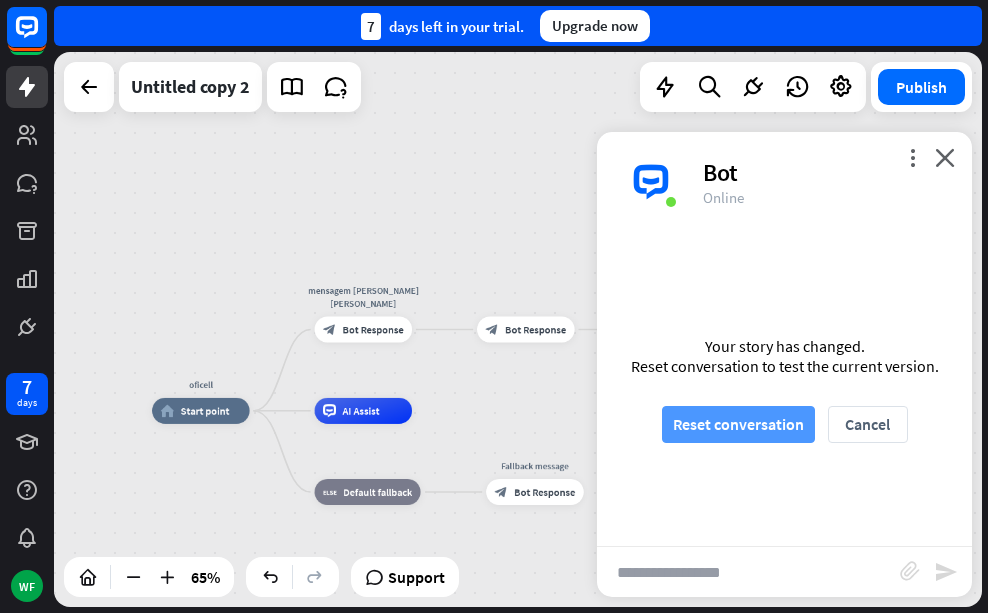 click on "Reset conversation" at bounding box center [738, 424] 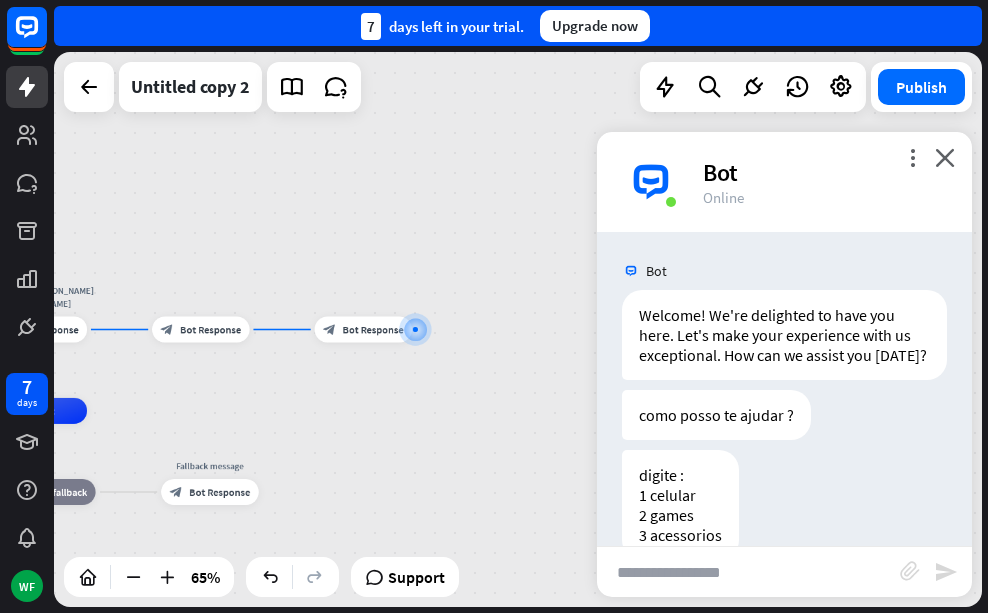 scroll, scrollTop: 64, scrollLeft: 0, axis: vertical 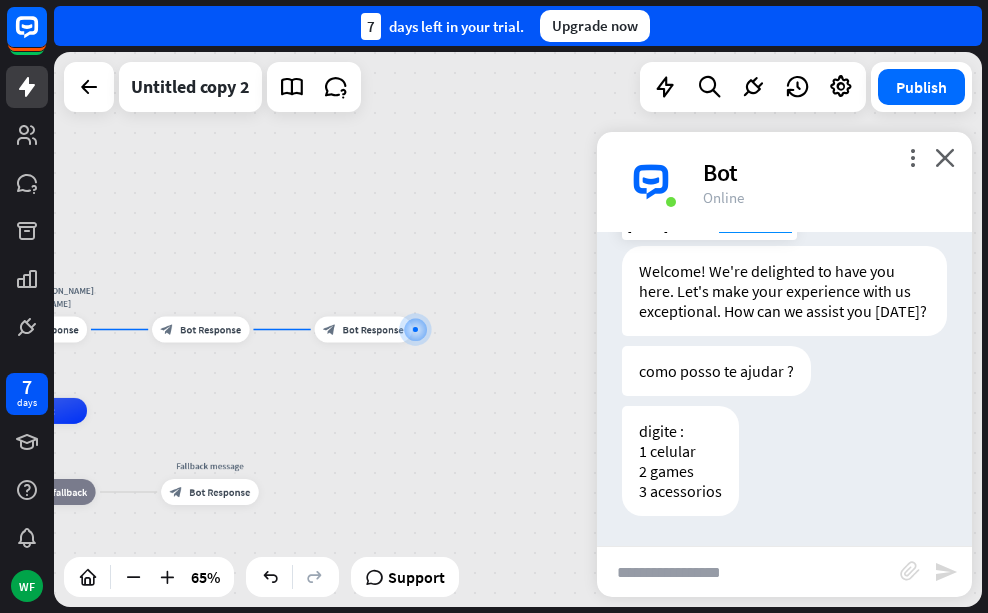 click on "Welcome! We're delighted to have you here. Let's make your experience with us exceptional. How can we assist you [DATE]?" at bounding box center [784, 291] 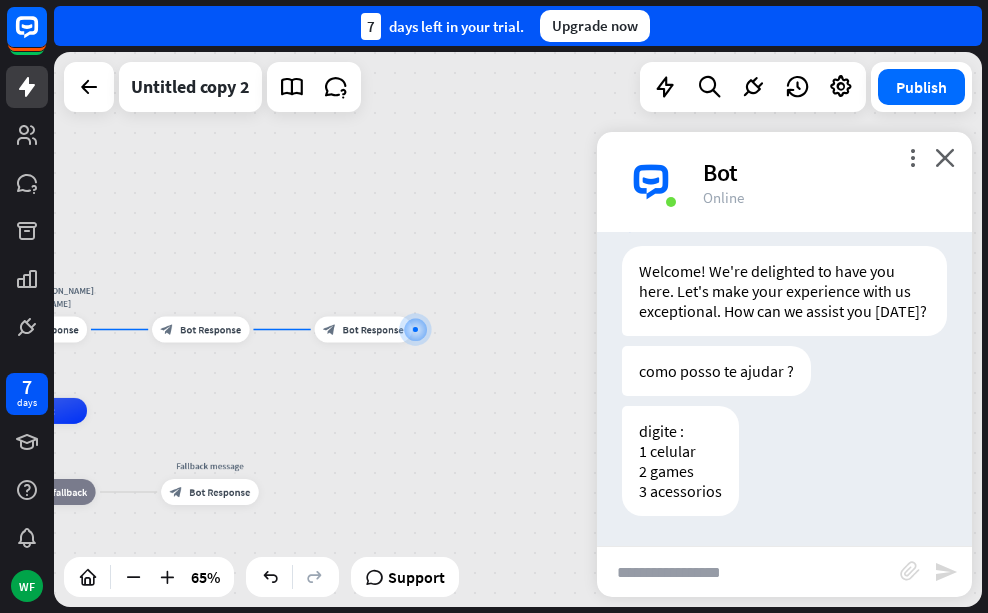 drag, startPoint x: 710, startPoint y: 313, endPoint x: 851, endPoint y: 422, distance: 178.21896 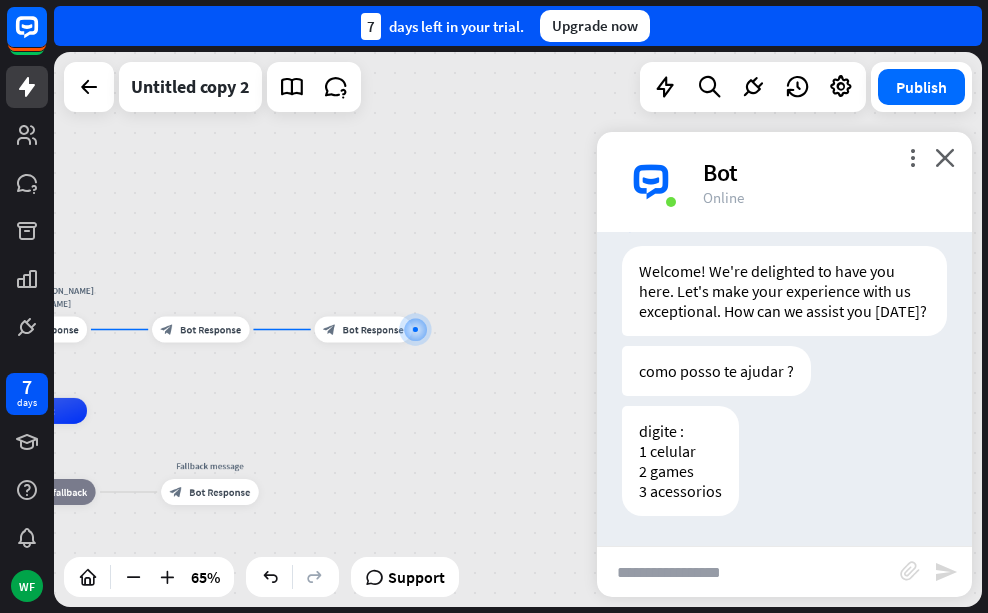 click on "digite :
1 celular
2 games
3 acessorios
[DATE] 3:04 PM
Show JSON" at bounding box center (784, 466) 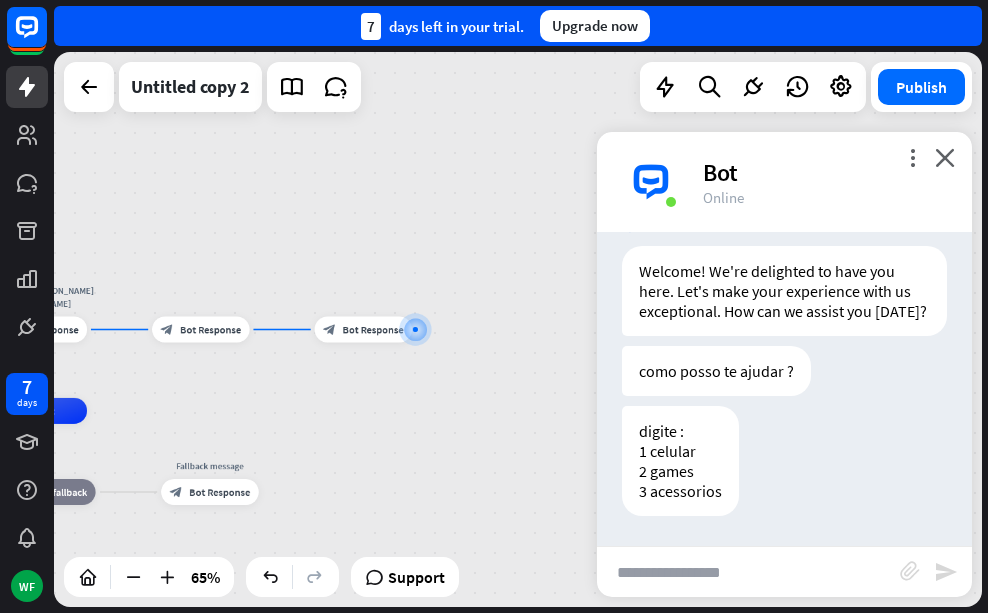 drag, startPoint x: 937, startPoint y: 156, endPoint x: 894, endPoint y: 175, distance: 47.010635 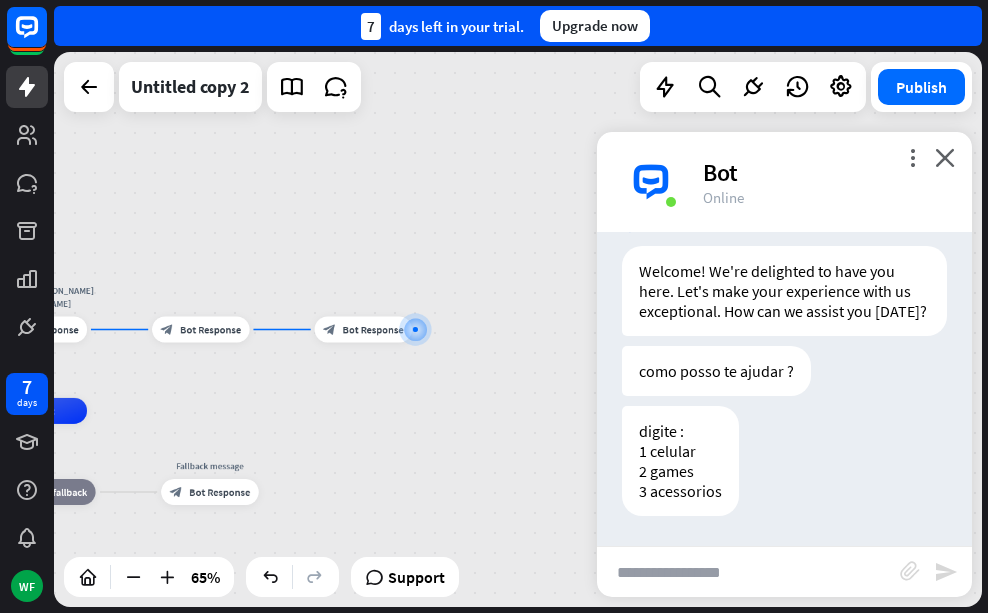 click on "more_vert
close
Bot
Online" at bounding box center (784, 182) 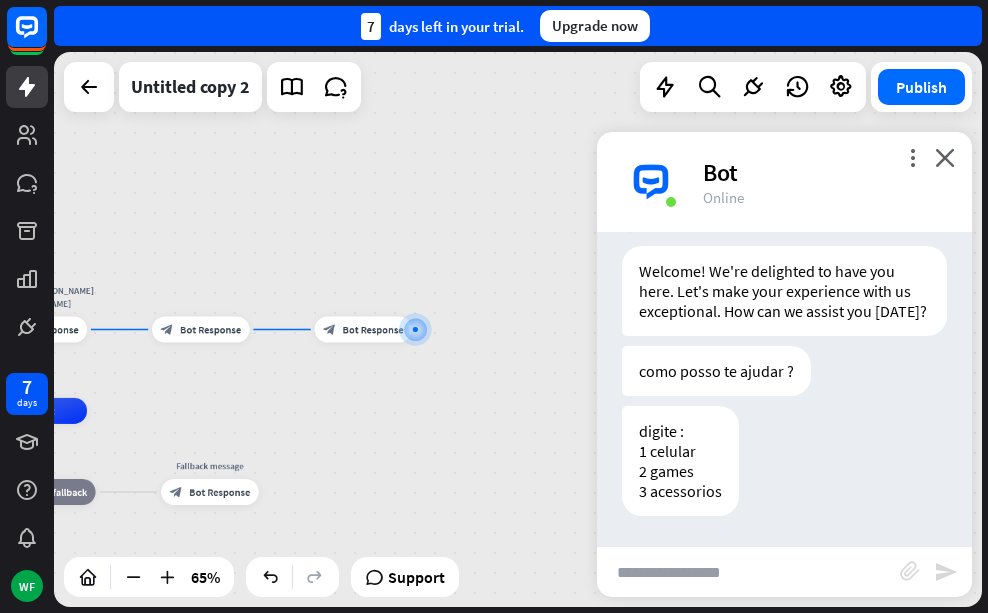 click on "more_vert
close
Bot
Online" at bounding box center [784, 182] 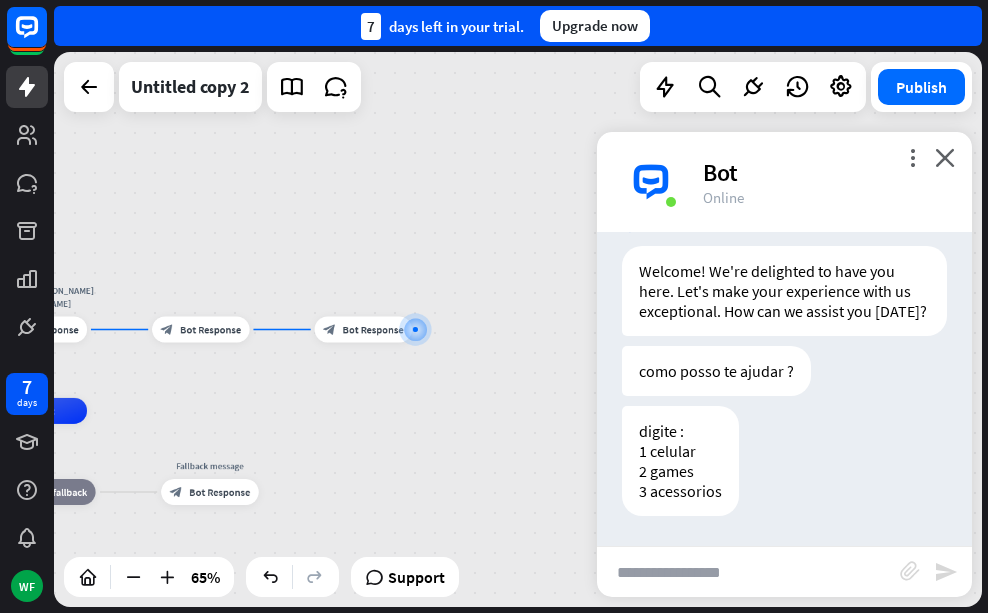 click on "oficell   home_2   Start point                 mensagem [PERSON_NAME] [PERSON_NAME]   block_bot_response   Bot Response                   block_bot_response   Bot Response                   block_bot_response   Bot Response                         AI Assist                   block_fallback   Default fallback                 Fallback message   block_bot_response   Bot Response" at bounding box center (518, 329) 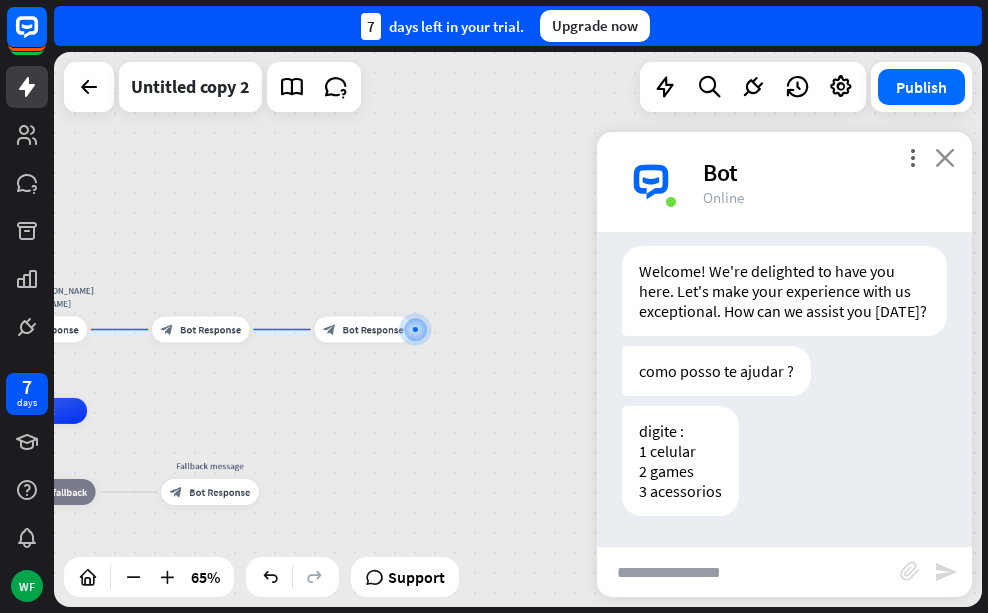 click on "close" at bounding box center [945, 157] 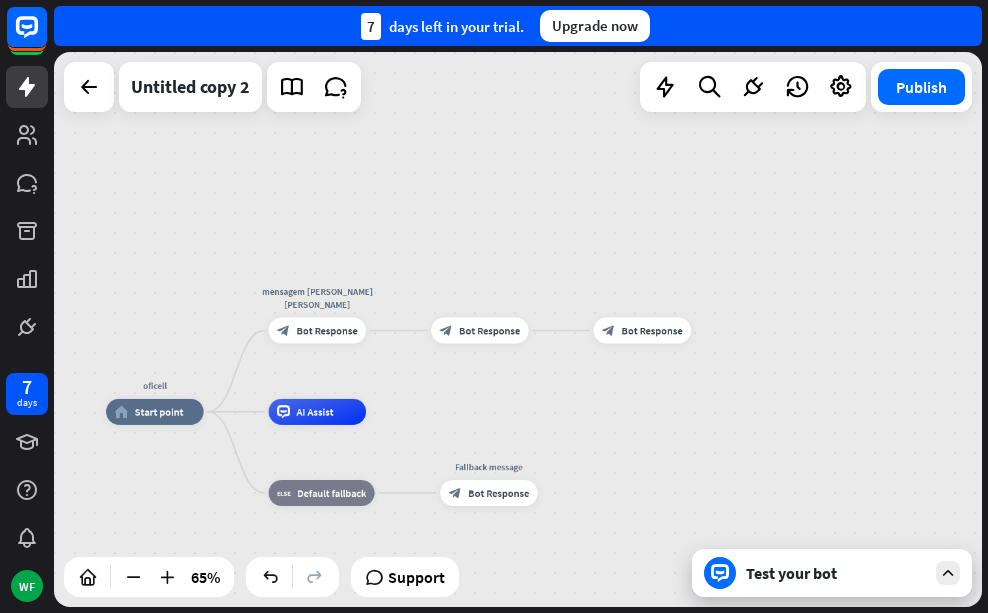 drag, startPoint x: 426, startPoint y: 255, endPoint x: 709, endPoint y: 254, distance: 283.00177 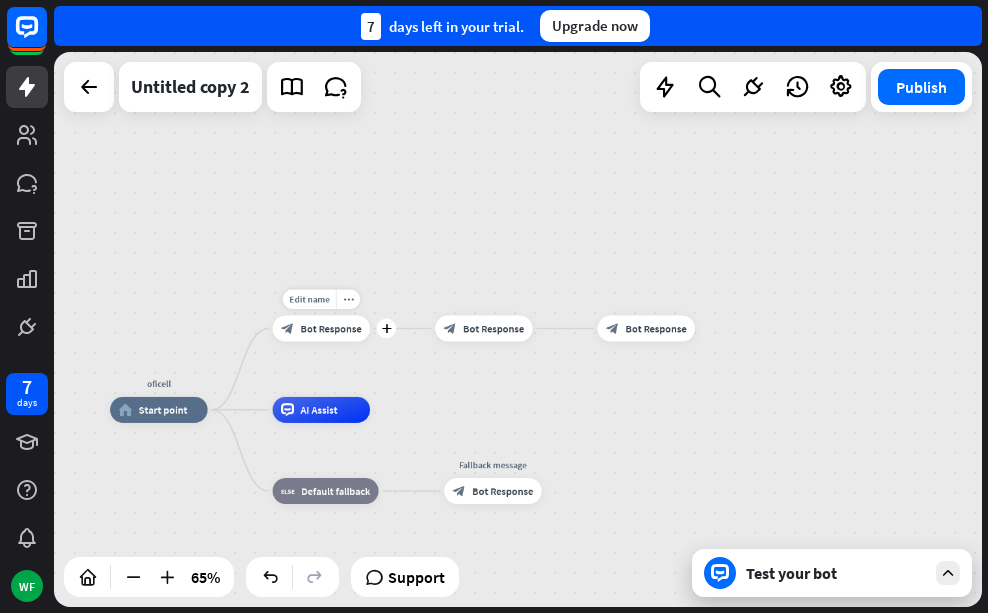 click on "block_bot_response   Bot Response" at bounding box center (322, 329) 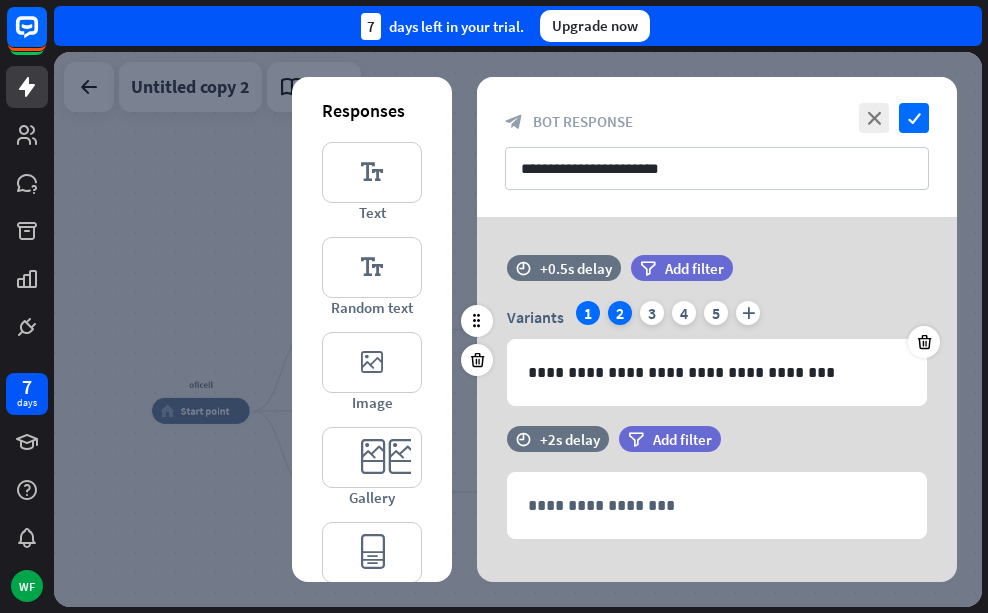 click on "2" at bounding box center (620, 313) 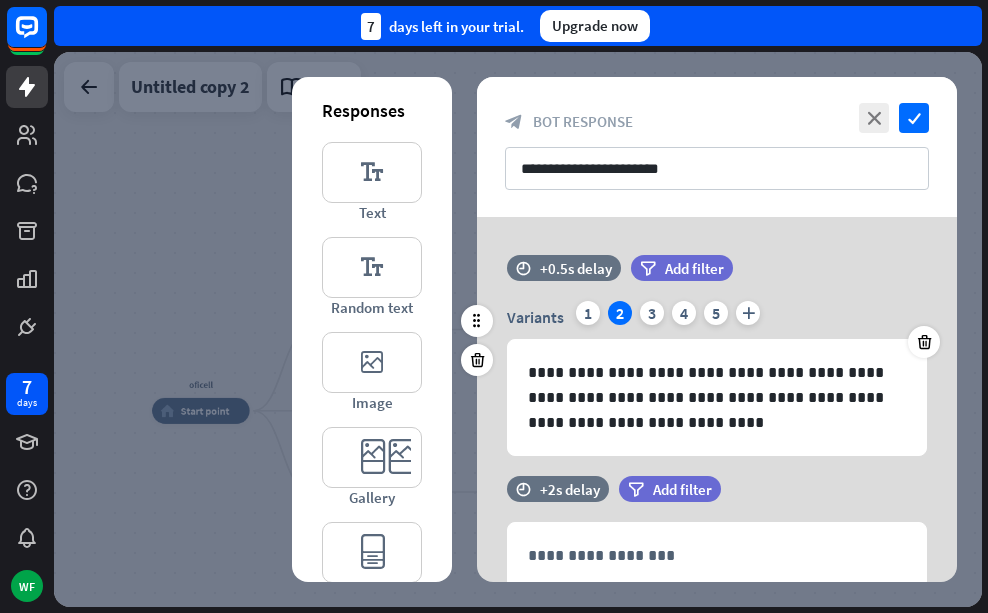 click on "2" at bounding box center [620, 313] 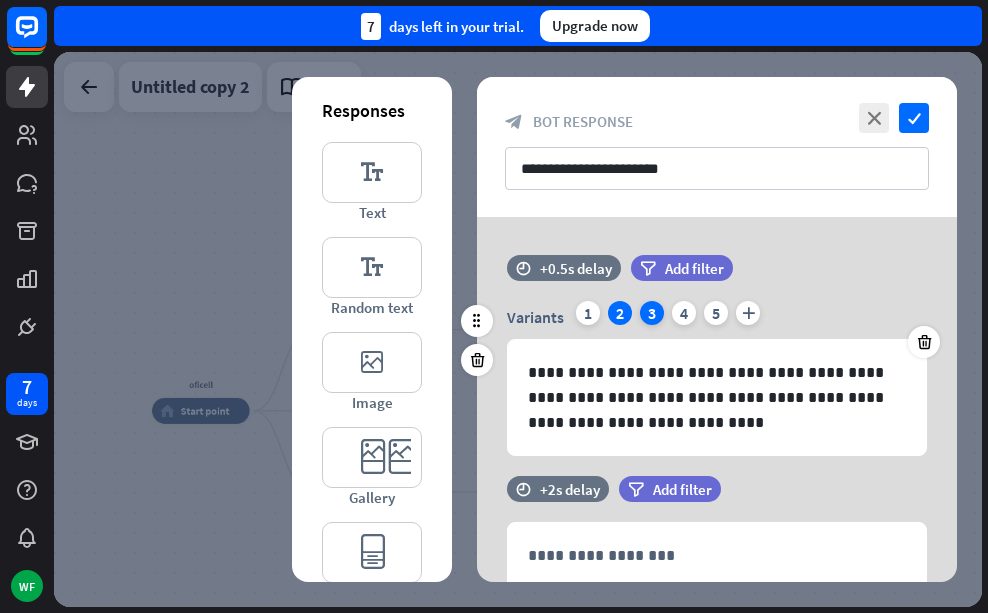 click on "3" at bounding box center [652, 313] 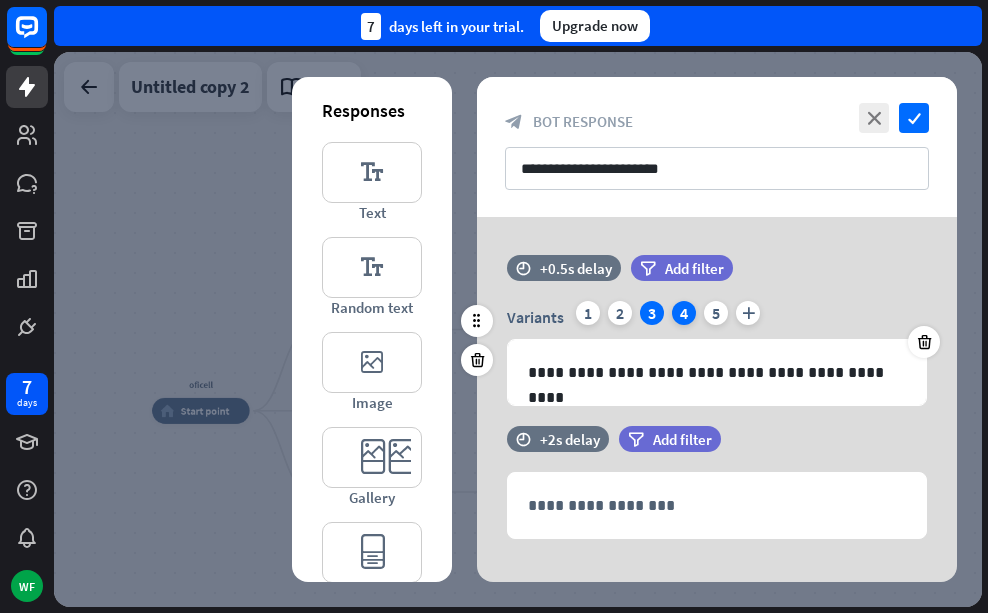 click on "4" at bounding box center [684, 313] 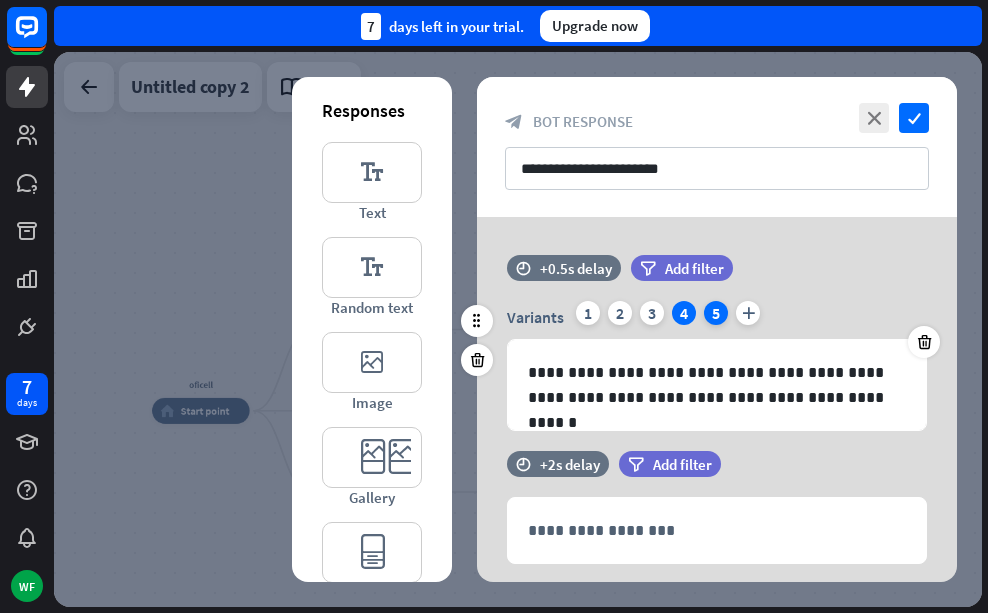 click on "5" at bounding box center (716, 313) 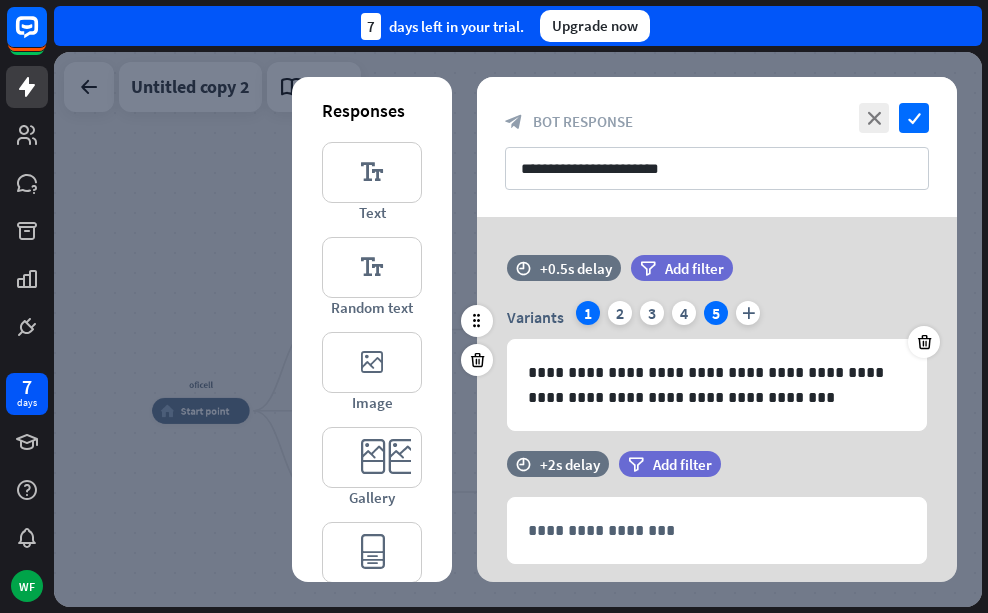 click on "1" at bounding box center (588, 313) 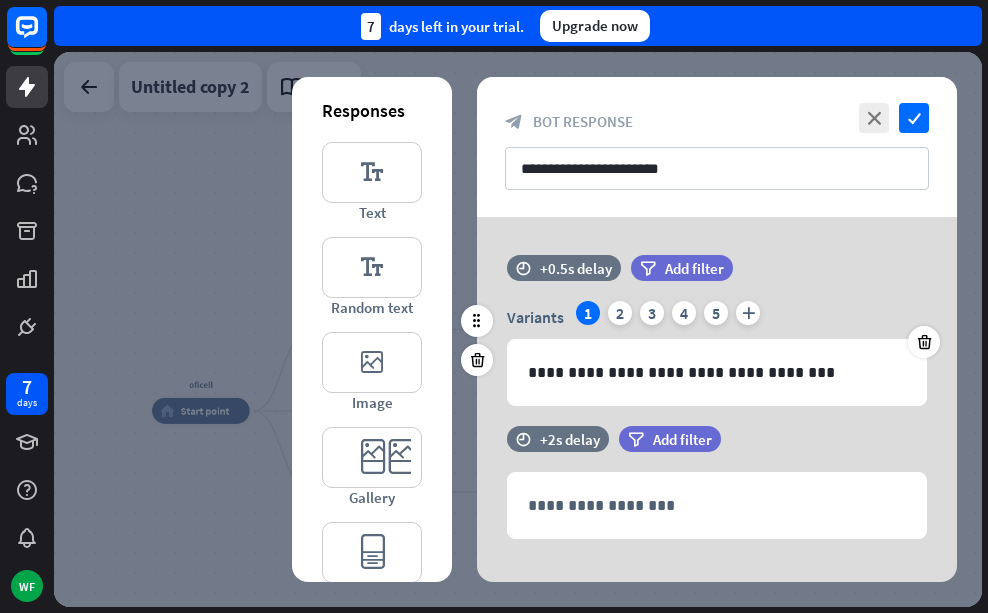 click on "1" at bounding box center [588, 313] 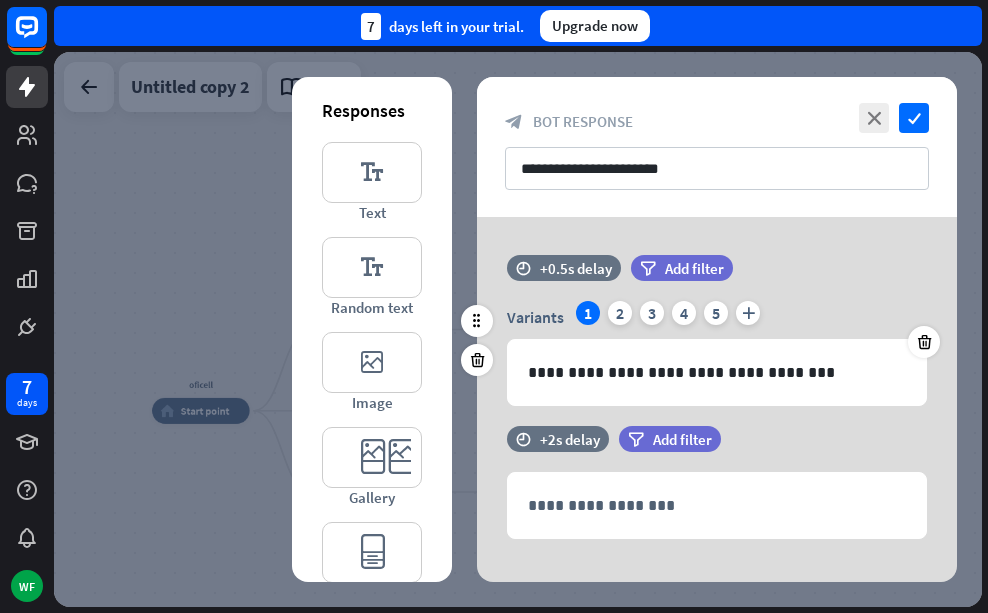 click on "1" at bounding box center (588, 313) 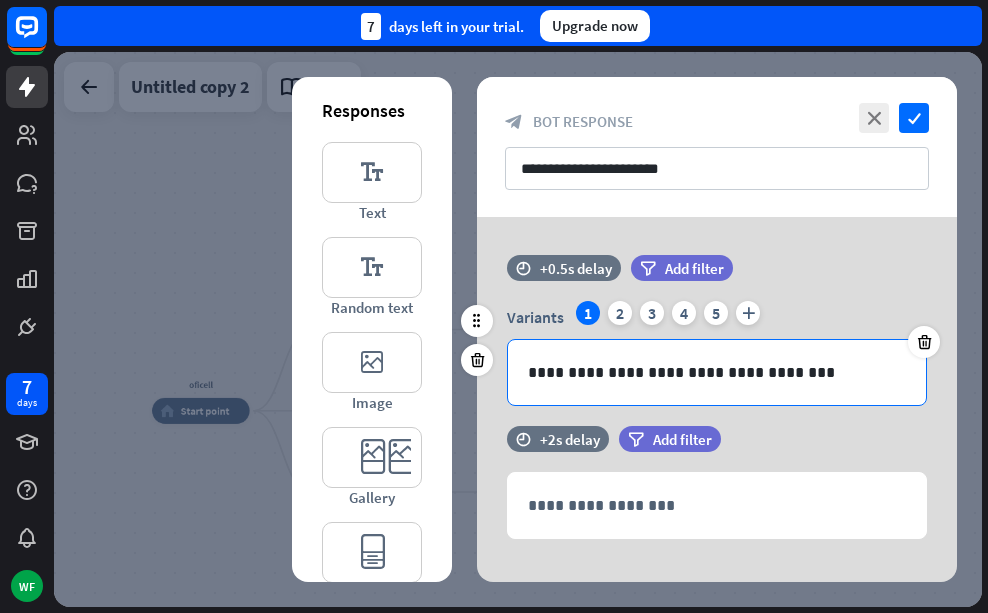 click on "**********" at bounding box center (717, 372) 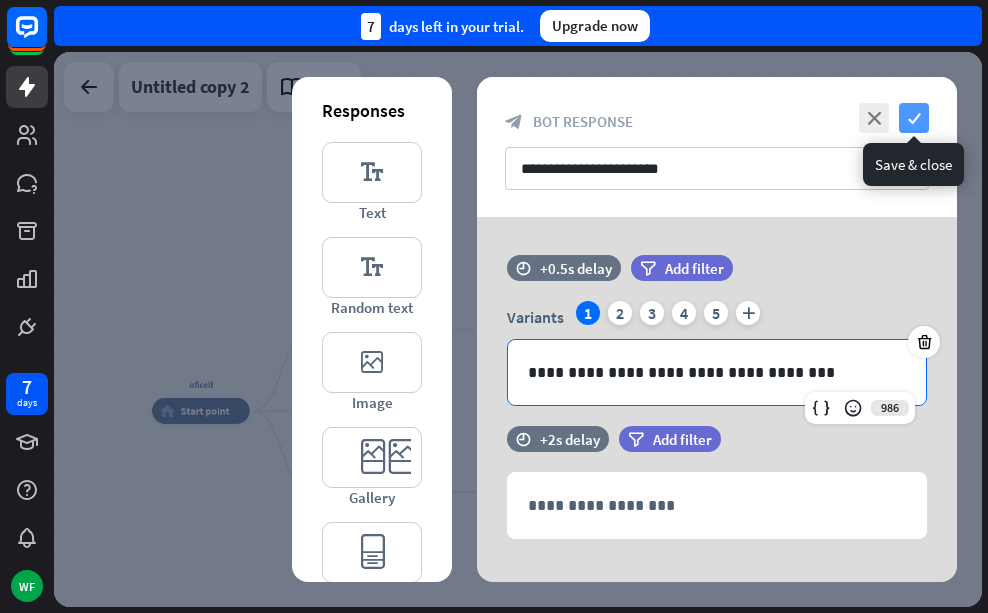 click on "check" at bounding box center [914, 118] 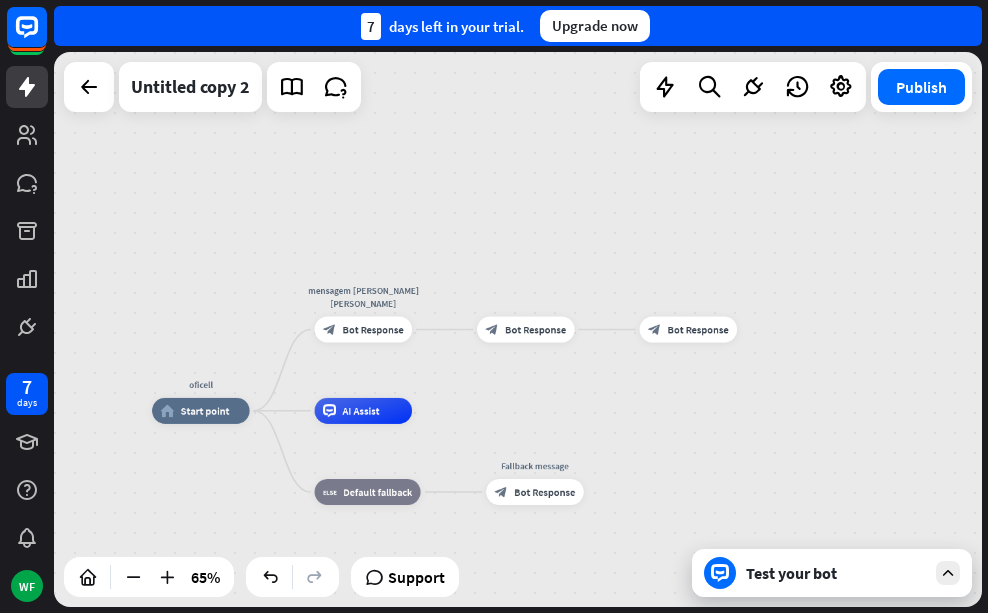 click on "oficell   home_2   Start point                 mensagem [PERSON_NAME] [PERSON_NAME]   block_bot_response   Bot Response                   block_bot_response   Bot Response                   block_bot_response   Bot Response                     AI Assist                   block_fallback   Default fallback                 Fallback message   block_bot_response   Bot Response" at bounding box center (518, 329) 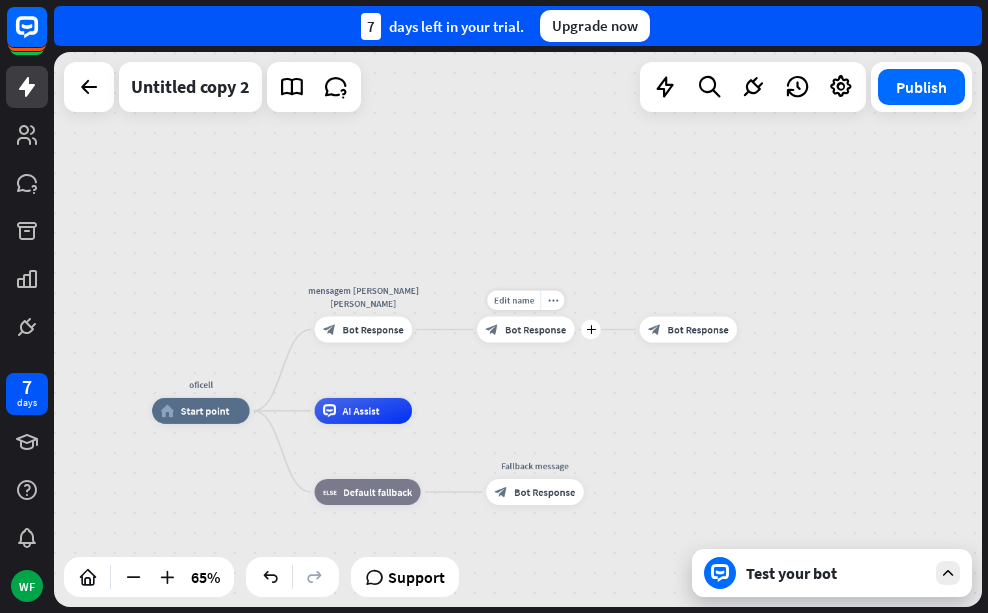 click on "Bot Response" at bounding box center [535, 329] 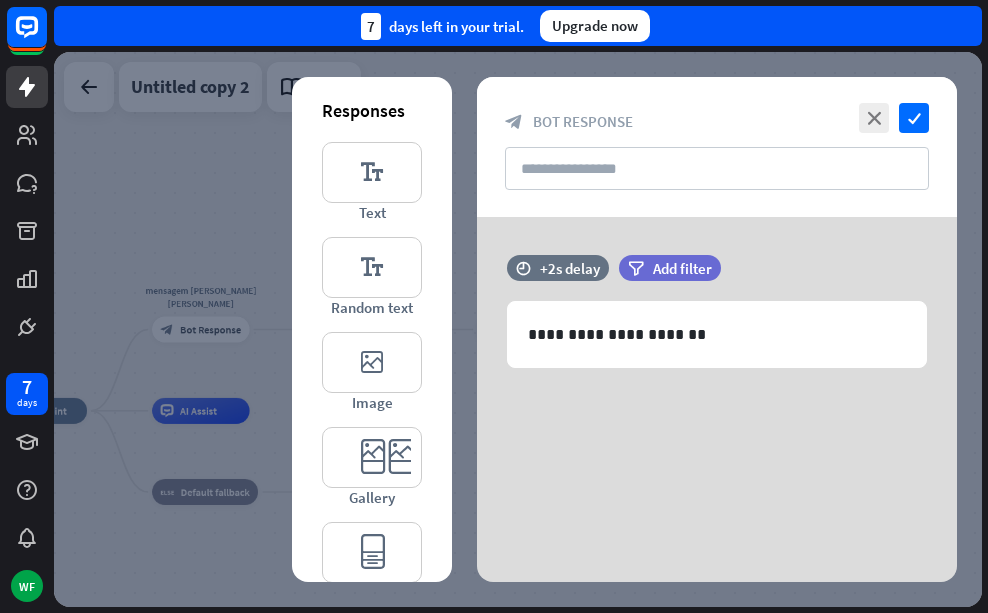 click at bounding box center [518, 329] 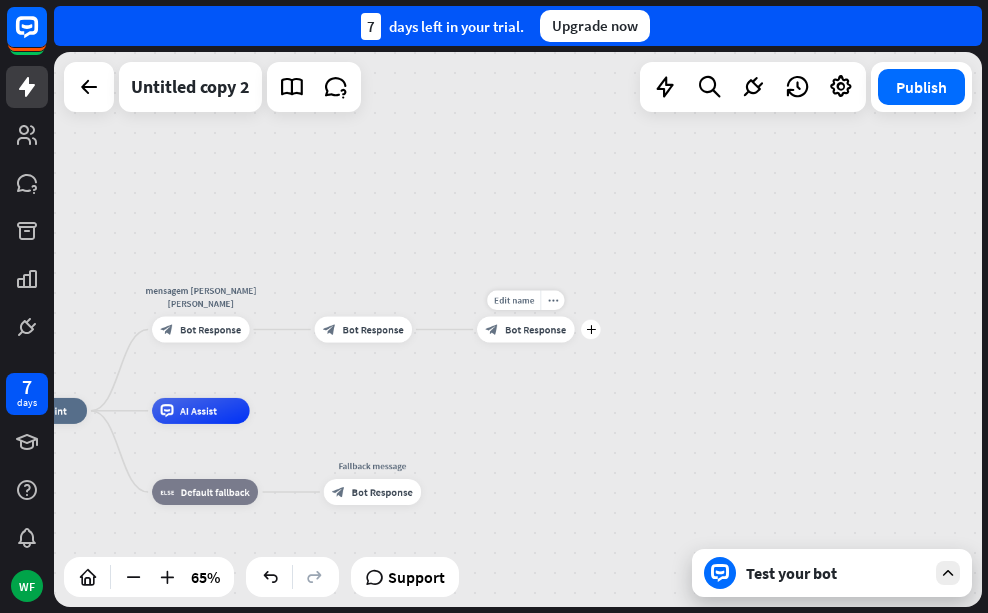 click on "block_bot_response   Bot Response" at bounding box center (526, 330) 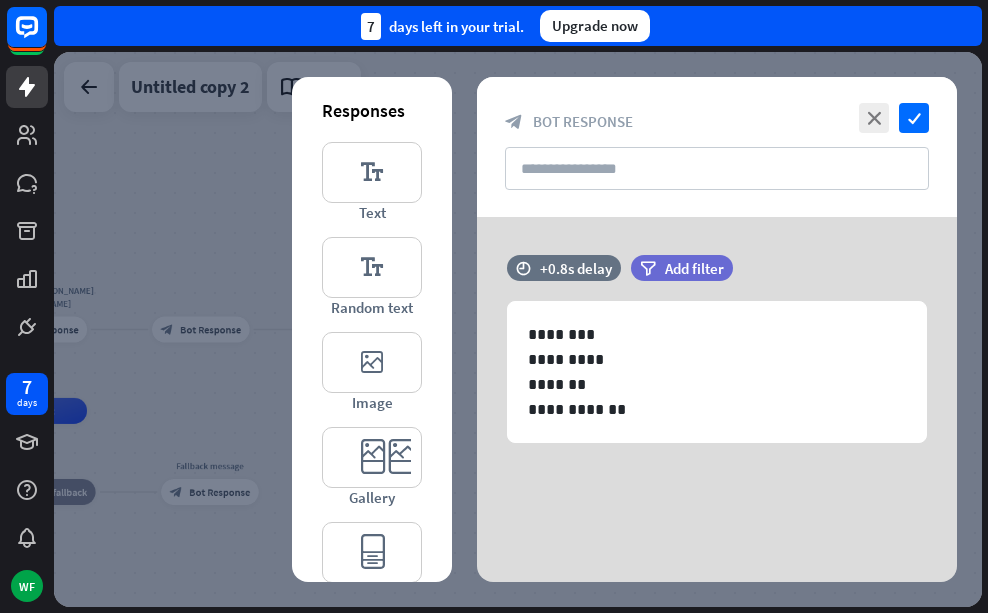 click at bounding box center (518, 329) 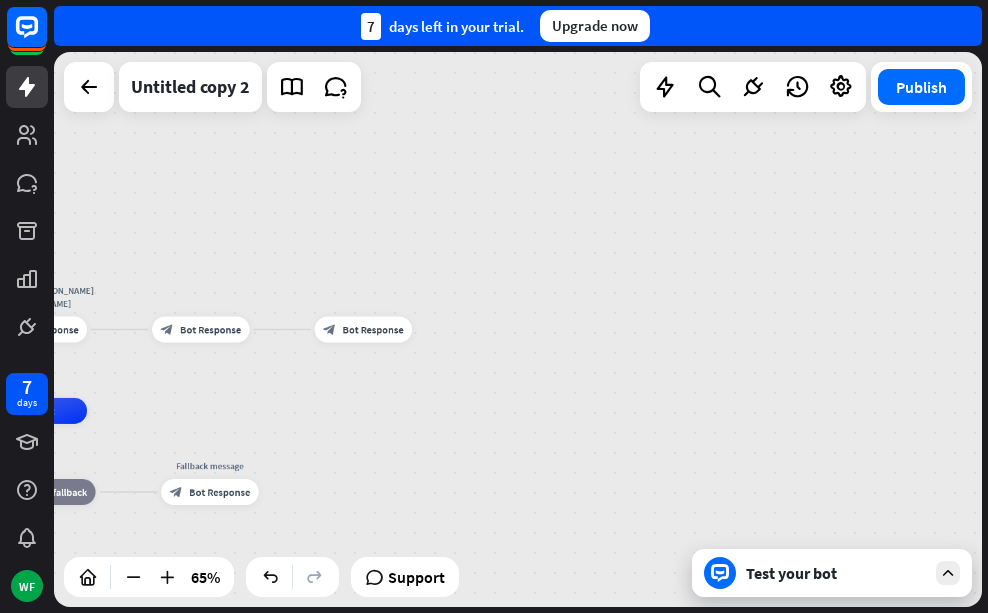 click on "Test your bot" at bounding box center (832, 573) 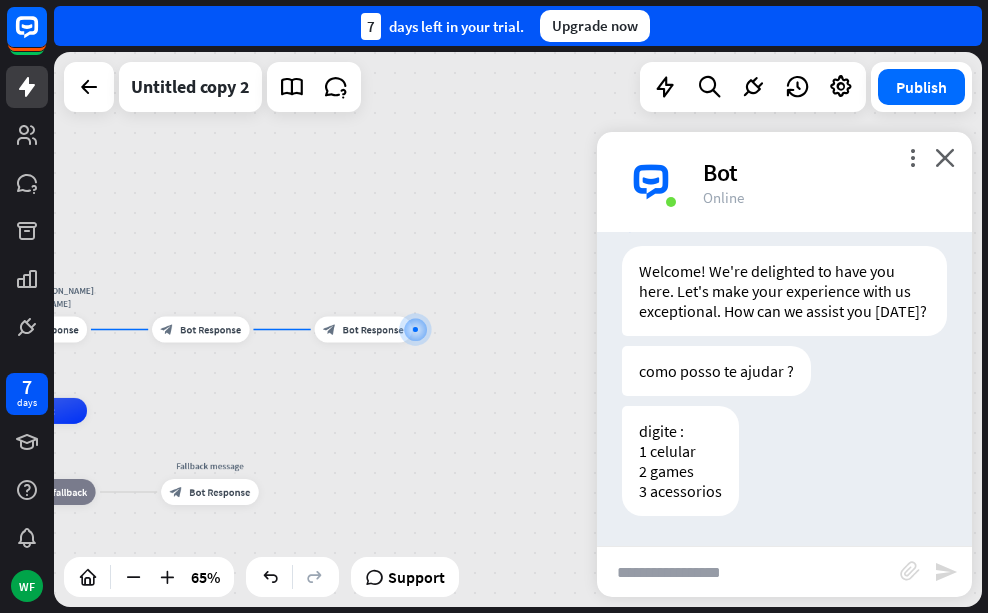 click at bounding box center (748, 572) 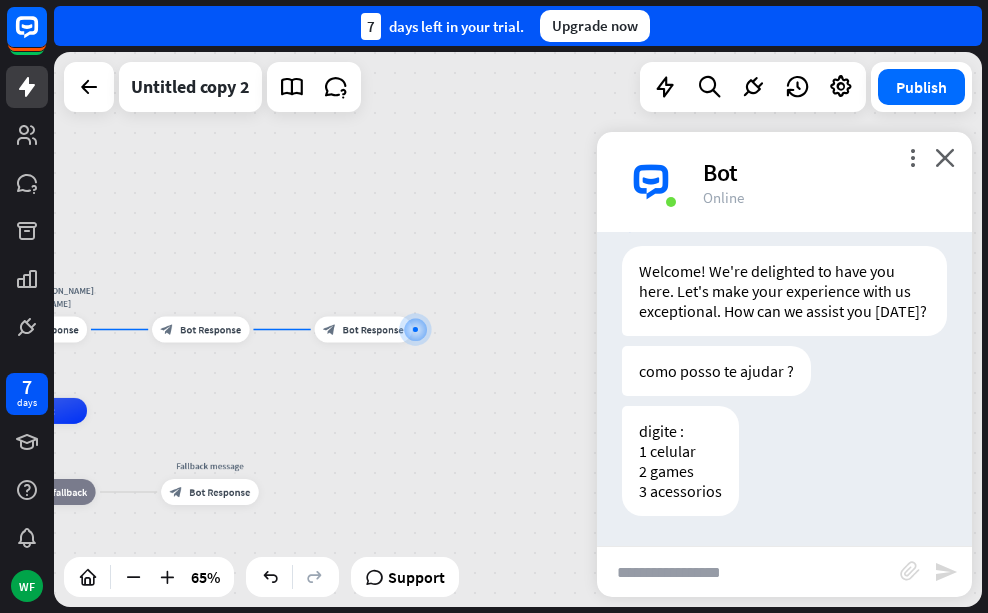 type on "*" 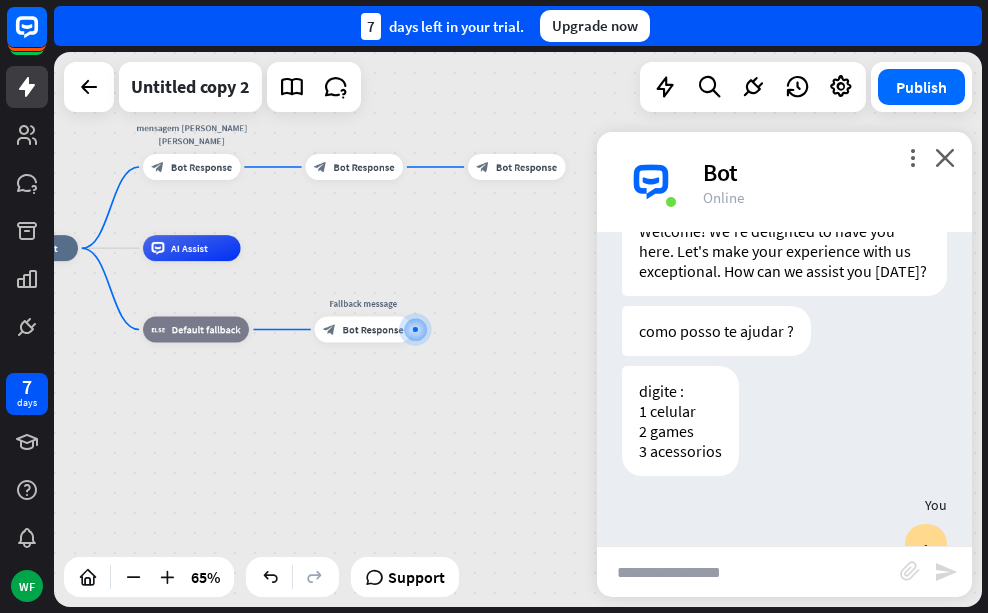 scroll, scrollTop: 284, scrollLeft: 0, axis: vertical 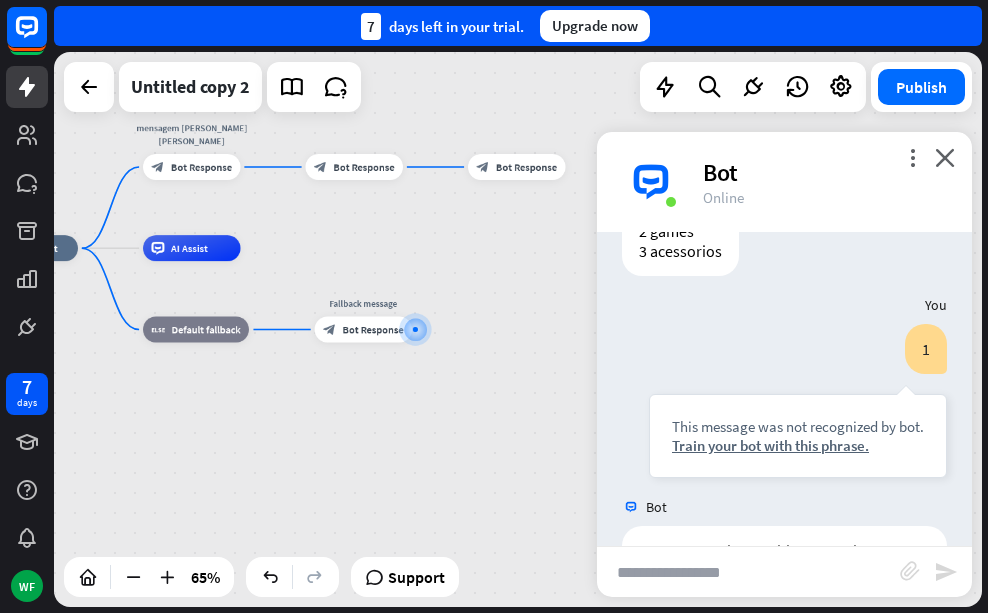 click on "close" at bounding box center [945, 157] 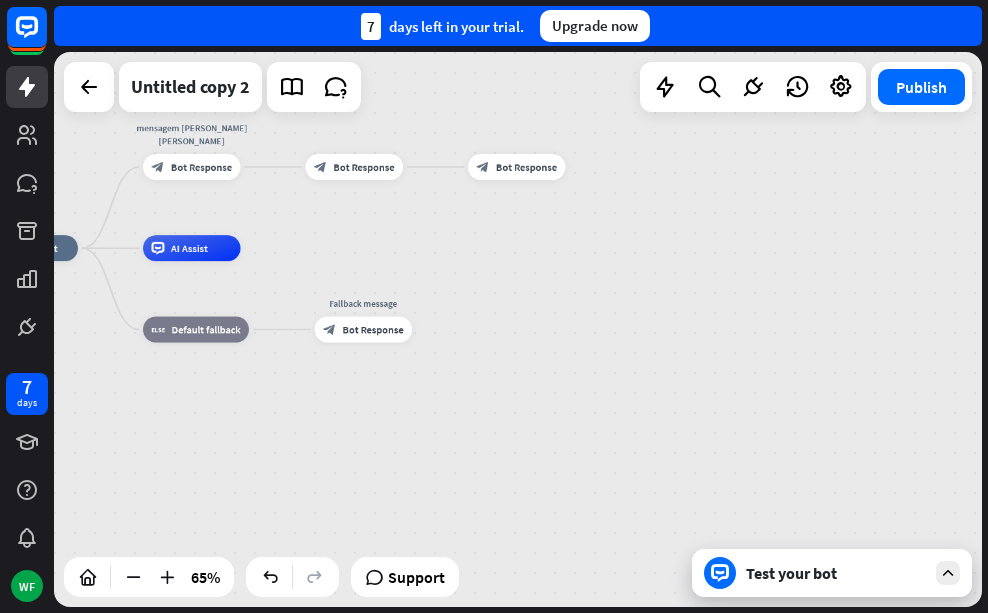 click on "oficell   home_2   Start point                 mensagem [PERSON_NAME] [PERSON_NAME]   block_bot_response   Bot Response                   block_bot_response   Bot Response                   block_bot_response   Bot Response                     AI Assist                   block_fallback   Default fallback                 Fallback message   block_bot_response   Bot Response" at bounding box center (518, 329) 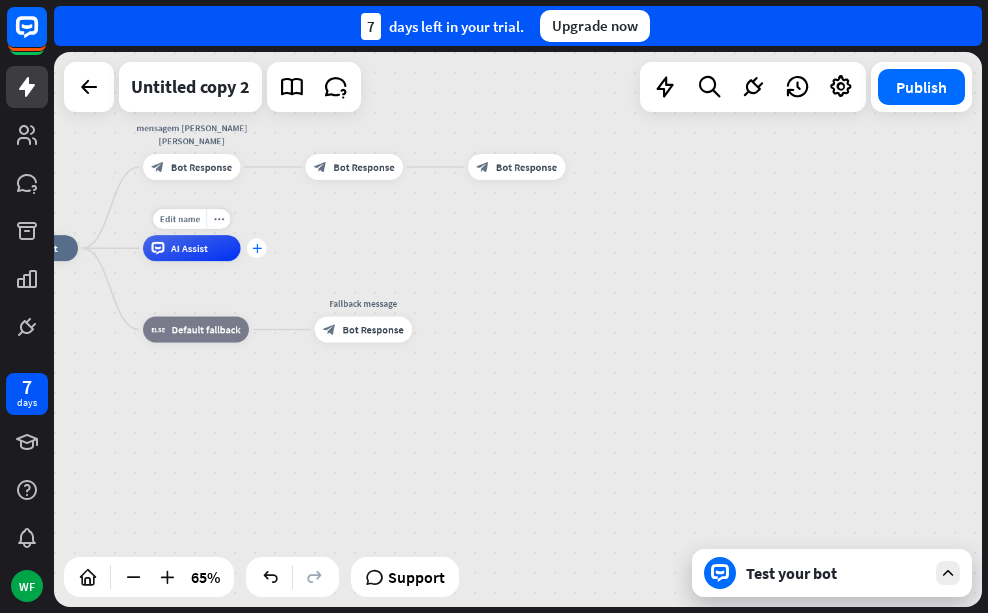 click on "plus" at bounding box center [257, 248] 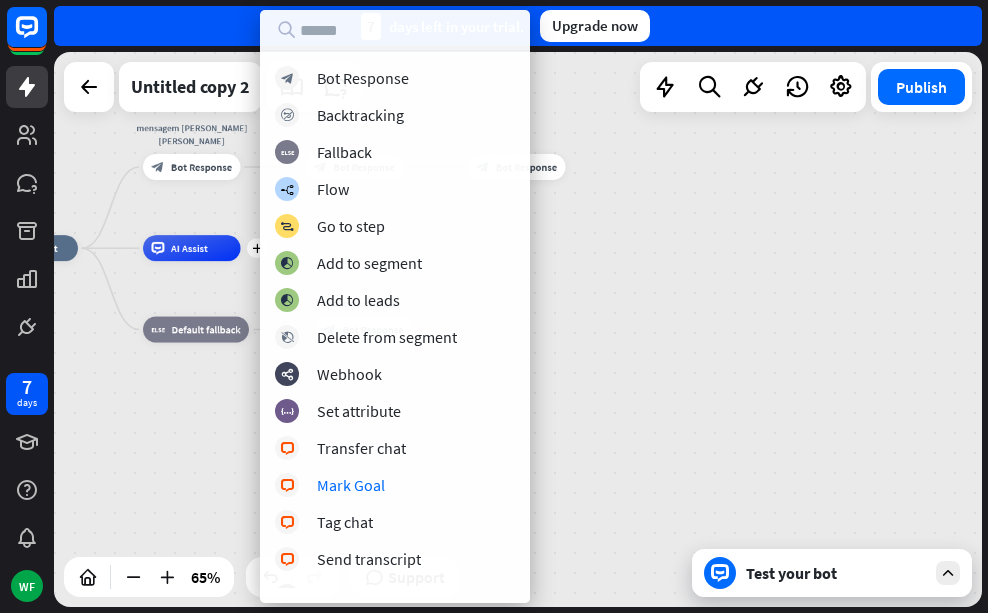 click on "oficell   home_2   Start point                 mensagem [PERSON_NAME] [PERSON_NAME]   block_bot_response   Bot Response                   block_bot_response   Bot Response                   block_bot_response   Bot Response               plus       AI Assist                   block_fallback   Default fallback                 Fallback message   block_bot_response   Bot Response" at bounding box center [518, 329] 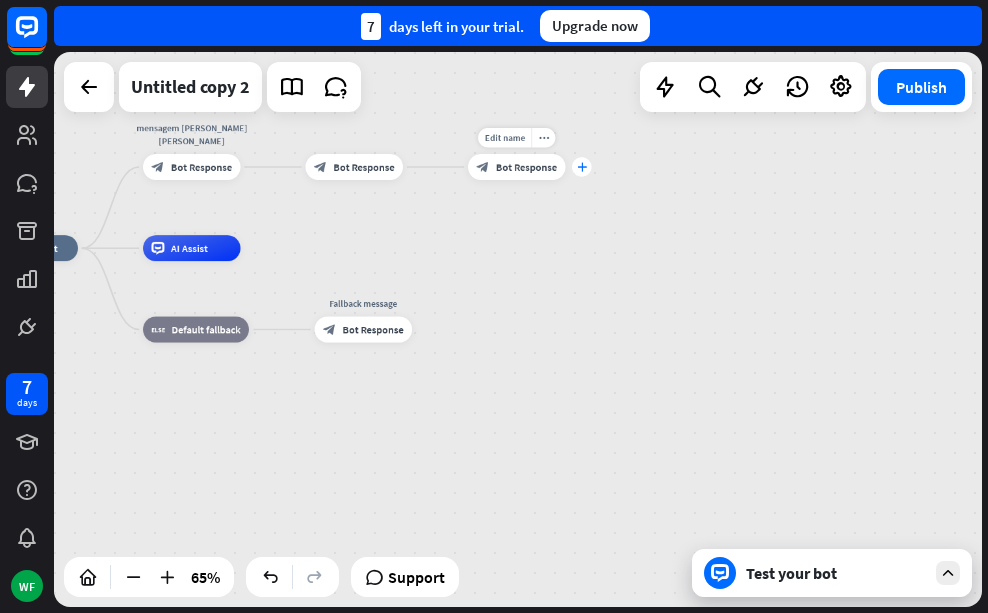 click on "plus" at bounding box center [582, 166] 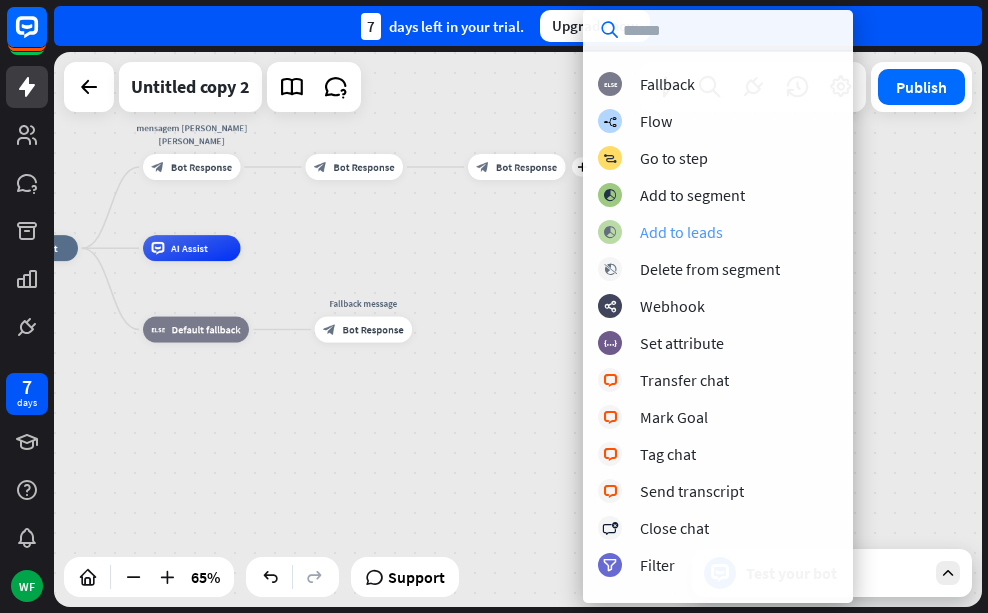 scroll, scrollTop: 200, scrollLeft: 0, axis: vertical 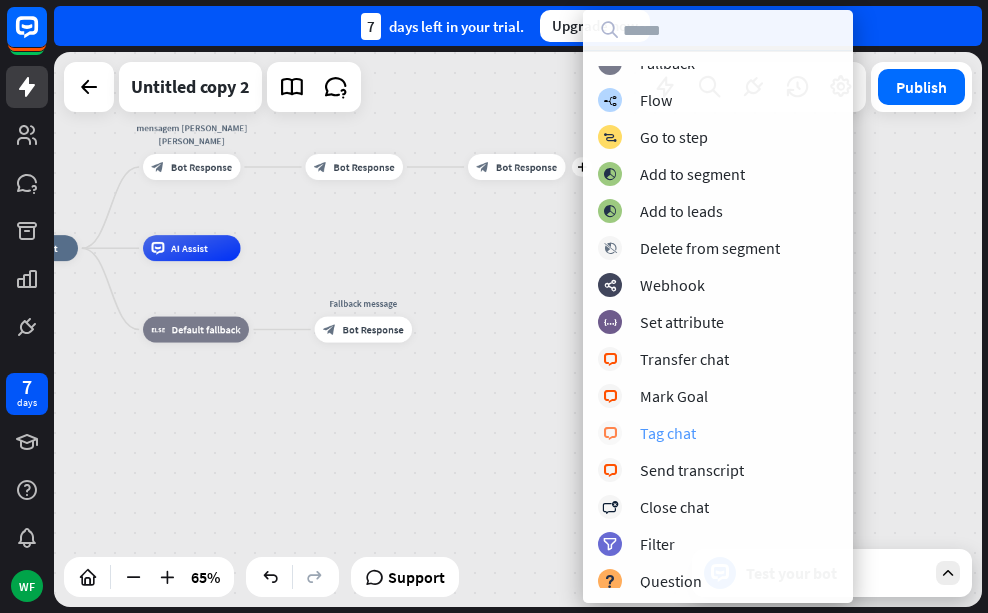 click on "Tag chat" at bounding box center [668, 433] 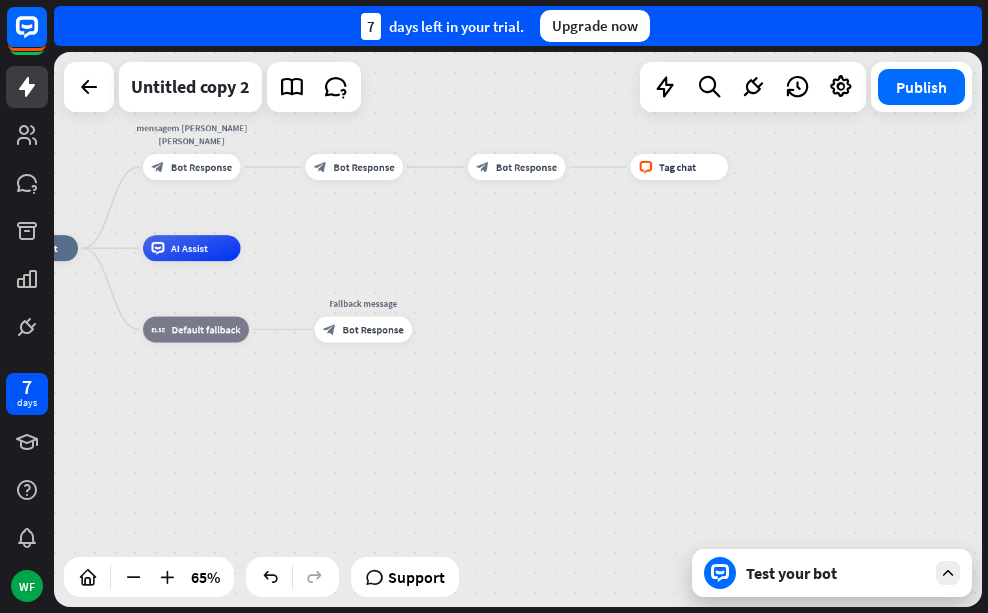 click on "Test your bot" at bounding box center (836, 573) 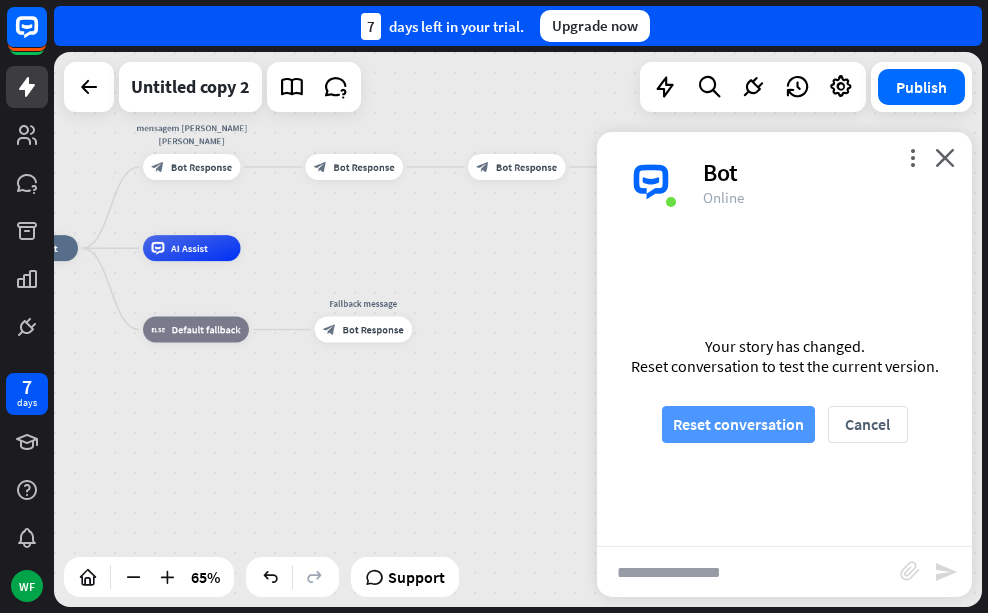 click on "Reset conversation" at bounding box center (738, 424) 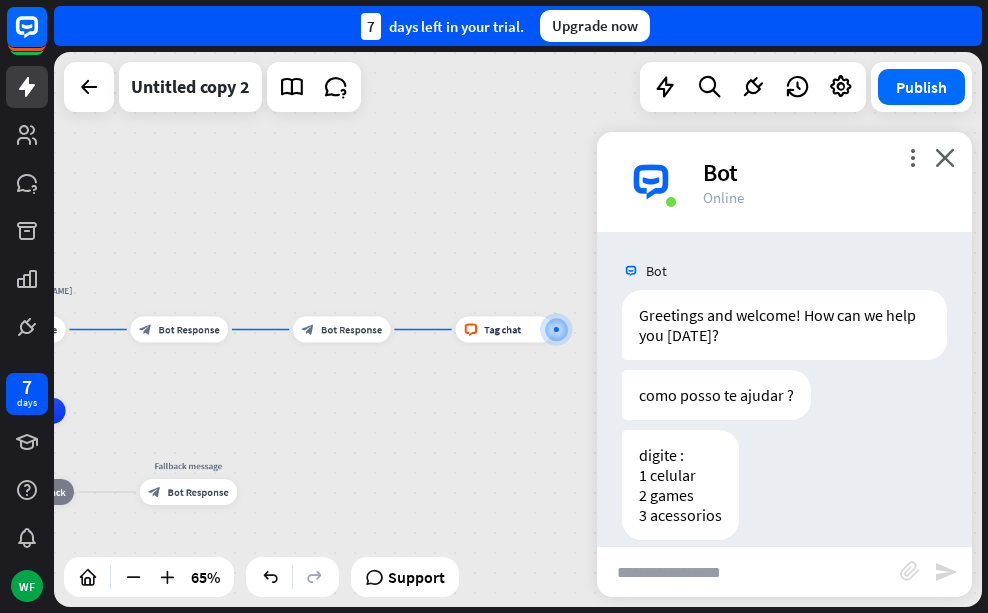 scroll, scrollTop: 24, scrollLeft: 0, axis: vertical 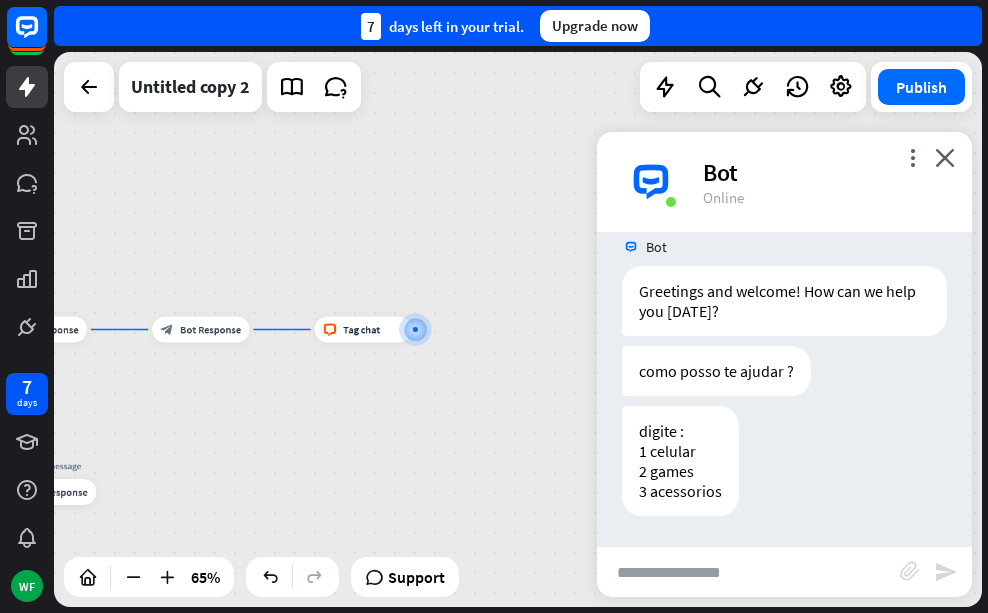click at bounding box center [748, 572] 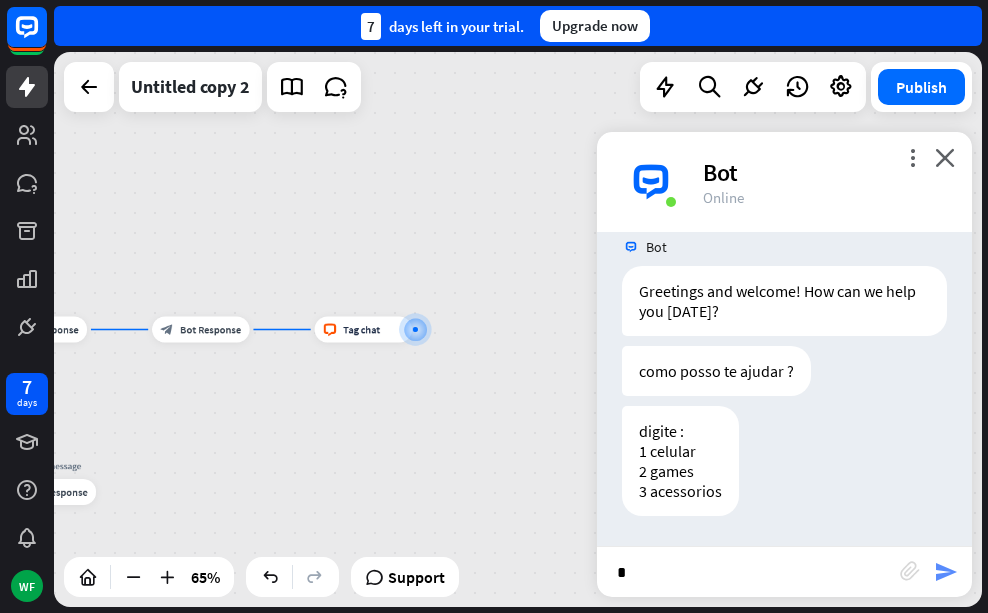 type on "*" 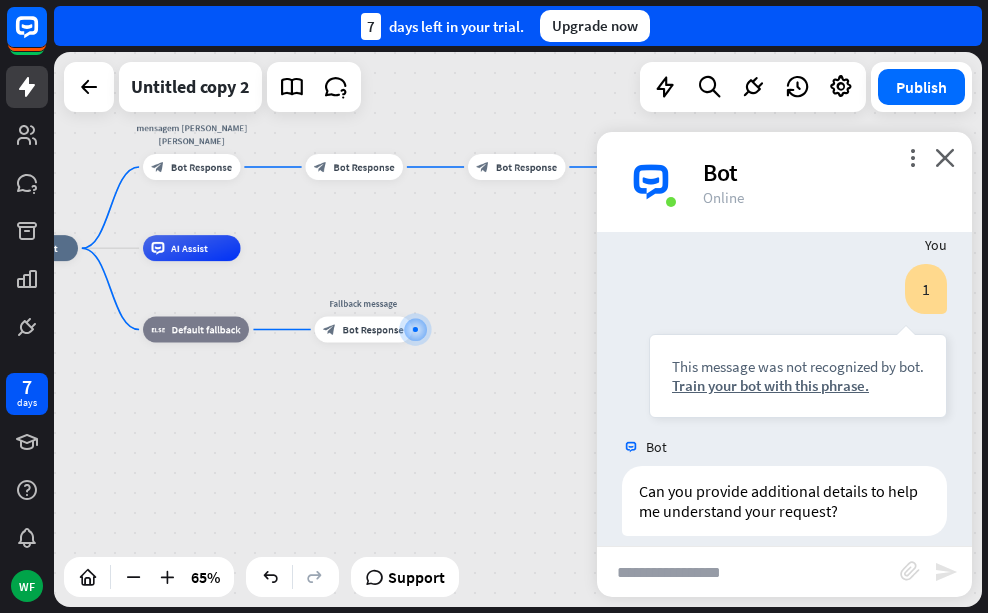 scroll, scrollTop: 344, scrollLeft: 0, axis: vertical 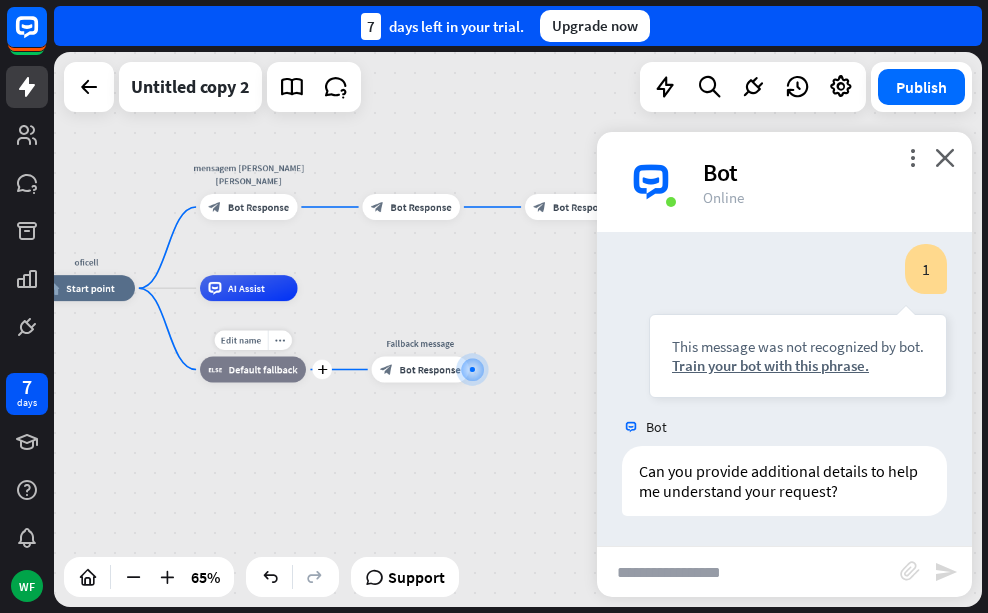 drag, startPoint x: 119, startPoint y: 314, endPoint x: 176, endPoint y: 354, distance: 69.63476 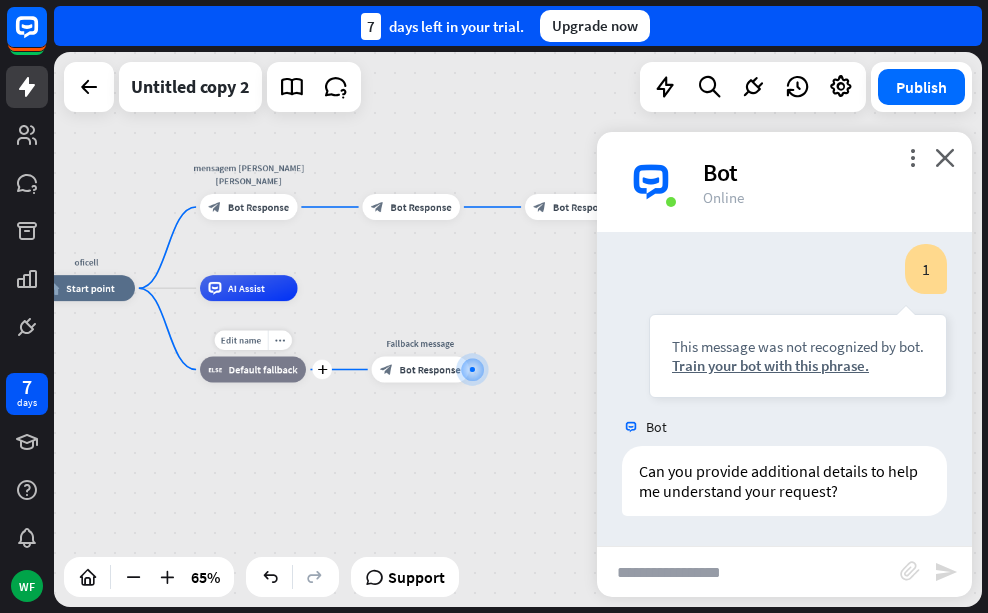click on "Edit name   more_horiz         plus     block_fallback   Default fallback" at bounding box center (253, 370) 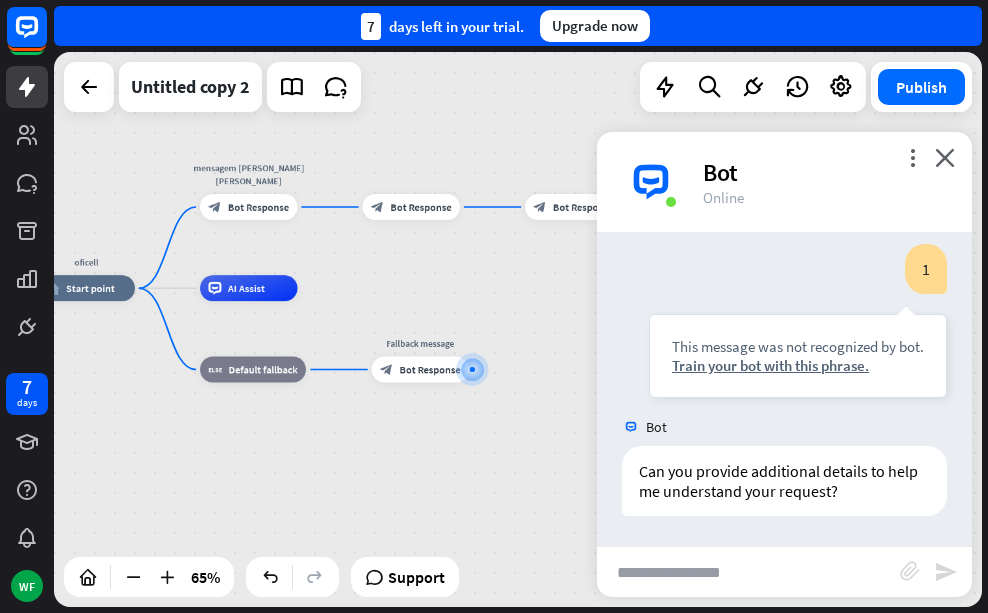 click on "oficell   home_2   Start point                 mensagem [PERSON_NAME] [PERSON_NAME]   block_bot_response   Bot Response                   block_bot_response   Bot Response                   block_bot_response   Bot Response                   block_livechat   Tag chat                     AI Assist       Edit name   more_horiz             block_fallback   Default fallback                 Fallback message   block_bot_response   Bot Response" at bounding box center (338, 468) 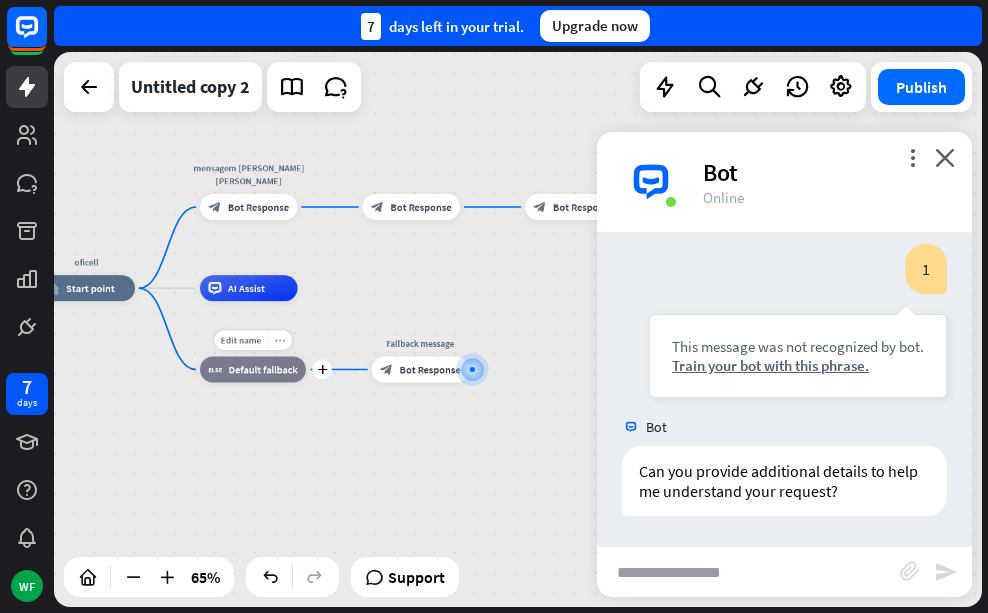 click on "more_horiz" at bounding box center (280, 340) 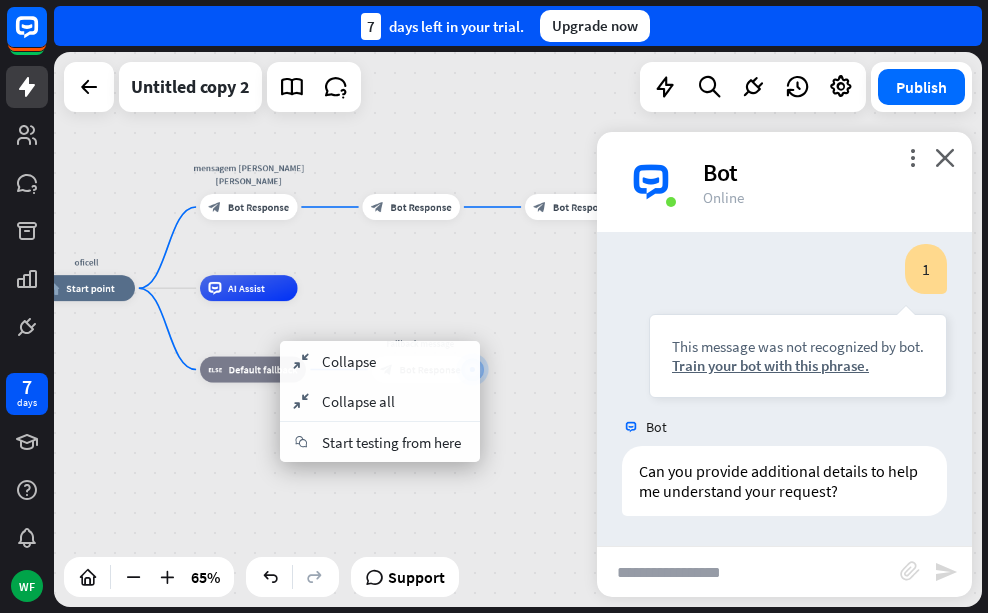 click on "oficell   home_2   Start point                 mensagem [PERSON_NAME] [PERSON_NAME]   block_bot_response   Bot Response                   block_bot_response   Bot Response                   block_bot_response   Bot Response                   block_livechat   Tag chat                     AI Assist                   block_fallback   Default fallback                 Fallback message   block_bot_response   Bot Response" at bounding box center [338, 468] 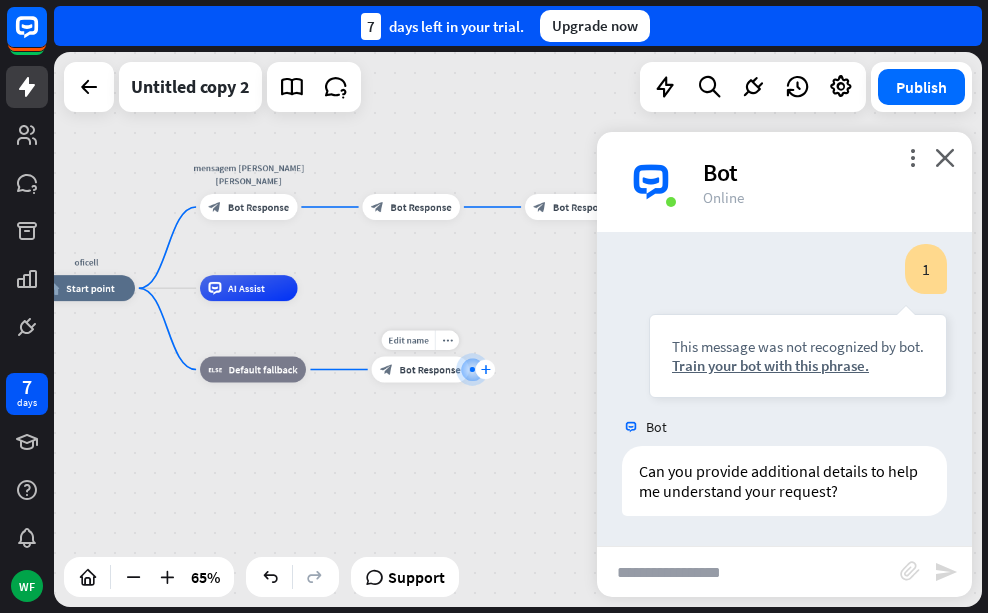 click on "plus" at bounding box center (485, 369) 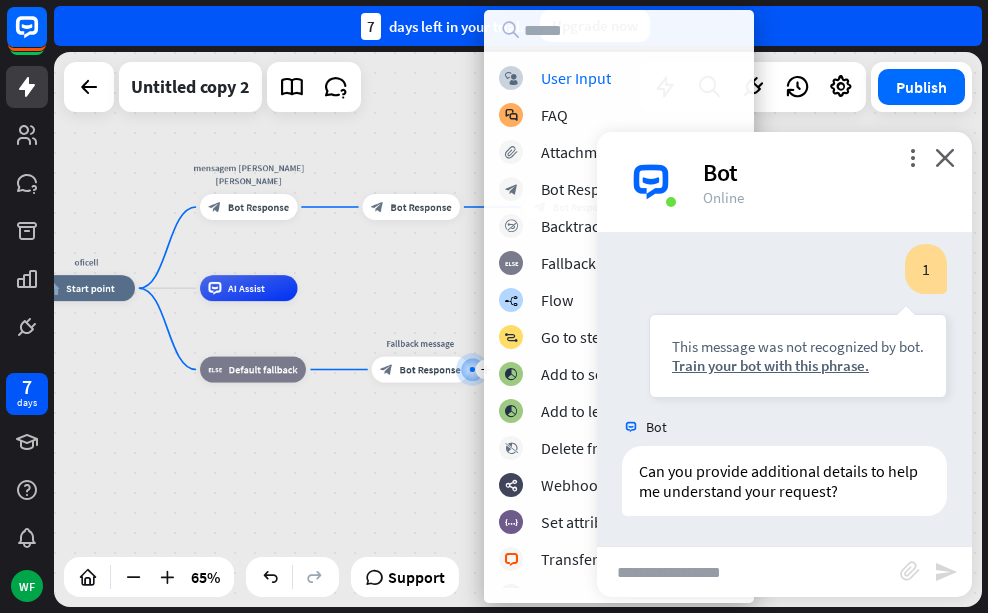 click on "oficell   home_2   Start point                 mensagem [PERSON_NAME] [PERSON_NAME]   block_bot_response   Bot Response                   block_bot_response   Bot Response                   block_bot_response   Bot Response                   block_livechat   Tag chat                     AI Assist                   block_fallback   Default fallback               plus   Fallback message   block_bot_response   Bot Response" at bounding box center [338, 468] 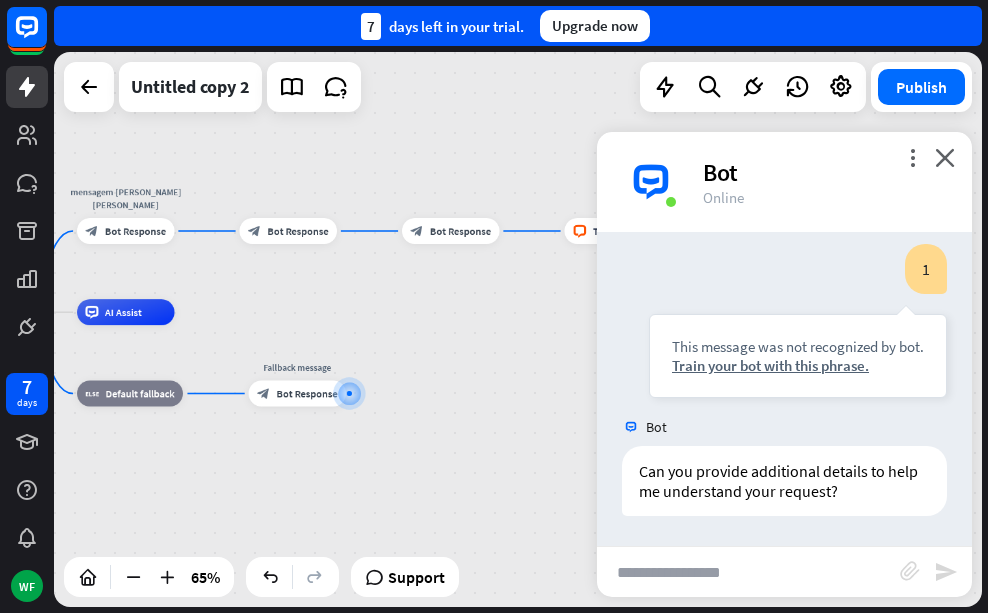 drag, startPoint x: 528, startPoint y: 317, endPoint x: 406, endPoint y: 340, distance: 124.1491 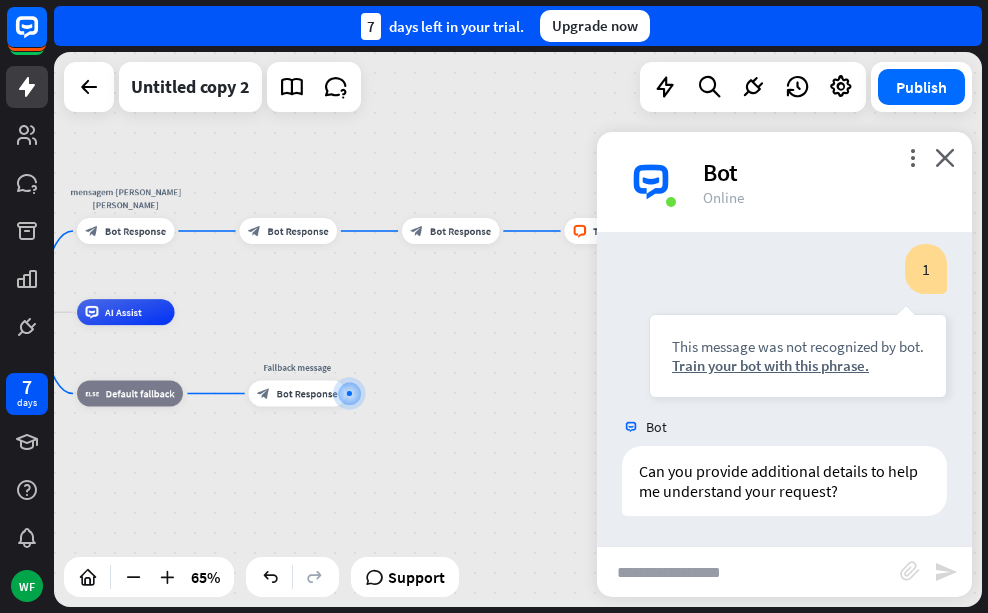 click on "oficell   home_2   Start point                 mensagem [PERSON_NAME] [PERSON_NAME]   block_bot_response   Bot Response                   block_bot_response   Bot Response                   block_bot_response   Bot Response                   block_livechat   Tag chat                     AI Assist                   block_fallback   Default fallback                 Fallback message   block_bot_response   Bot Response" at bounding box center [215, 492] 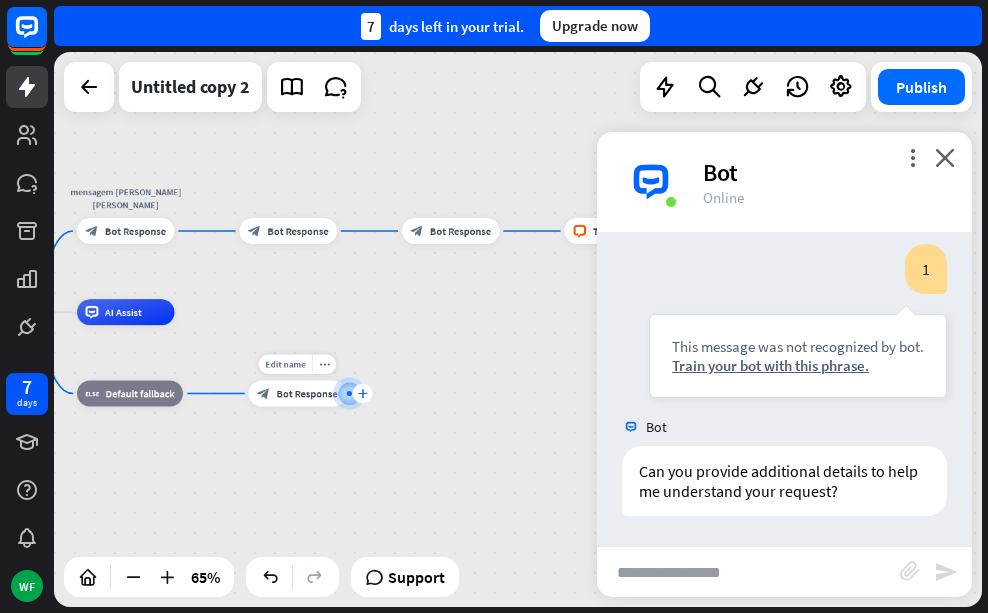 click on "plus" at bounding box center [362, 393] 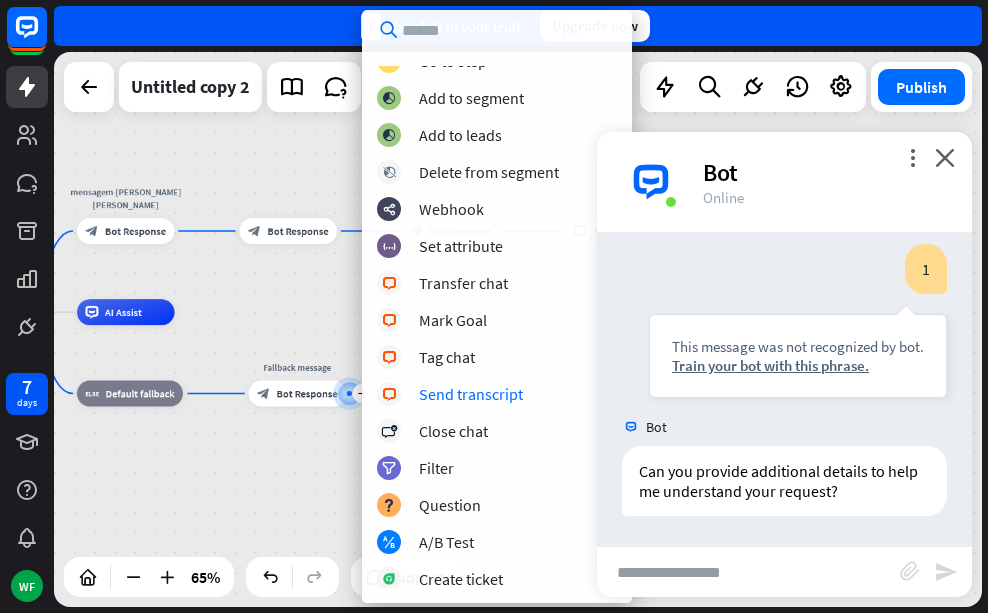 scroll, scrollTop: 300, scrollLeft: 0, axis: vertical 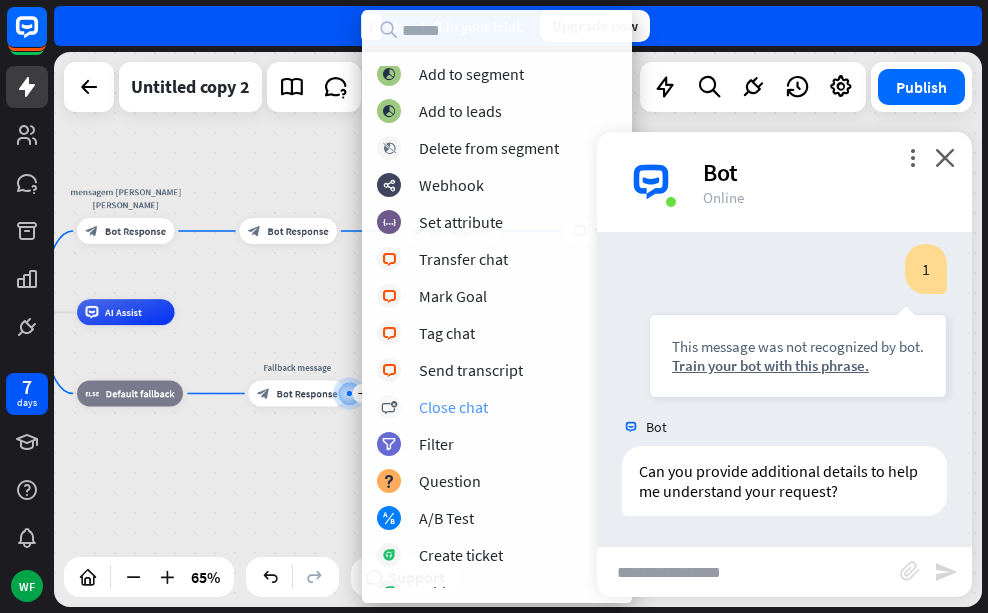 click on "Close chat" at bounding box center (453, 407) 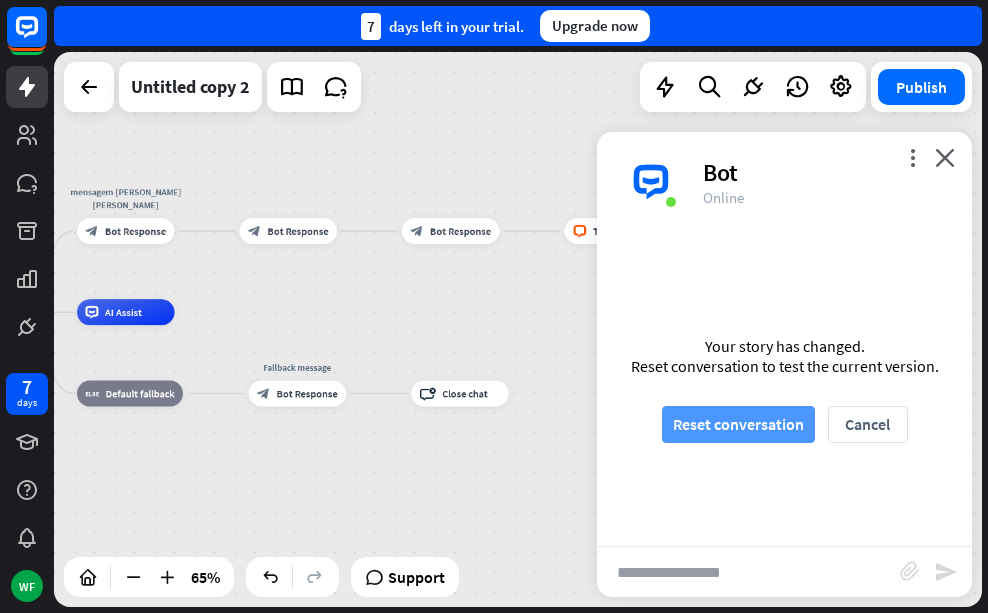 click on "Reset conversation" at bounding box center (738, 424) 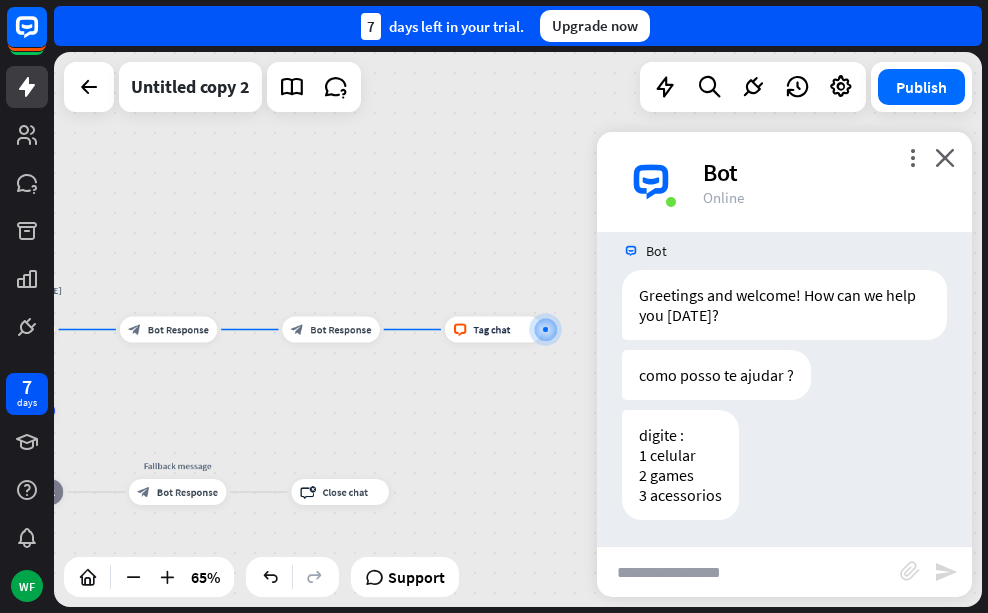 scroll, scrollTop: 24, scrollLeft: 0, axis: vertical 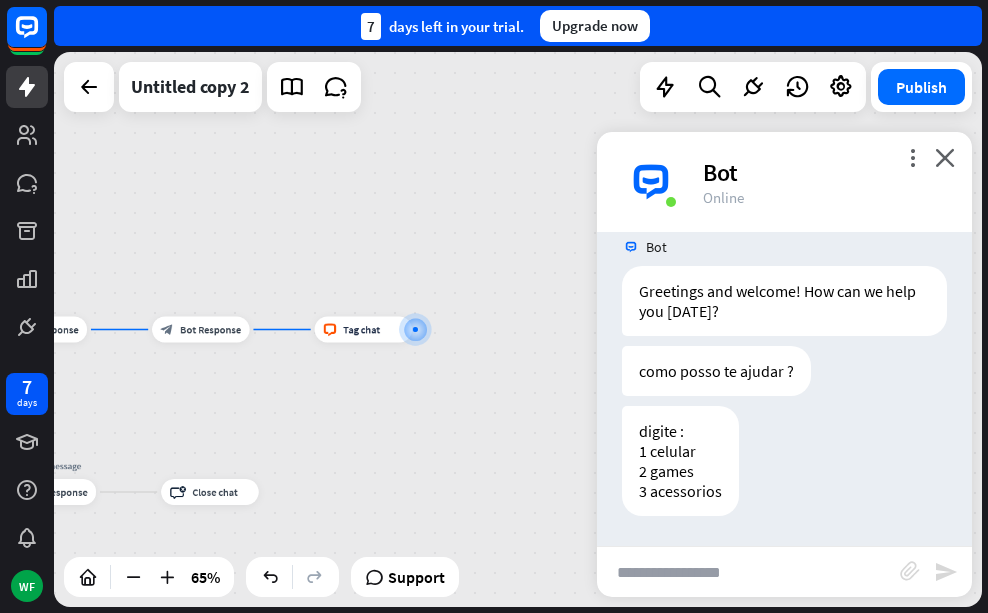 click at bounding box center (748, 572) 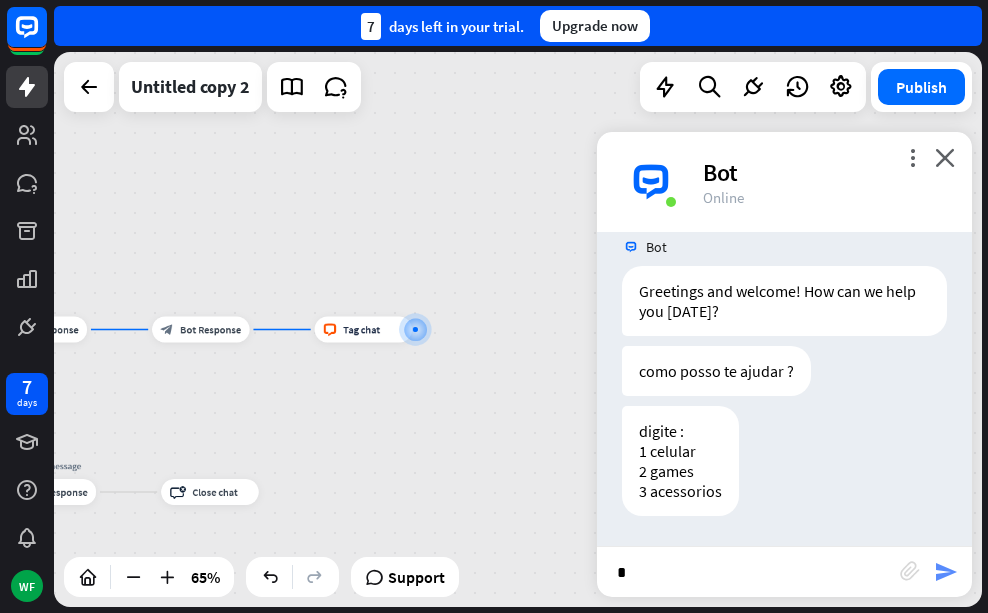 type on "*" 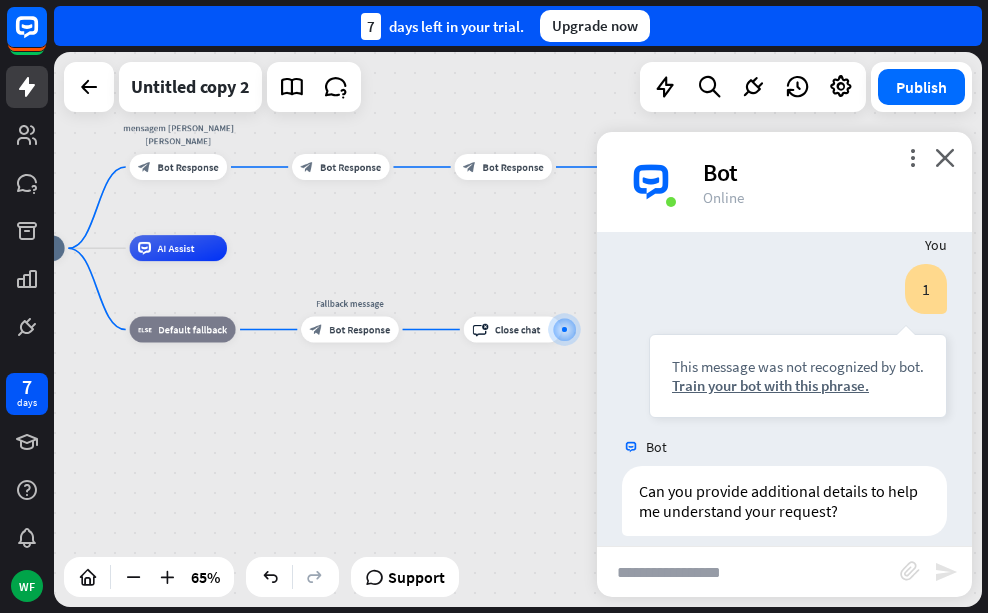 scroll, scrollTop: 344, scrollLeft: 0, axis: vertical 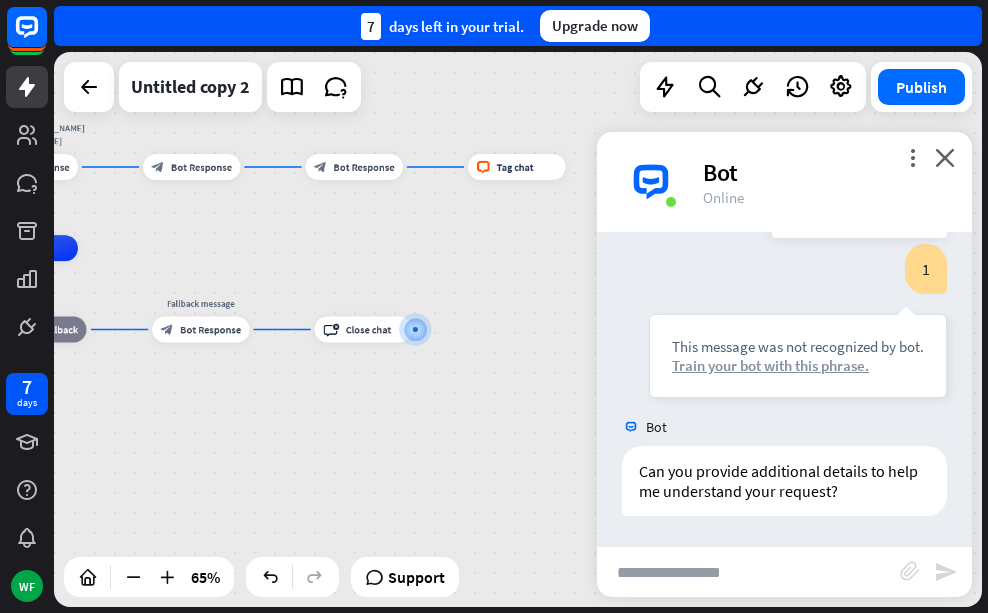click on "Train your bot with this phrase." at bounding box center (798, 365) 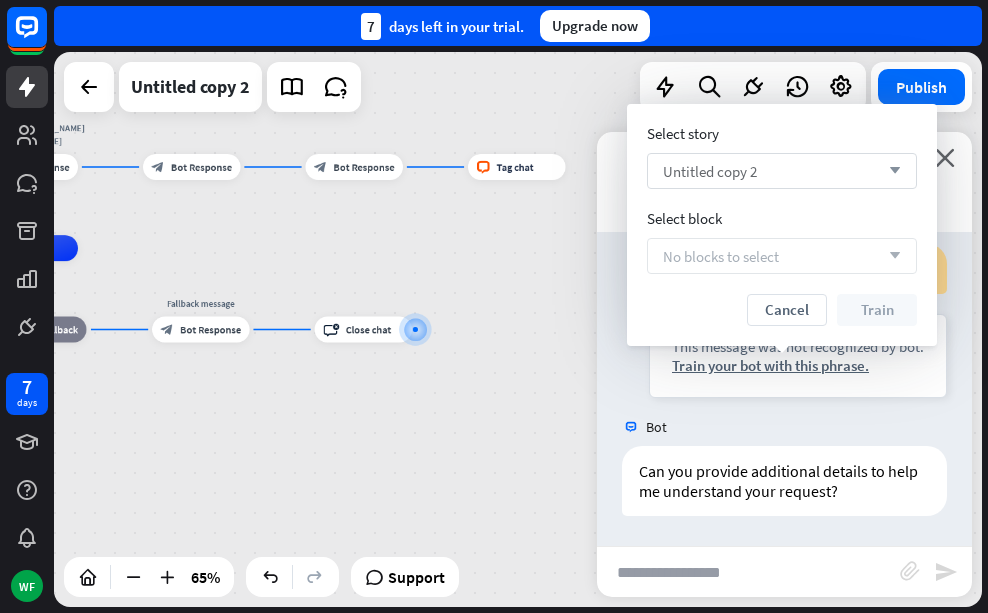 click on "arrow_down" at bounding box center (890, 171) 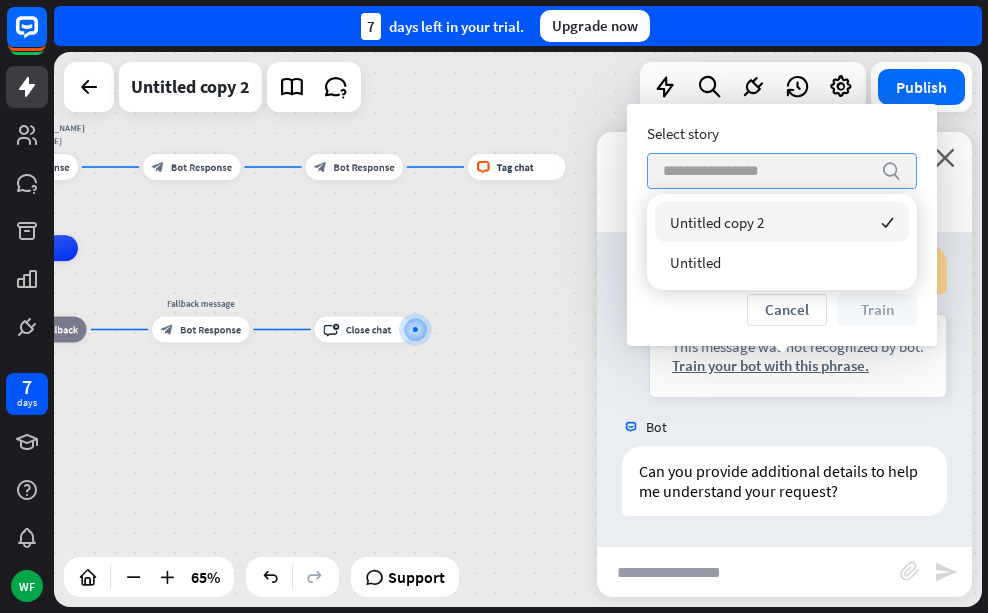 click on "search" at bounding box center (891, 171) 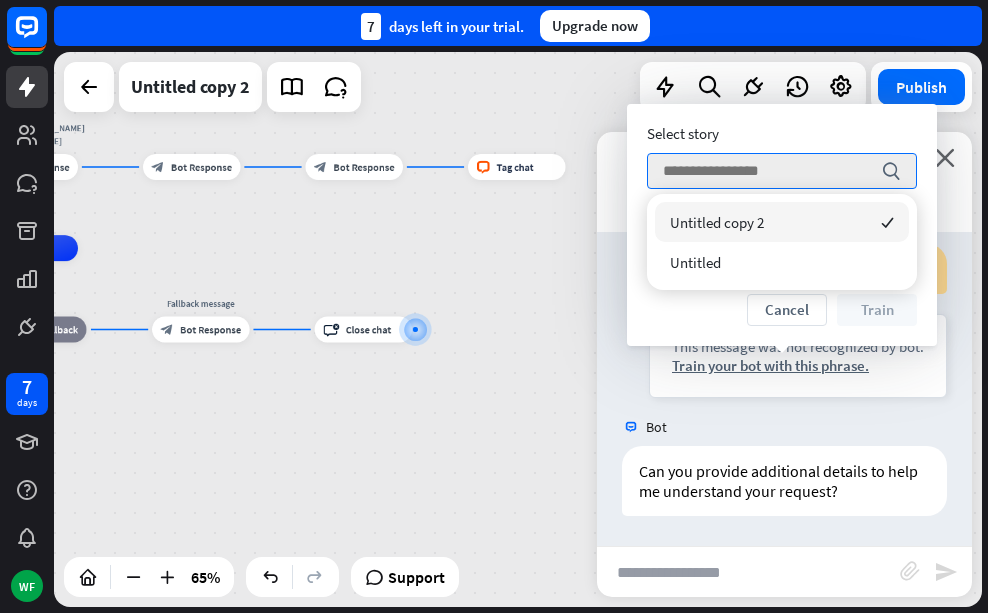 click on "checked" at bounding box center (887, 222) 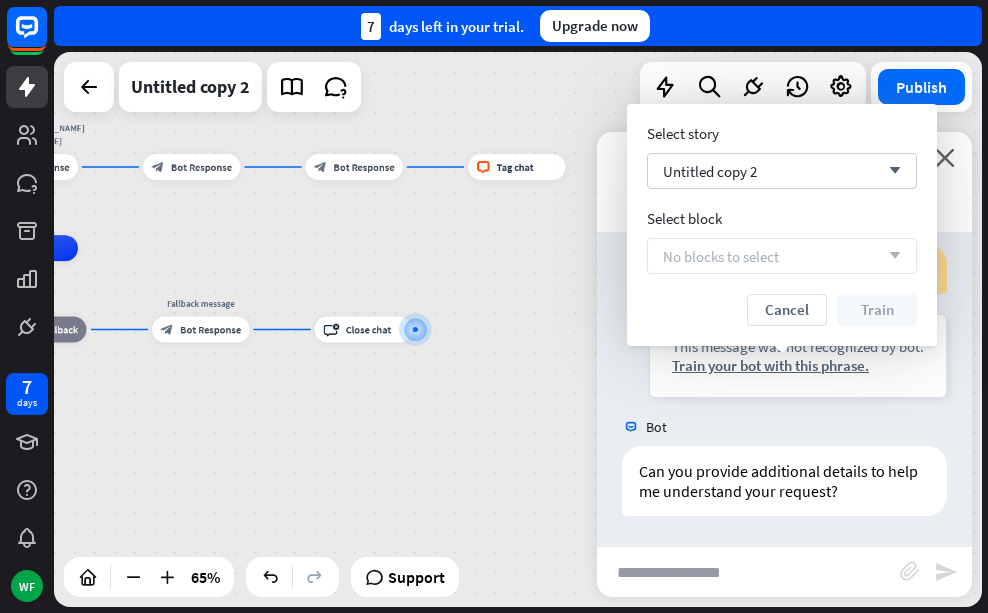 click on "No blocks to select
arrow_down" at bounding box center (782, 256) 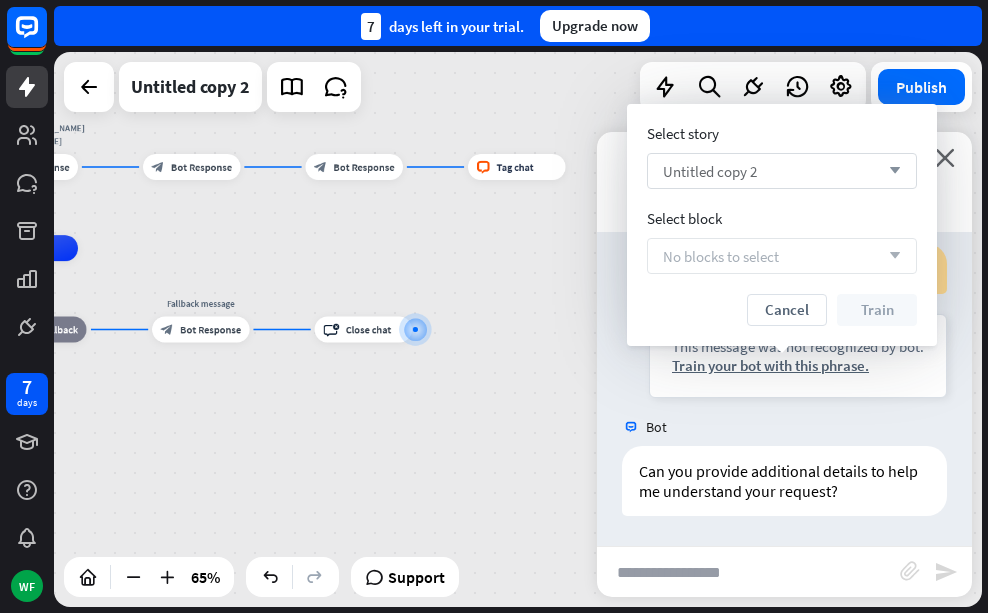 click on "arrow_down" at bounding box center [890, 171] 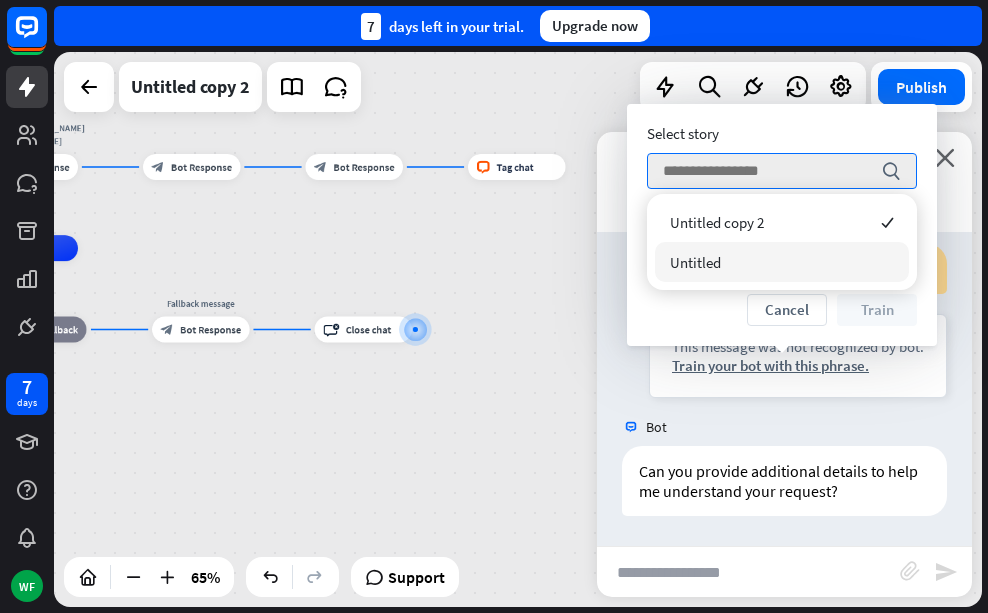 click on "Untitled" at bounding box center [782, 262] 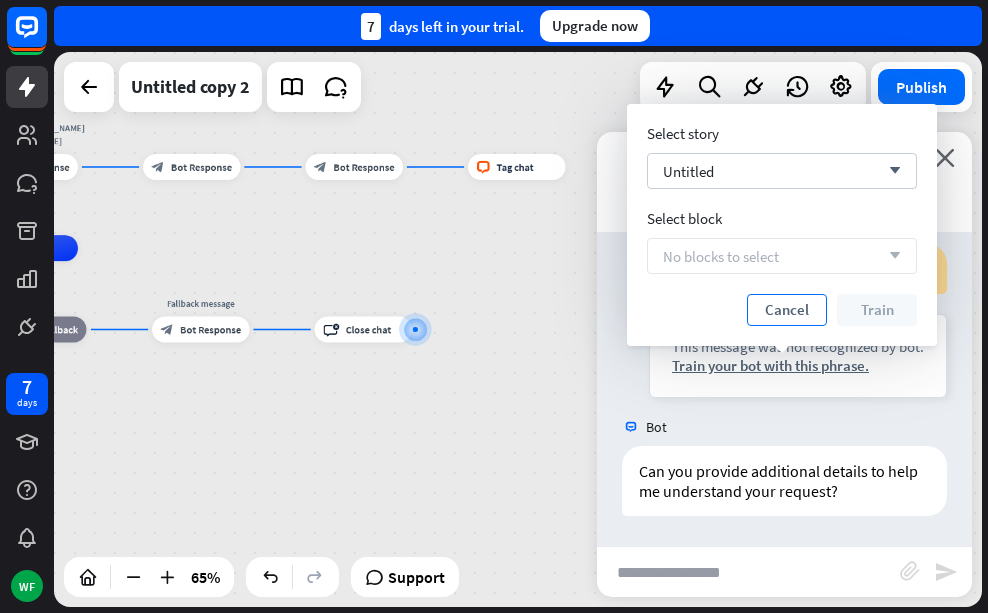 click on "Cancel" at bounding box center (787, 310) 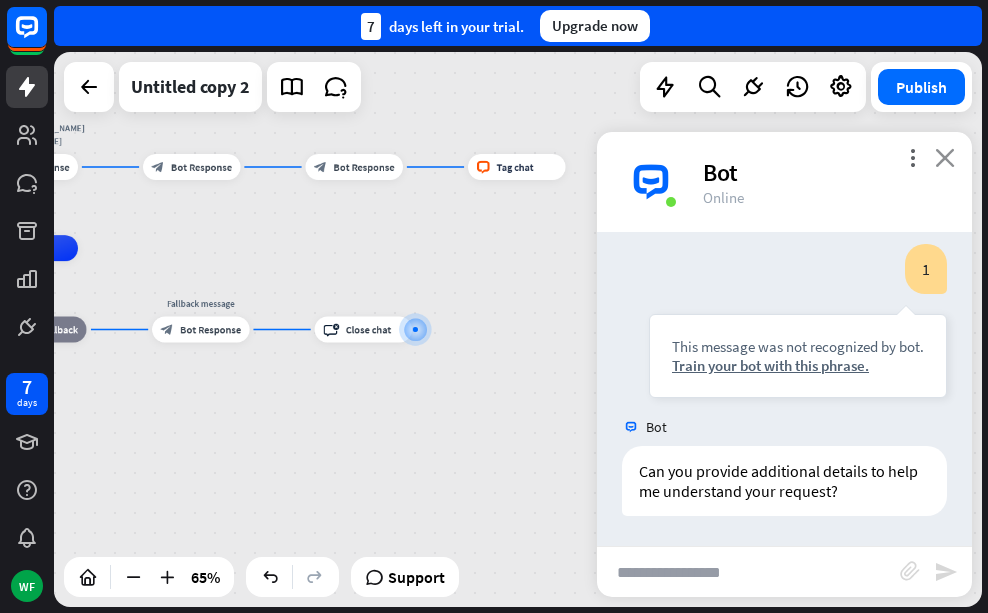 click on "close" at bounding box center (945, 157) 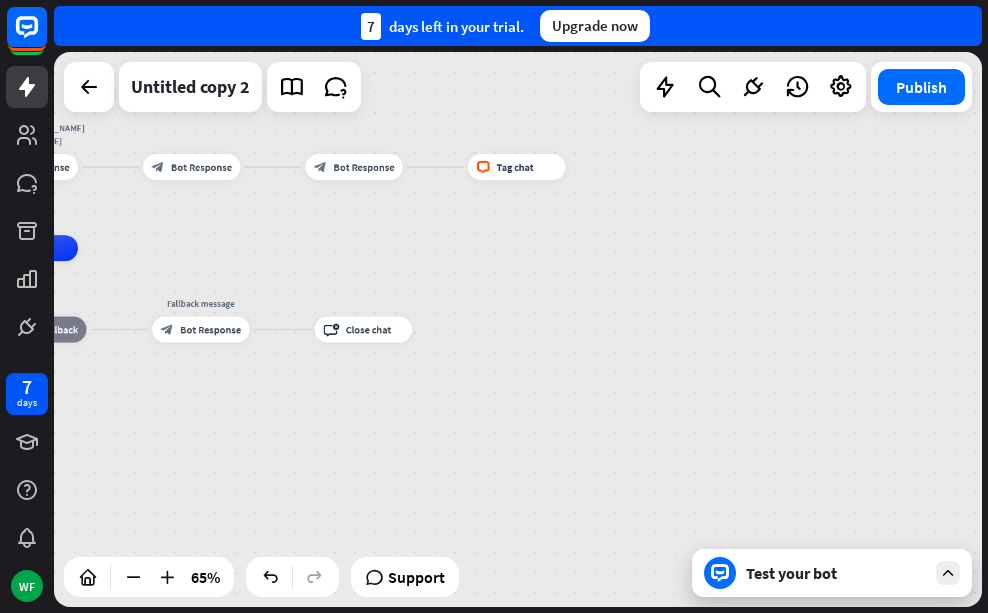 click on "oficell   home_2   Start point                 mensagem [PERSON_NAME] [PERSON_NAME]   block_bot_response   Bot Response                   block_bot_response   Bot Response                   block_bot_response   Bot Response                   block_livechat   Tag chat                     AI Assist                   block_fallback   Default fallback                 Fallback message   block_bot_response   Bot Response                   block_close_chat   Close chat" at bounding box center [518, 329] 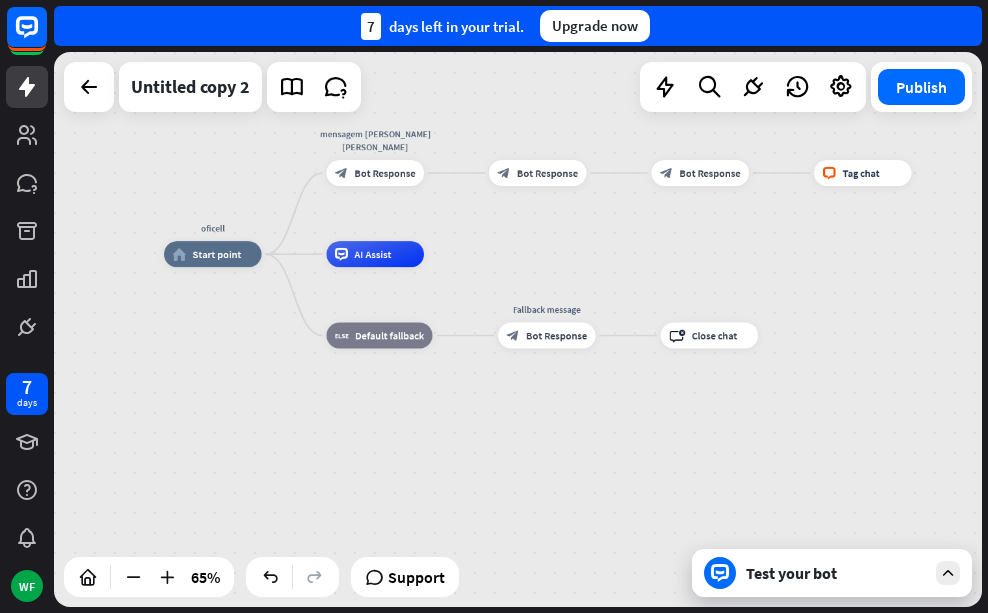 drag, startPoint x: 324, startPoint y: 386, endPoint x: 670, endPoint y: 392, distance: 346.05203 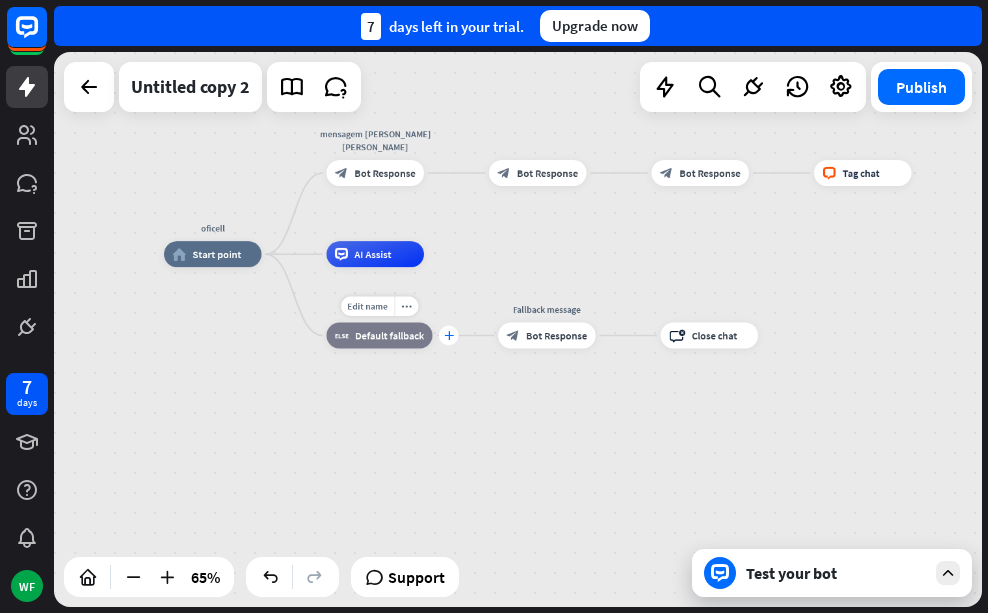 click on "plus" at bounding box center [449, 336] 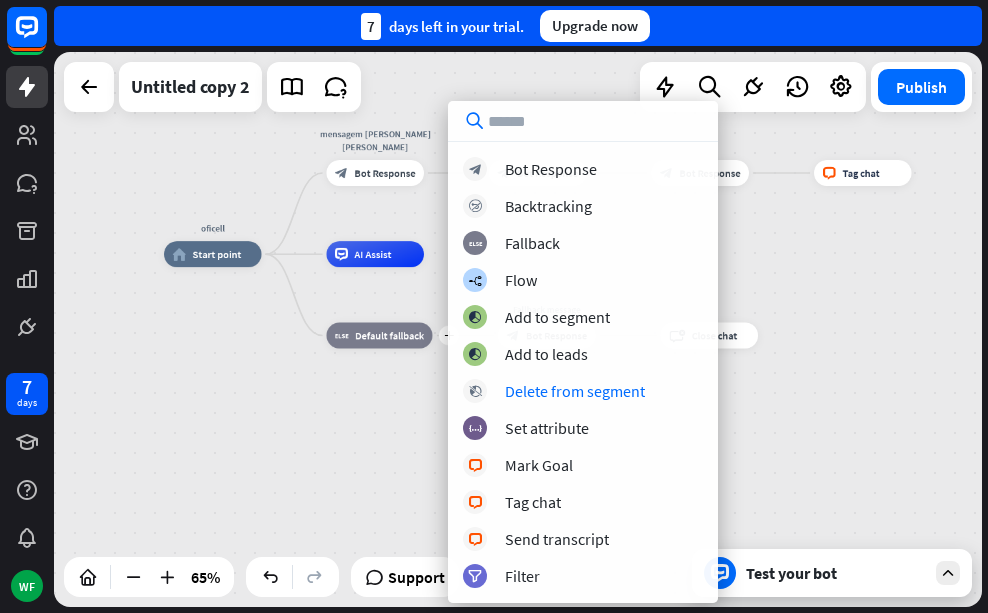 click on "oficell   home_2   Start point                 mensagem [PERSON_NAME] [PERSON_NAME]   block_bot_response   Bot Response                   block_bot_response   Bot Response                   block_bot_response   Bot Response                   block_livechat   Tag chat                     AI Assist               plus     block_fallback   Default fallback                 Fallback message   block_bot_response   Bot Response                   block_close_chat   Close chat" at bounding box center (465, 434) 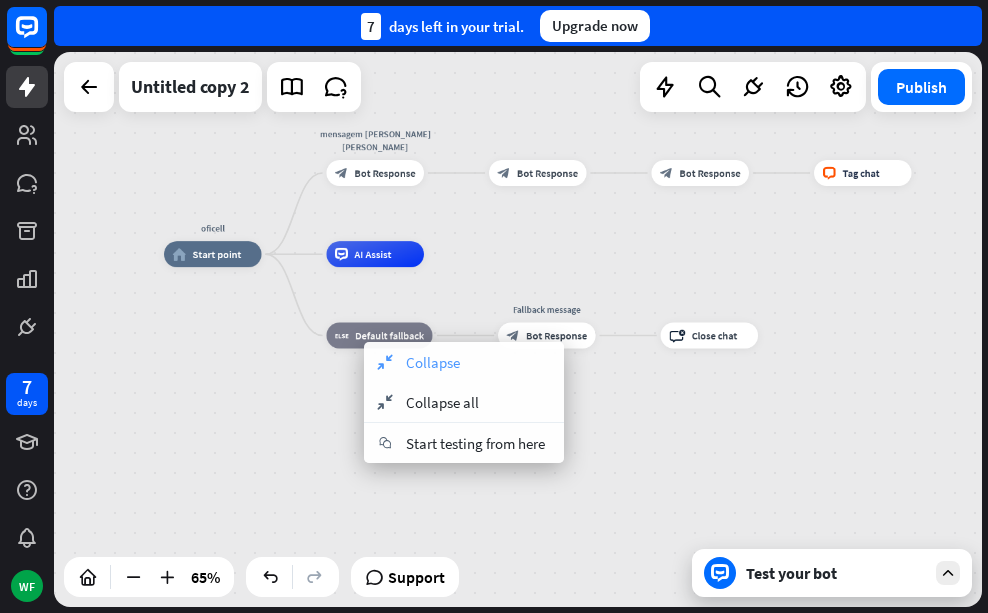 click on "Collapse" at bounding box center (433, 362) 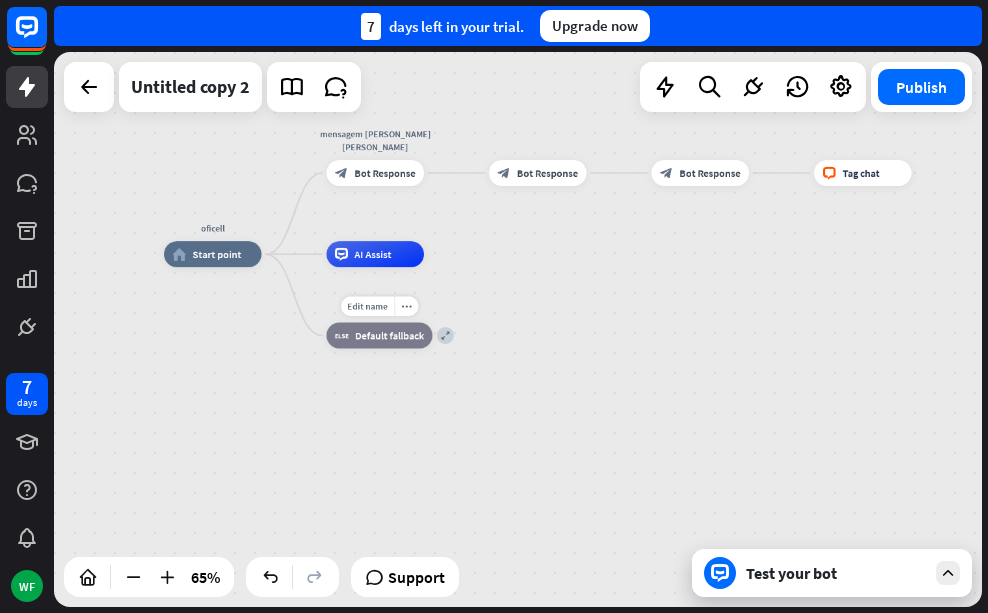 click on "Edit name   more_horiz     expand     block_fallback   Default fallback" at bounding box center [379, 336] 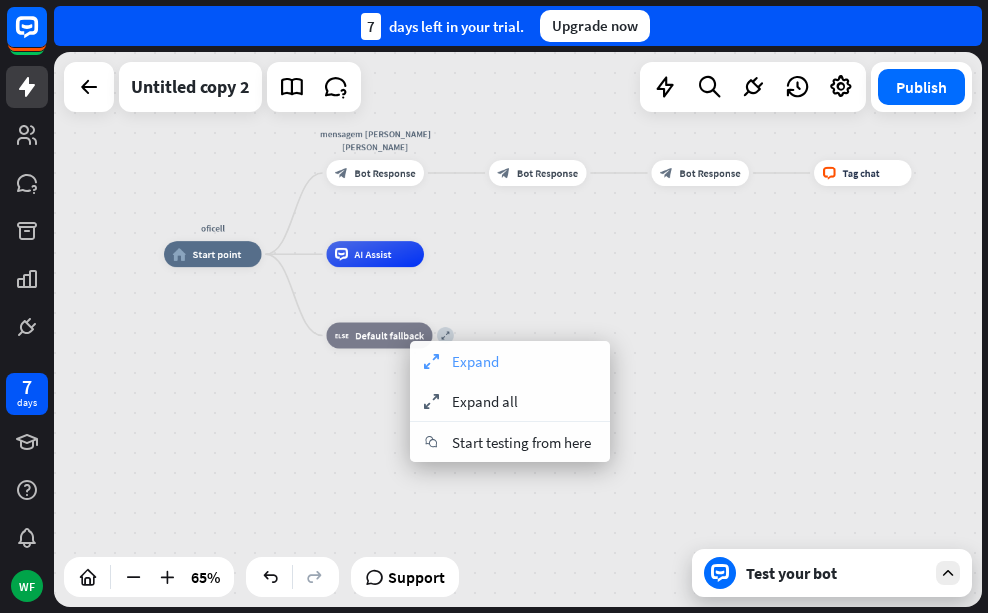 click on "Expand" at bounding box center (475, 361) 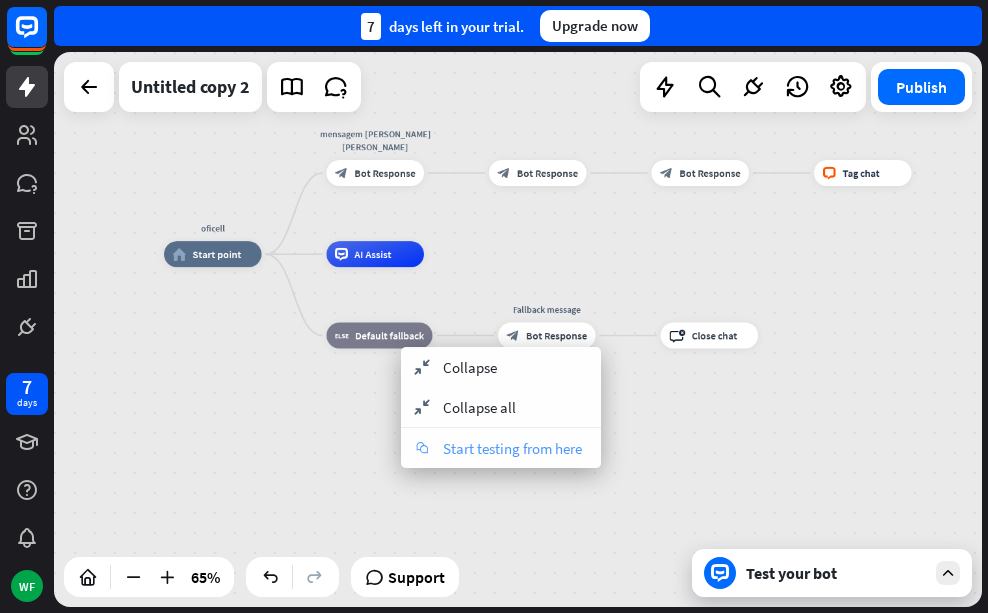 click on "Start testing from here" at bounding box center (512, 448) 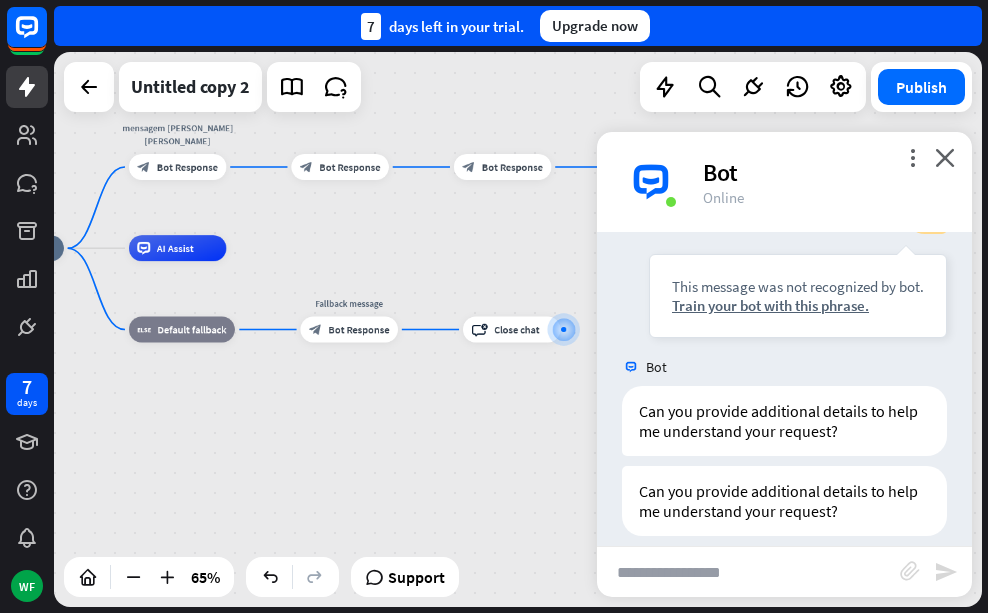scroll, scrollTop: 424, scrollLeft: 0, axis: vertical 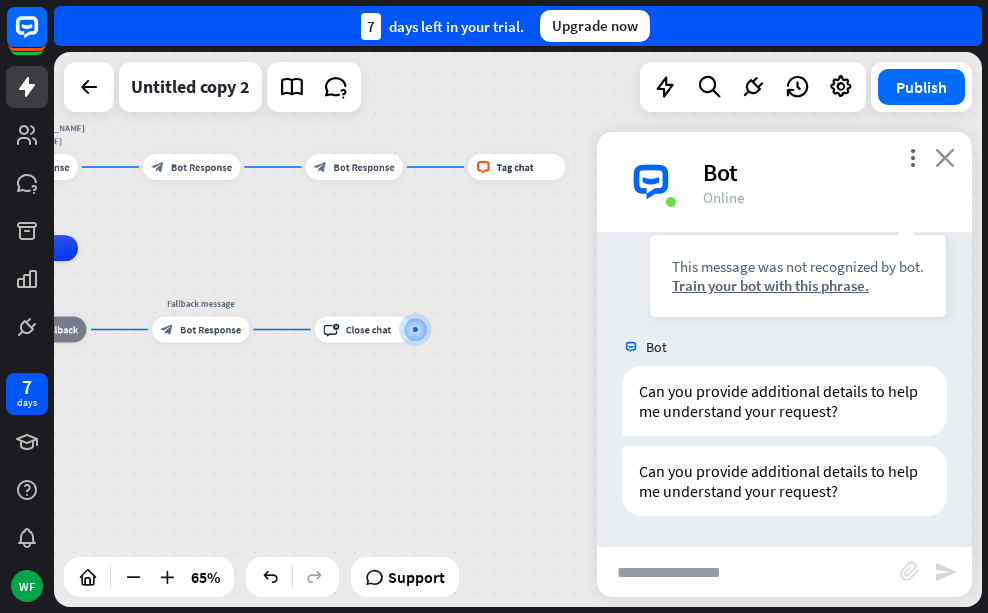 click on "close" at bounding box center [945, 157] 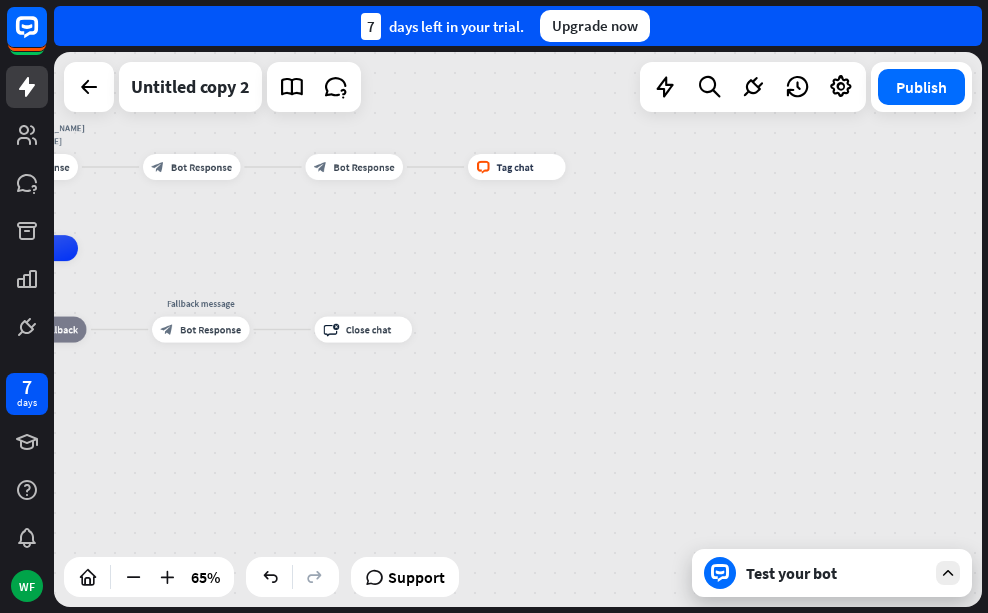 click on "oficell   home_2   Start point                 mensagem [PERSON_NAME] [PERSON_NAME]   block_bot_response   Bot Response                   block_bot_response   Bot Response                   block_bot_response   Bot Response                   block_livechat   Tag chat                     AI Assist                   block_fallback   Default fallback                 Fallback message   block_bot_response   Bot Response                   block_close_chat   Close chat" at bounding box center [518, 329] 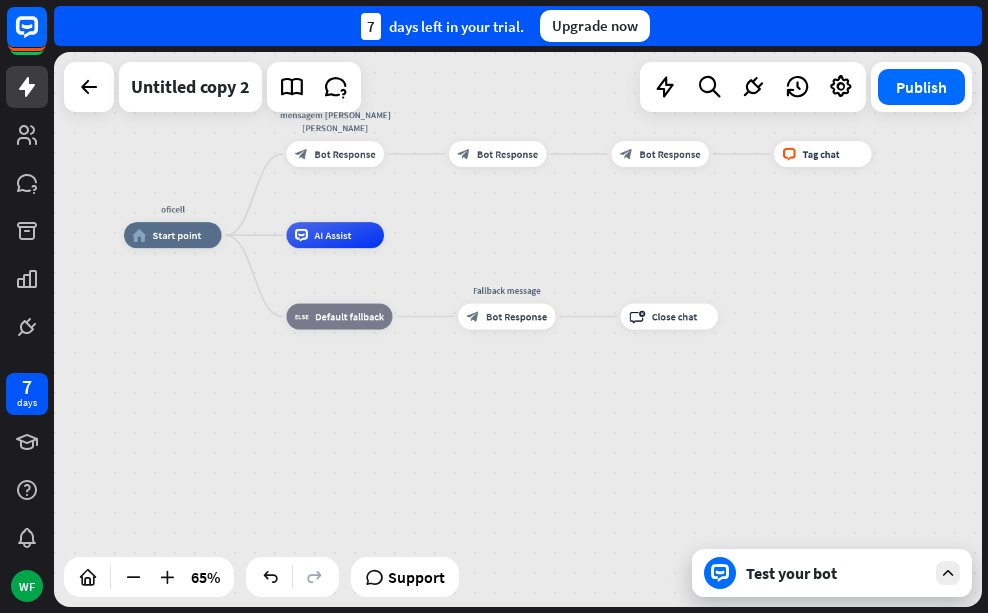 drag, startPoint x: 293, startPoint y: 440, endPoint x: 599, endPoint y: 427, distance: 306.27603 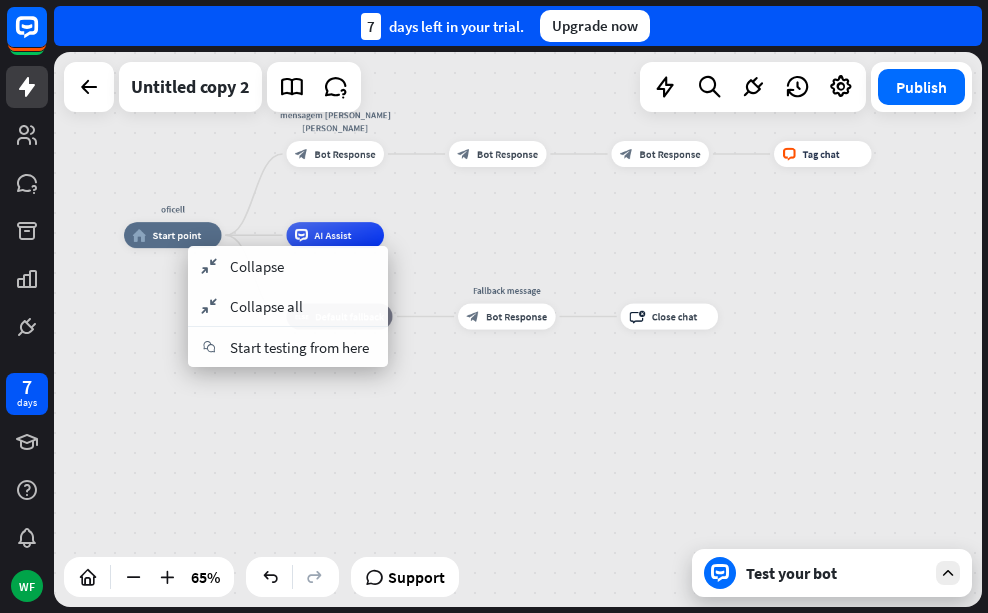 click on "oficell   home_2   Start point                 mensagem [PERSON_NAME] [PERSON_NAME]   block_bot_response   Bot Response                   block_bot_response   Bot Response                   block_bot_response   Bot Response                   block_livechat   Tag chat                     AI Assist                   block_fallback   Default fallback                 Fallback message   block_bot_response   Bot Response                   block_close_chat   Close chat" at bounding box center [425, 415] 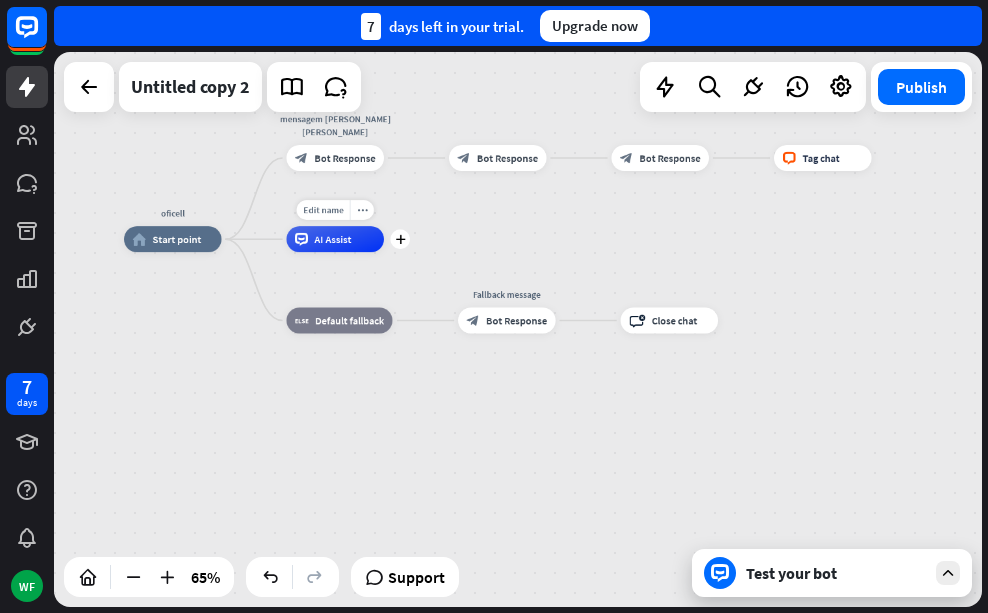 click on "AI Assist" at bounding box center [332, 239] 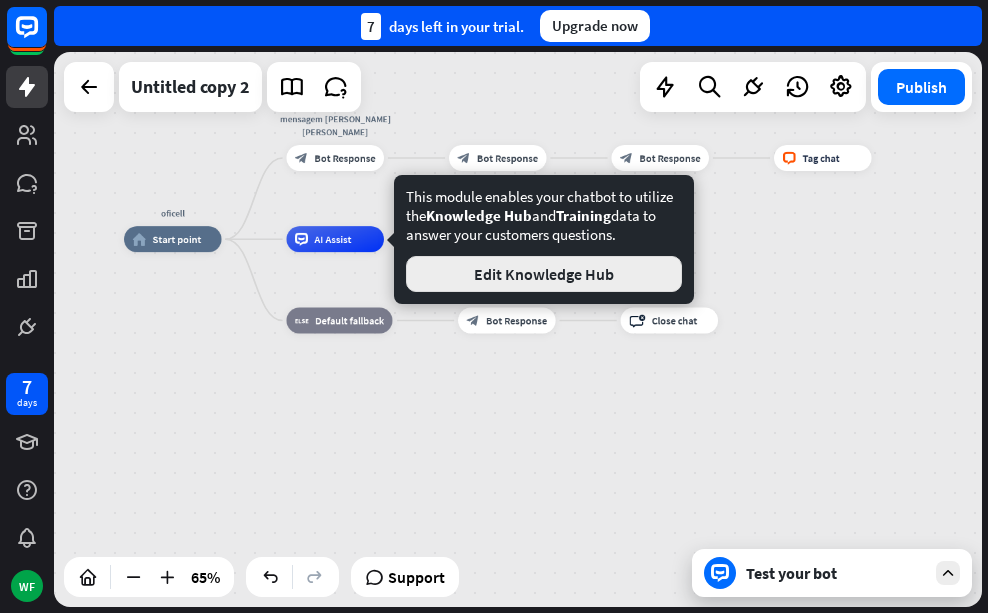 click on "Edit Knowledge Hub" at bounding box center [544, 274] 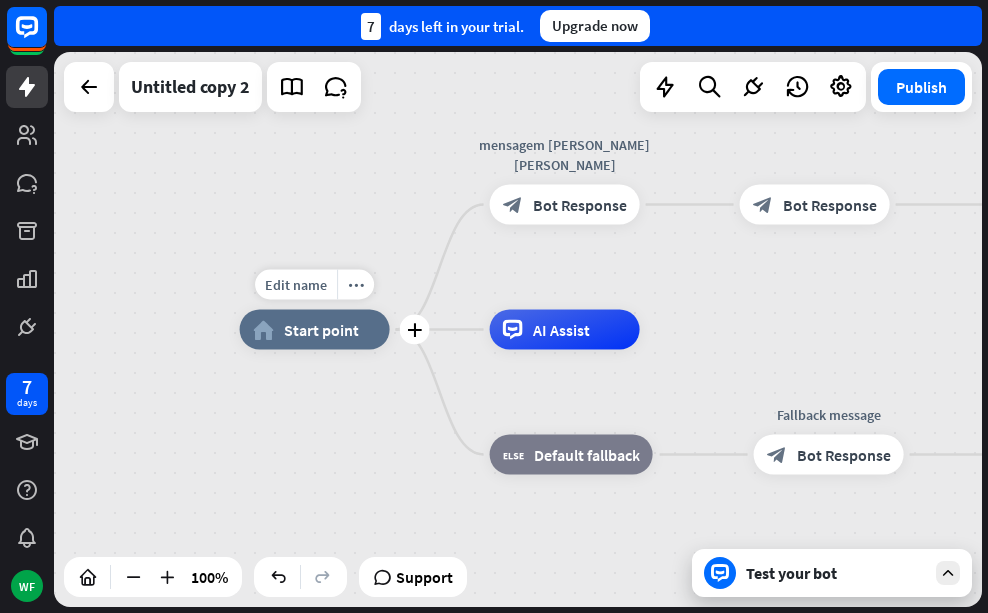 drag, startPoint x: 568, startPoint y: 404, endPoint x: 392, endPoint y: 347, distance: 185 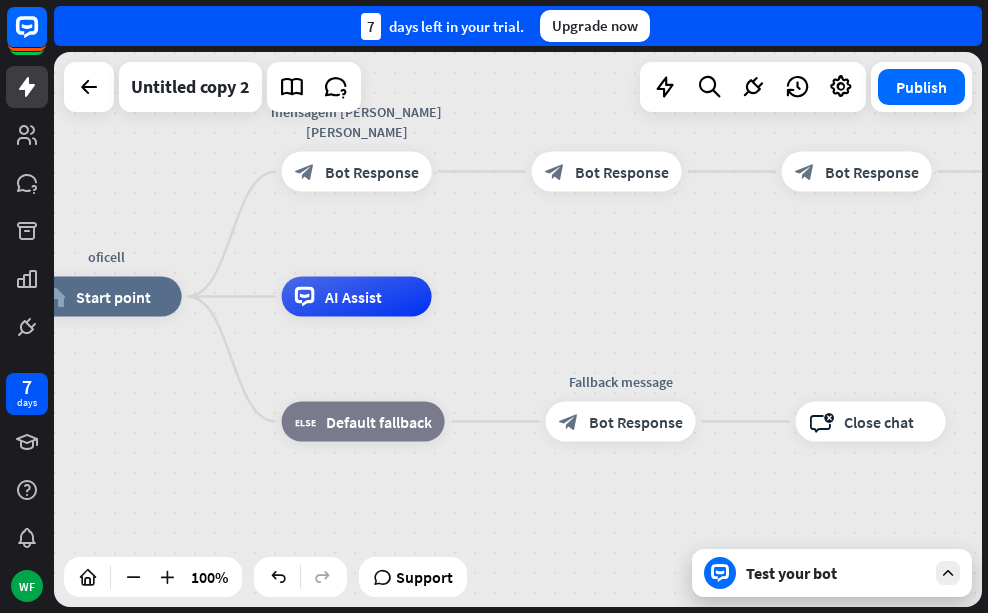 drag, startPoint x: 690, startPoint y: 358, endPoint x: 482, endPoint y: 325, distance: 210.60152 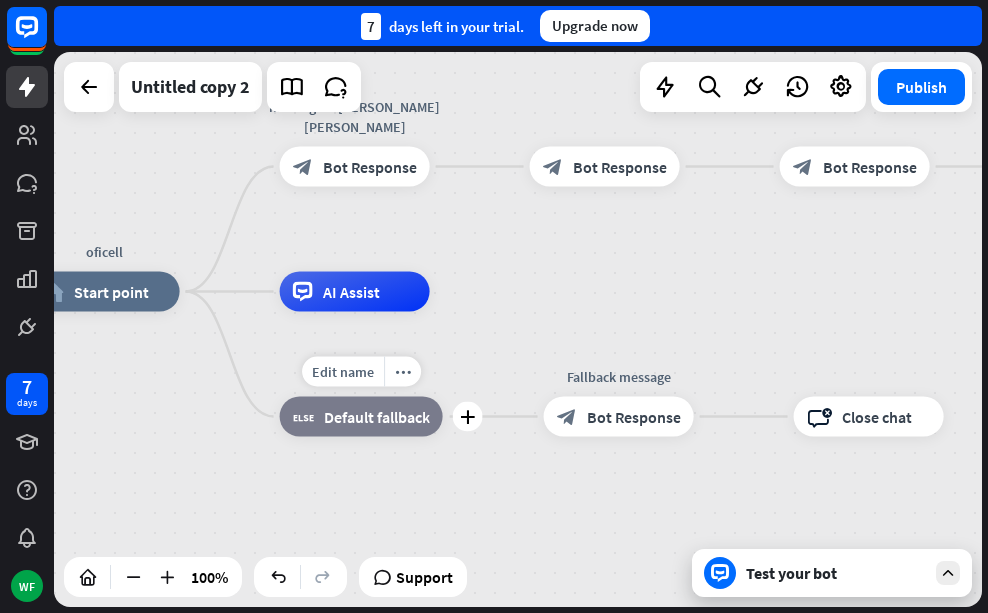 drag, startPoint x: 264, startPoint y: 416, endPoint x: 276, endPoint y: 407, distance: 15 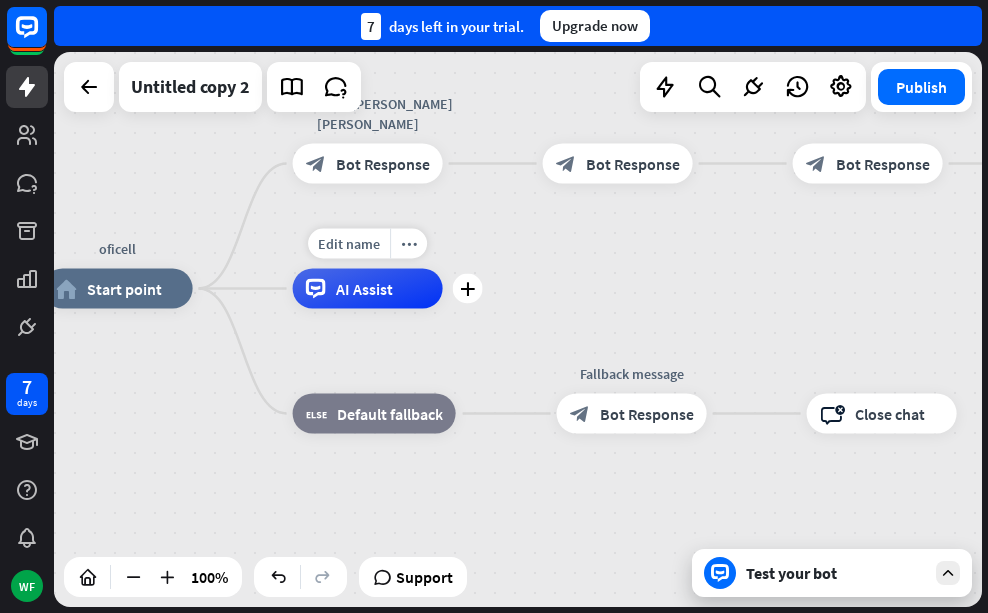 drag, startPoint x: 474, startPoint y: 413, endPoint x: 446, endPoint y: 280, distance: 135.91542 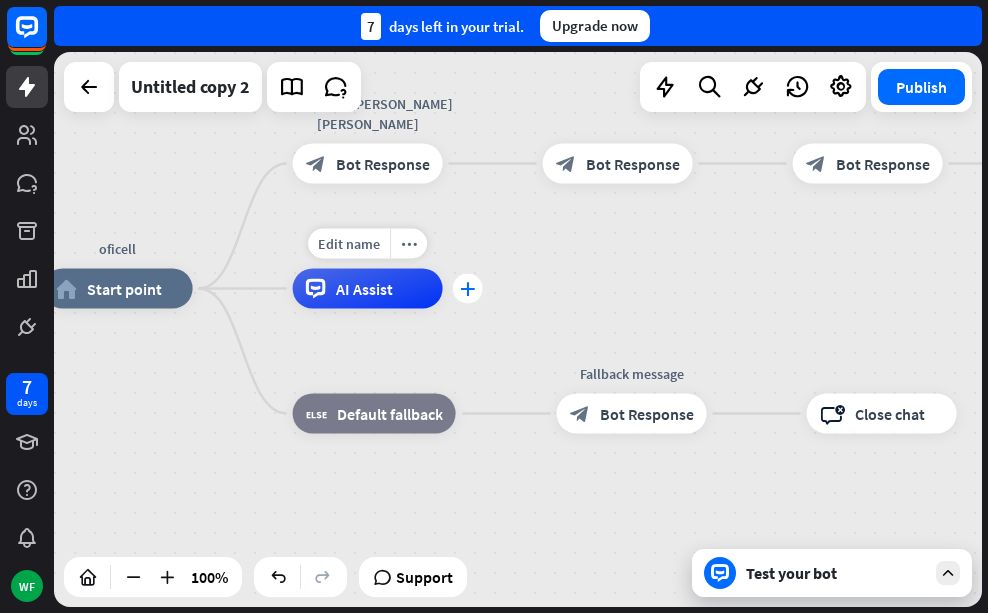 click on "plus" at bounding box center (467, 289) 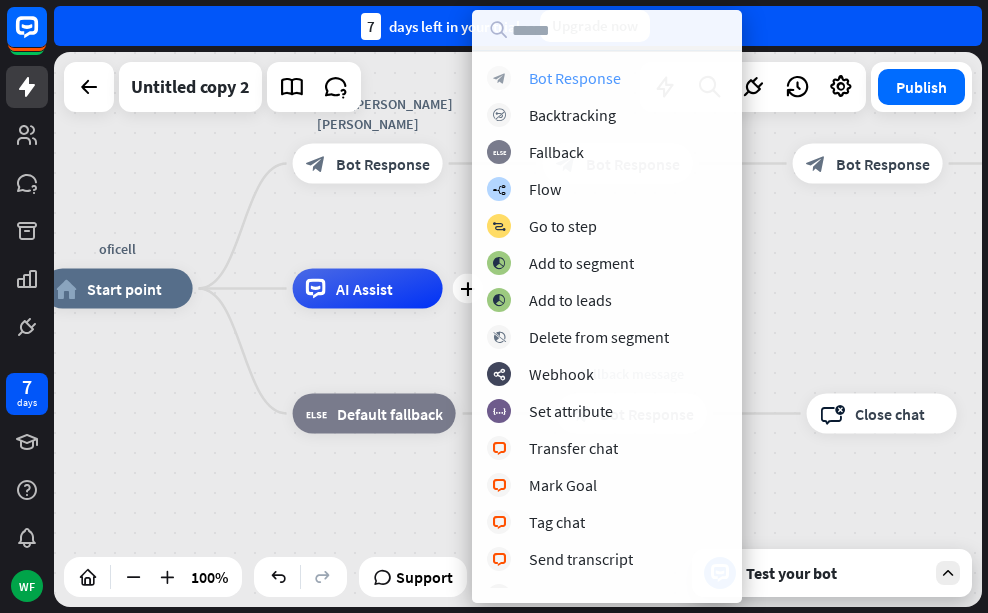 click on "Bot Response" at bounding box center (575, 78) 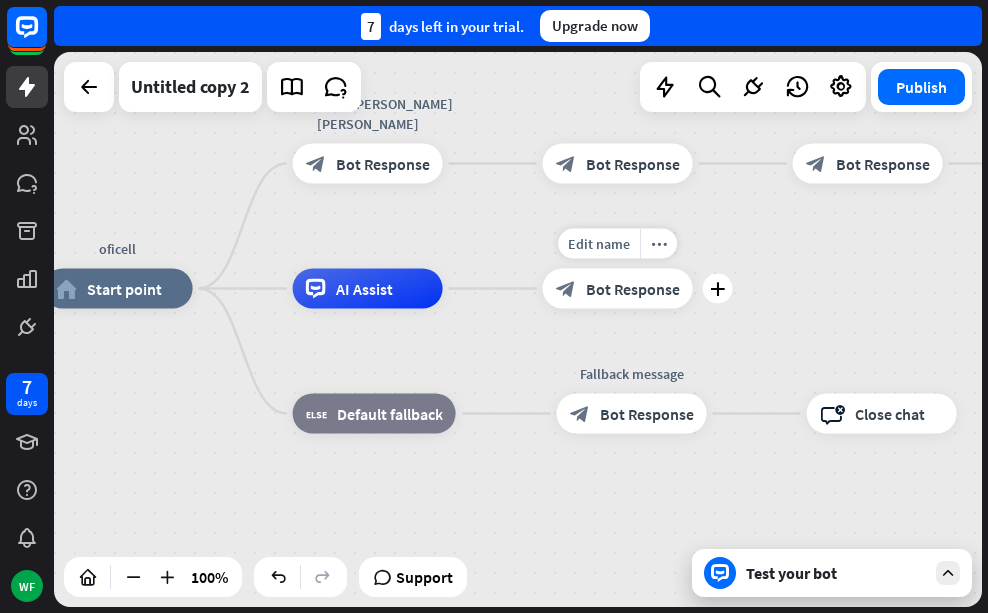 click on "Bot Response" at bounding box center (633, 289) 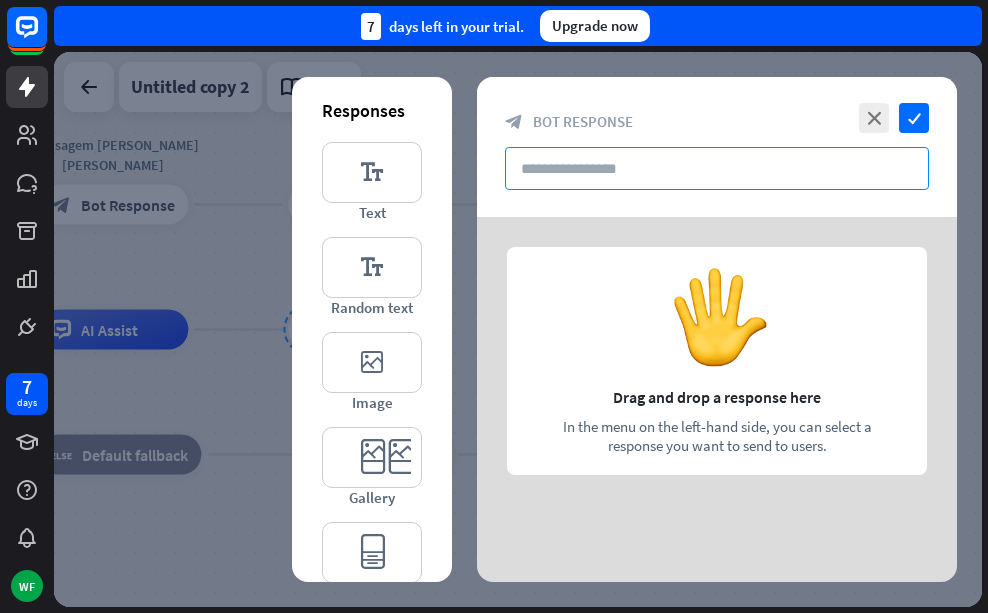 click at bounding box center [717, 168] 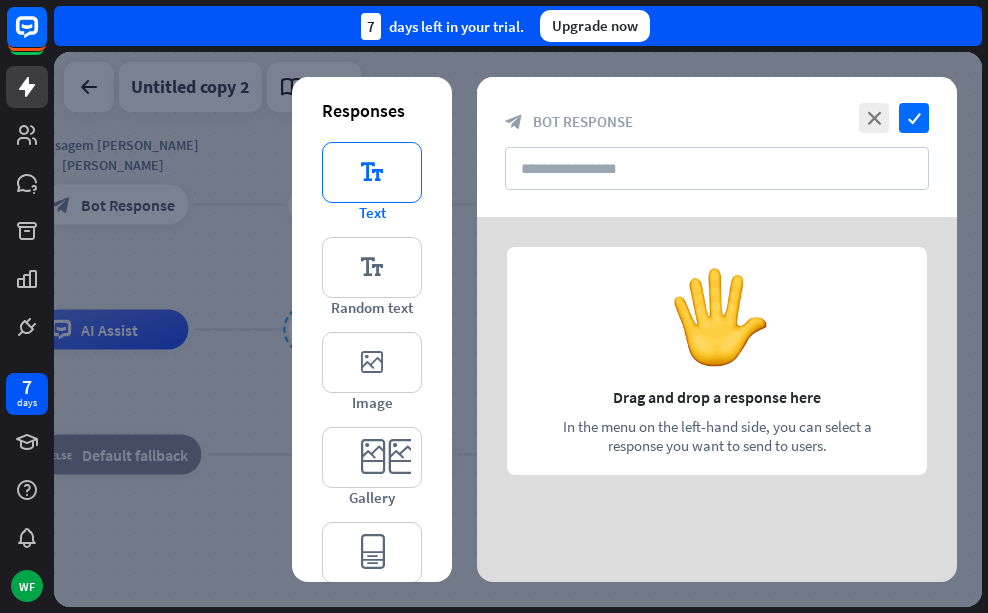 click on "editor_text" at bounding box center [372, 172] 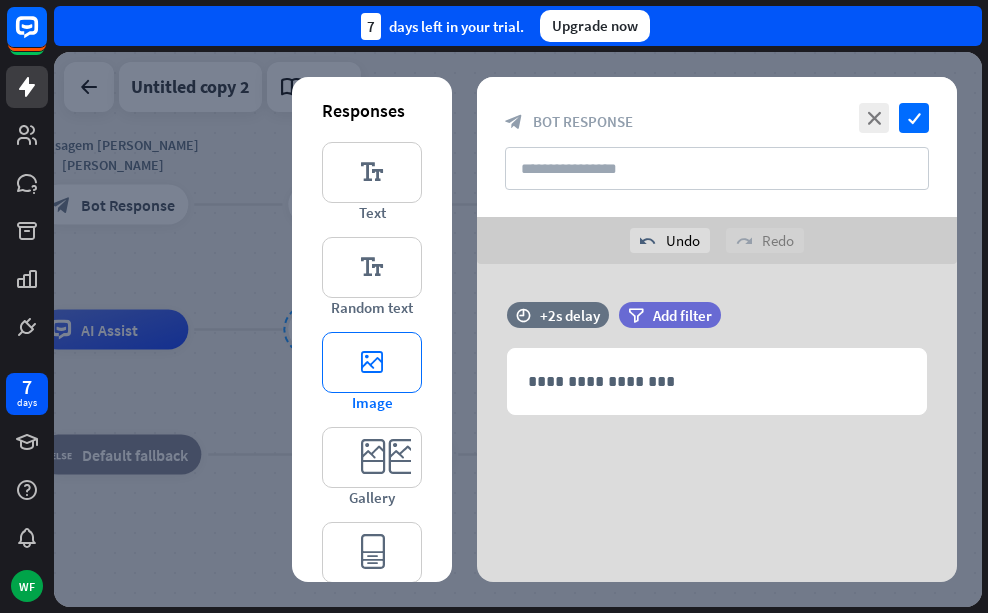 click on "editor_image" at bounding box center (372, 362) 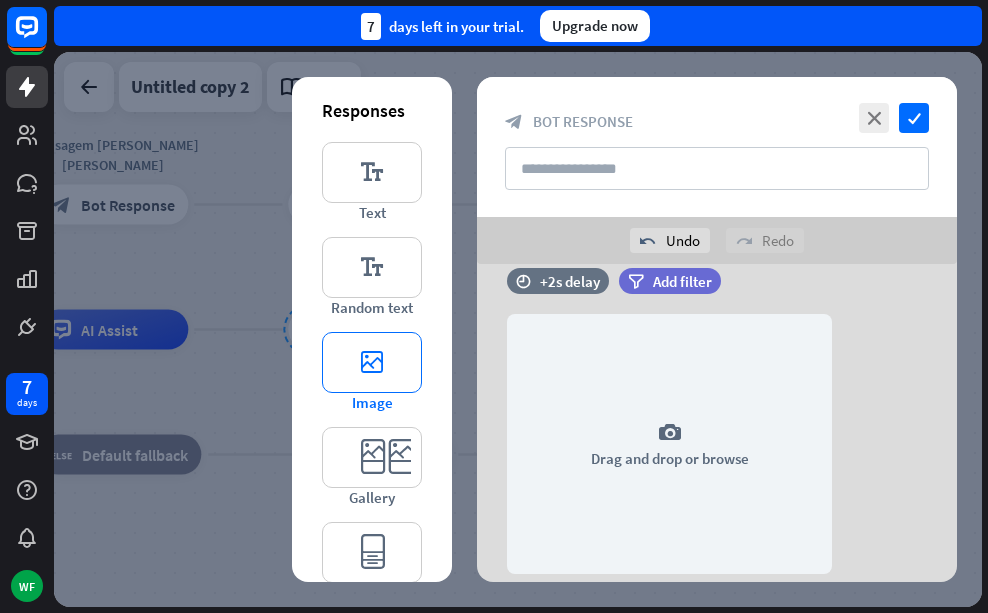 scroll, scrollTop: 171, scrollLeft: 0, axis: vertical 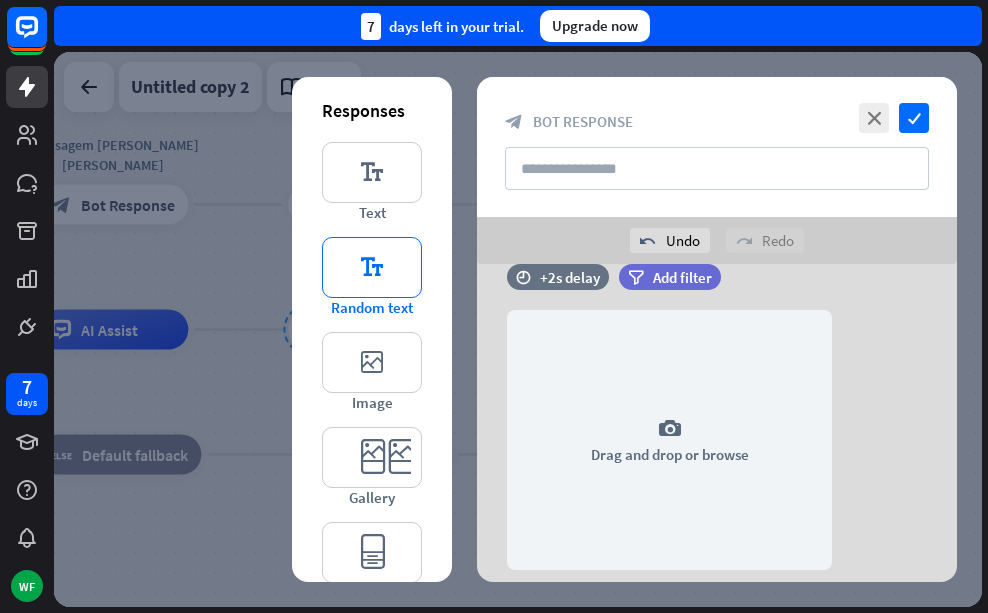 click on "editor_text" at bounding box center (372, 267) 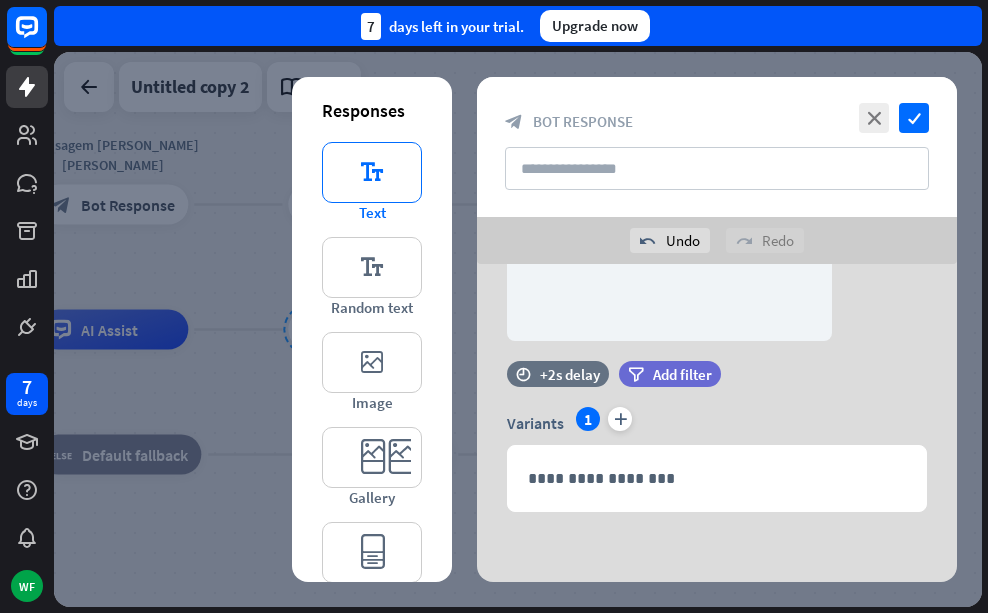 click on "editor_text" at bounding box center [372, 172] 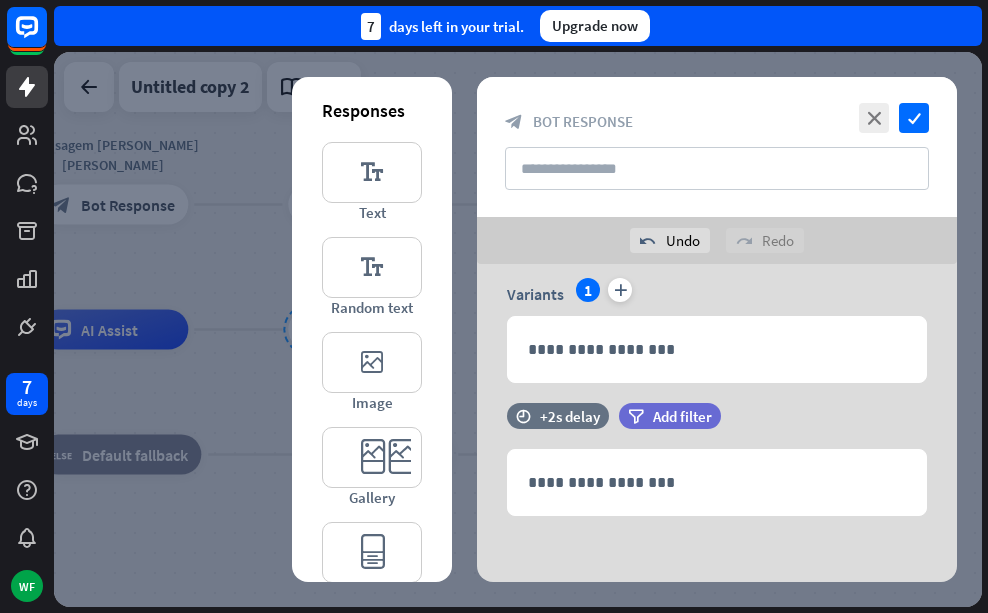 scroll, scrollTop: 533, scrollLeft: 0, axis: vertical 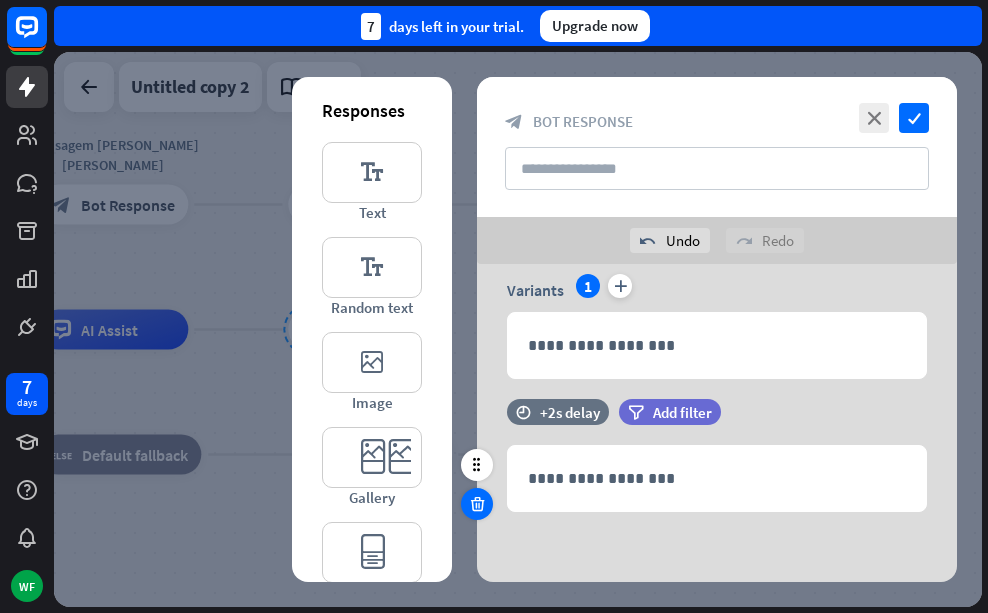click at bounding box center [477, 504] 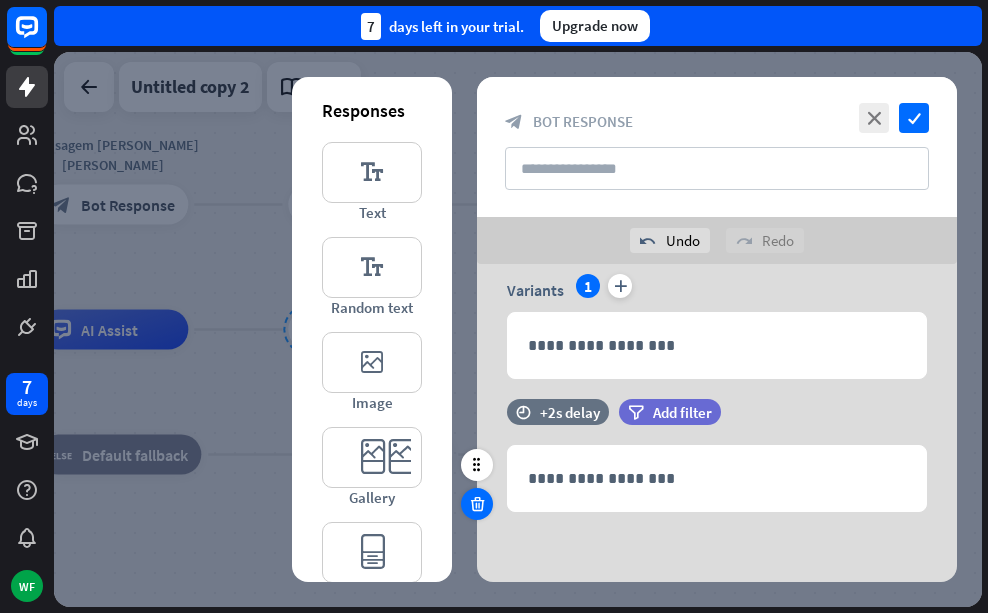 scroll, scrollTop: 400, scrollLeft: 0, axis: vertical 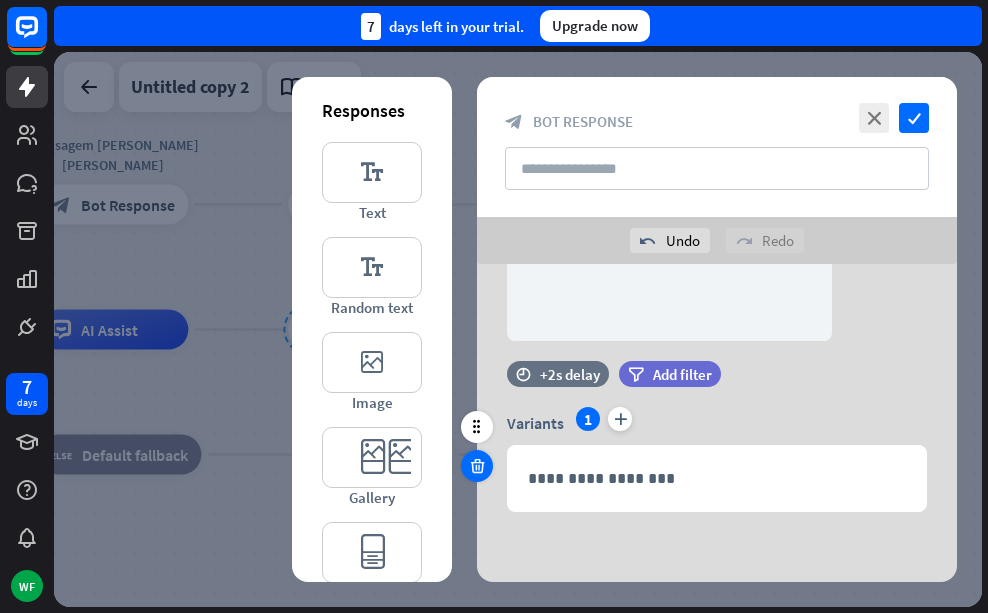 click at bounding box center [477, 466] 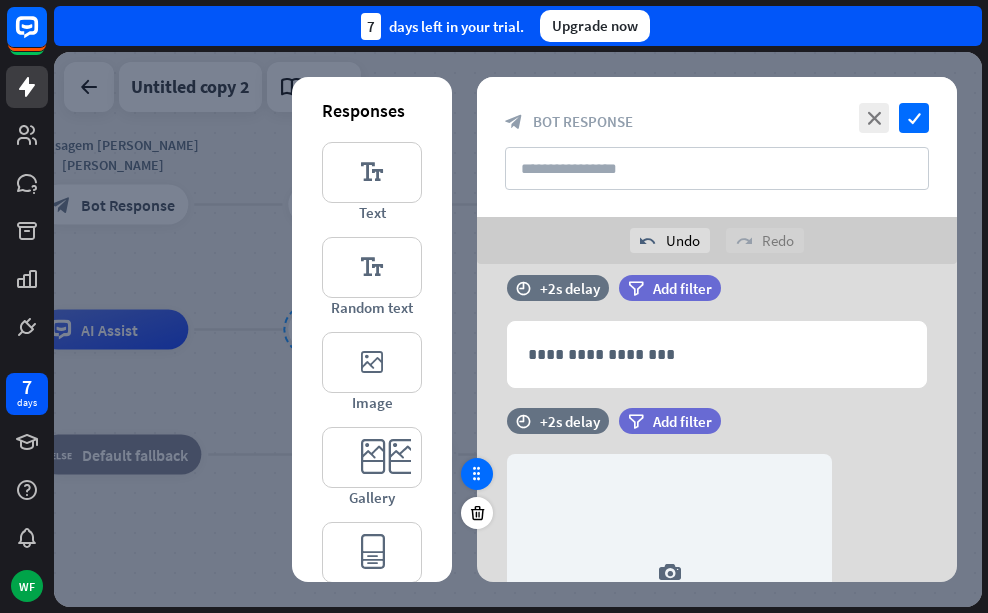 scroll, scrollTop: 0, scrollLeft: 0, axis: both 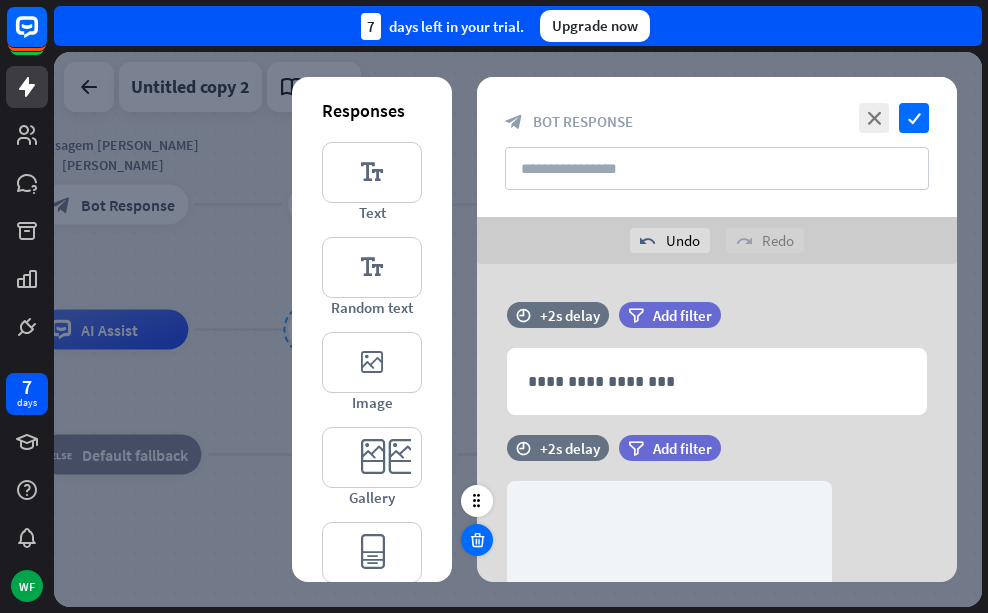 click at bounding box center (477, 540) 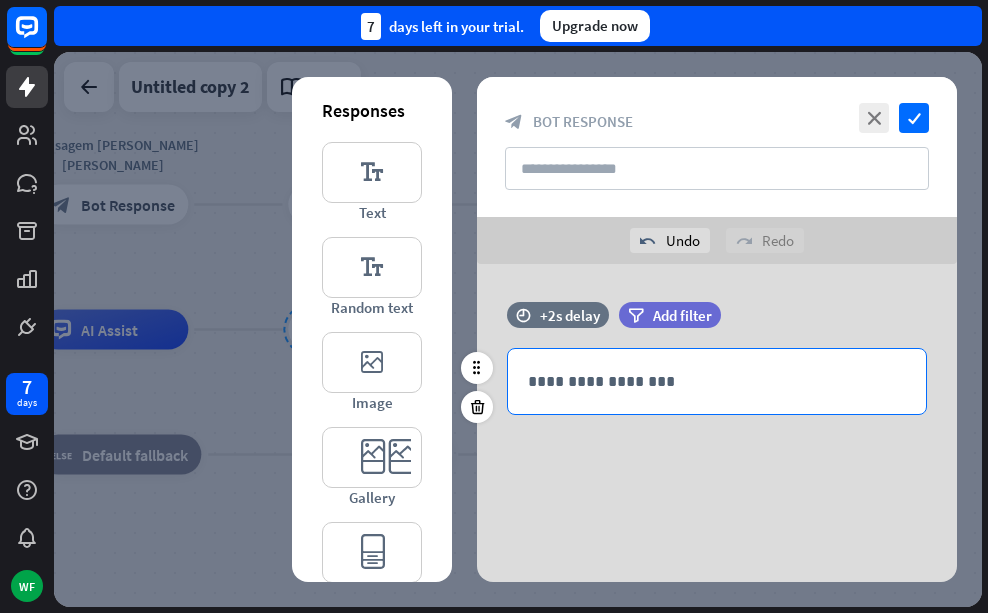 click on "**********" at bounding box center (717, 381) 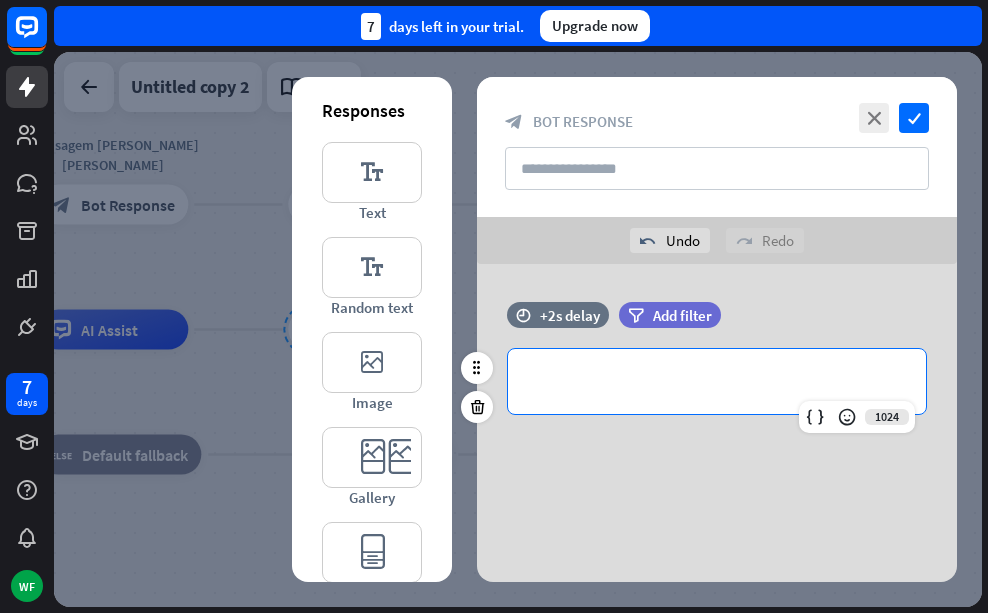 type 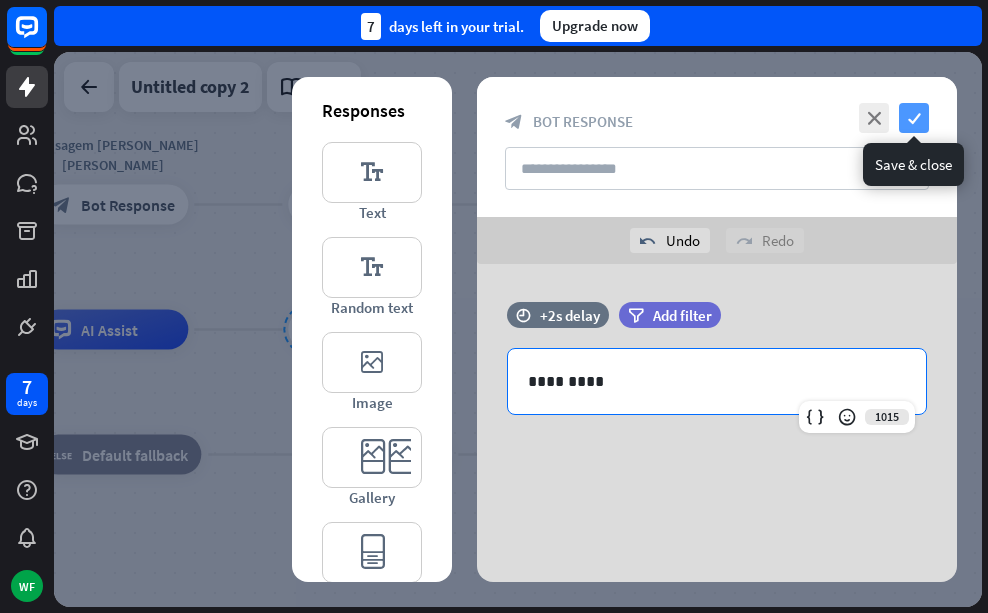 click on "check" at bounding box center [914, 118] 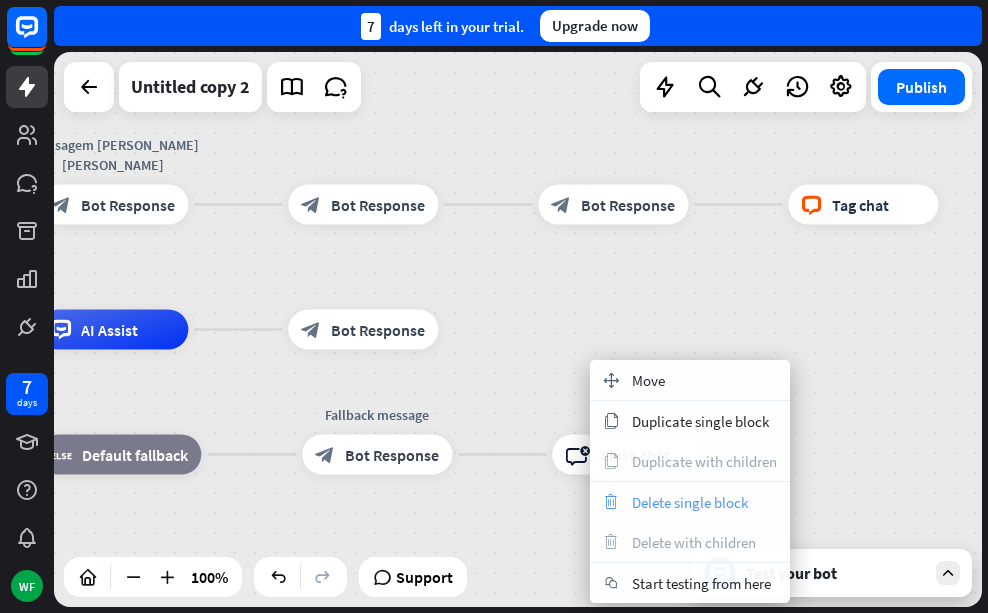click on "Delete single block" at bounding box center [690, 502] 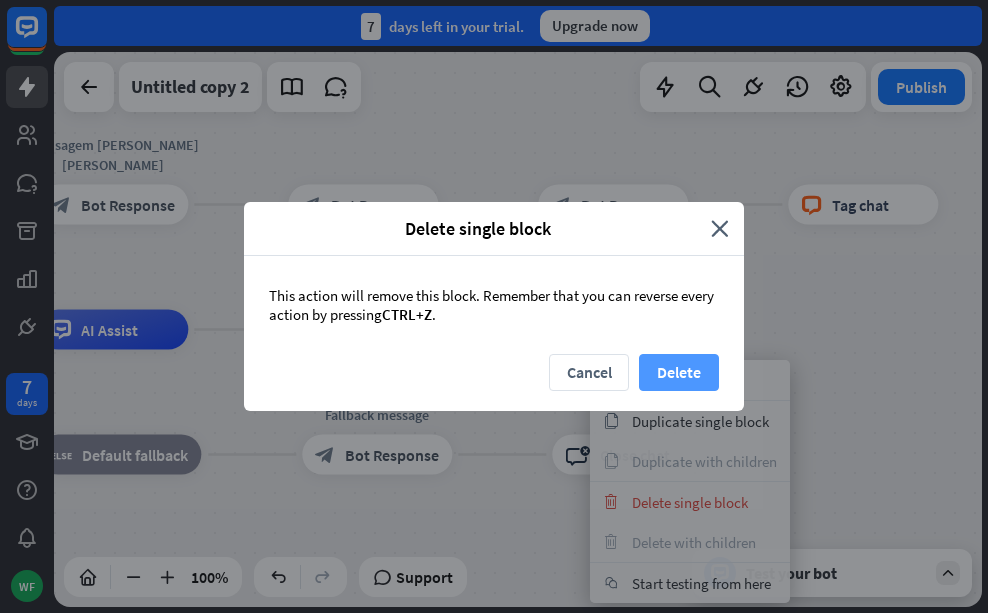 click on "Delete" at bounding box center [679, 372] 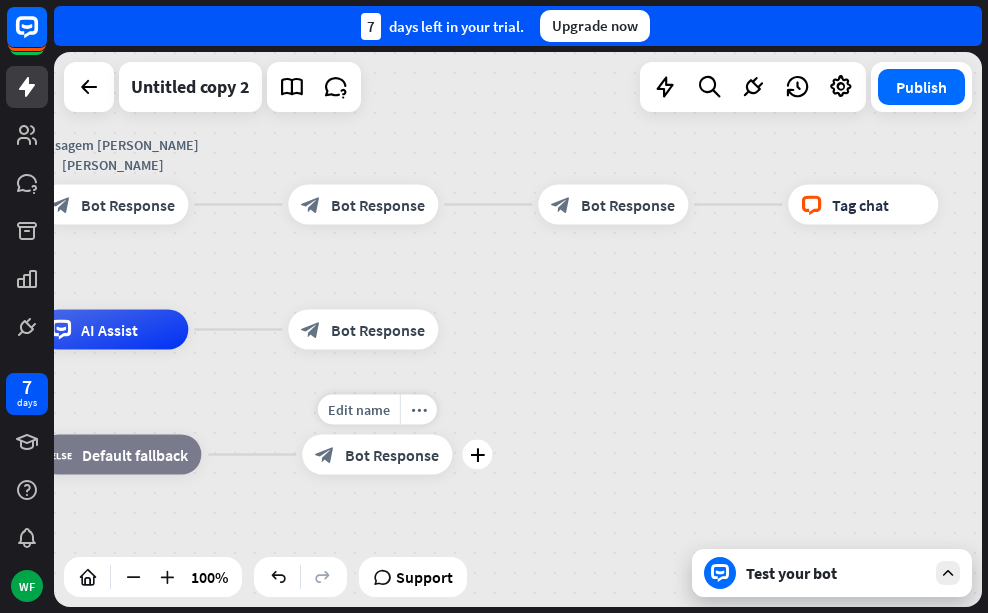 click on "Bot Response" at bounding box center [392, 455] 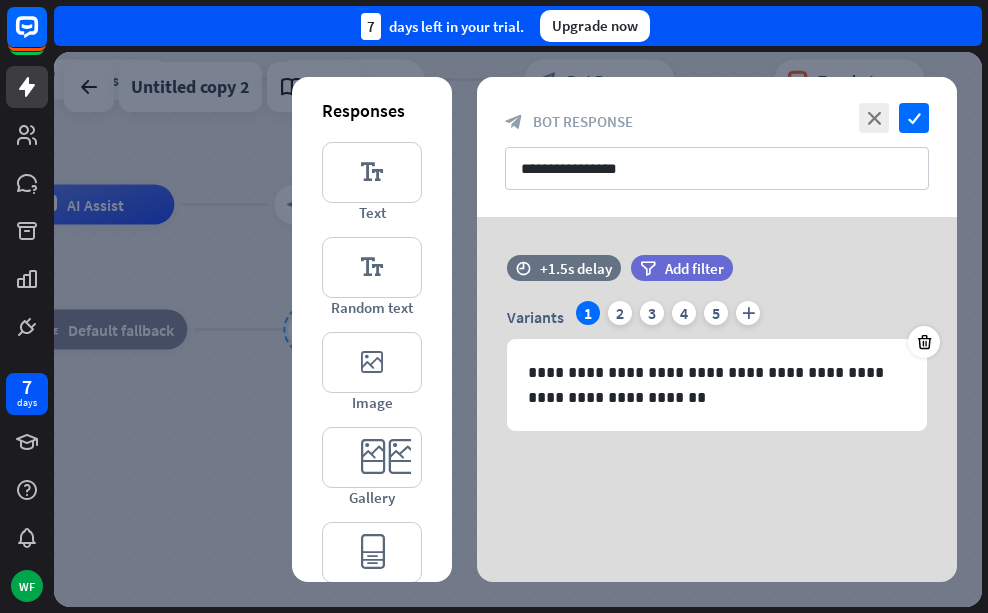 click at bounding box center (518, 329) 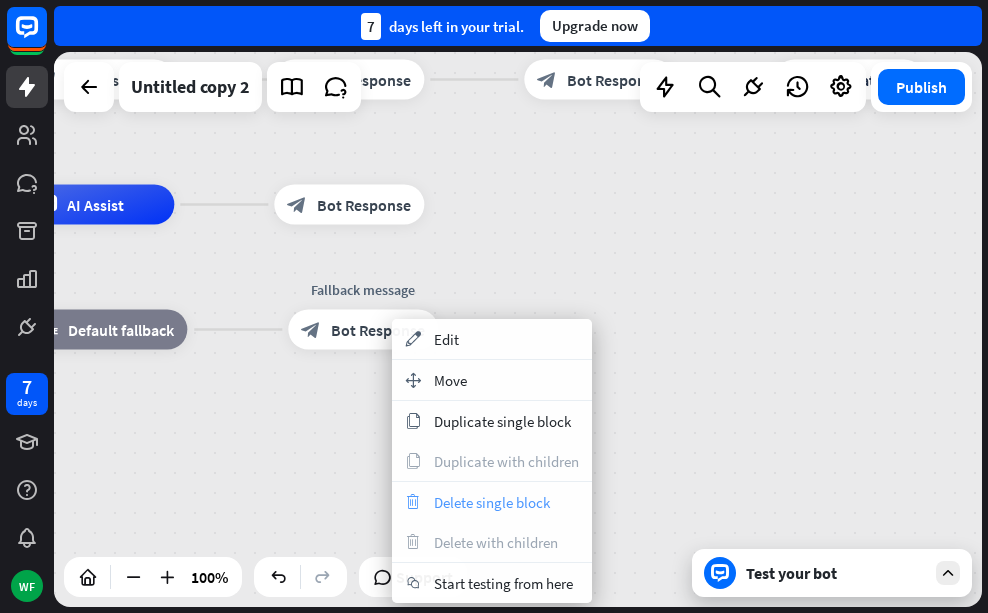 click on "Delete single block" at bounding box center [492, 502] 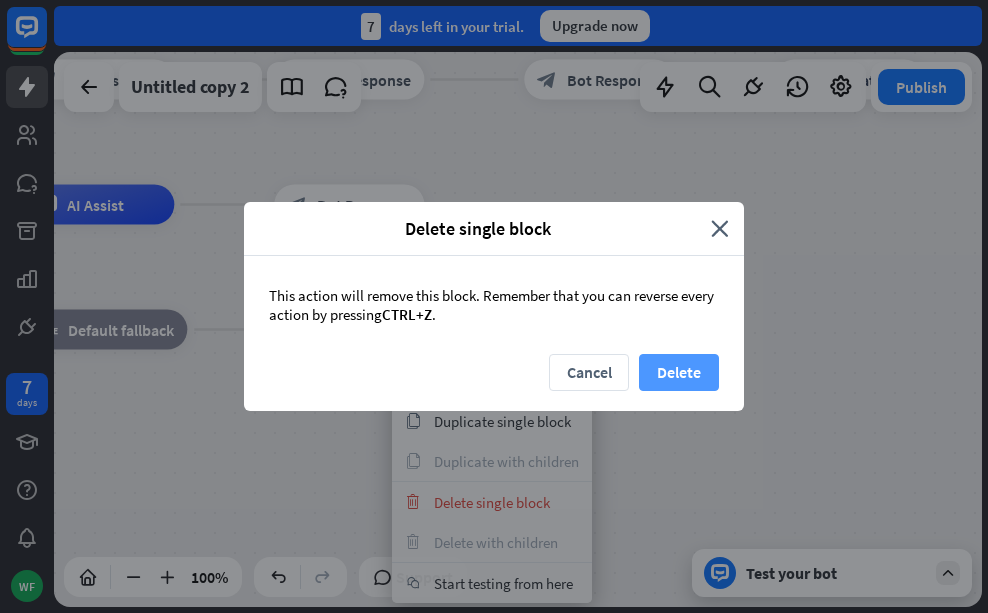 click on "Delete" at bounding box center (679, 372) 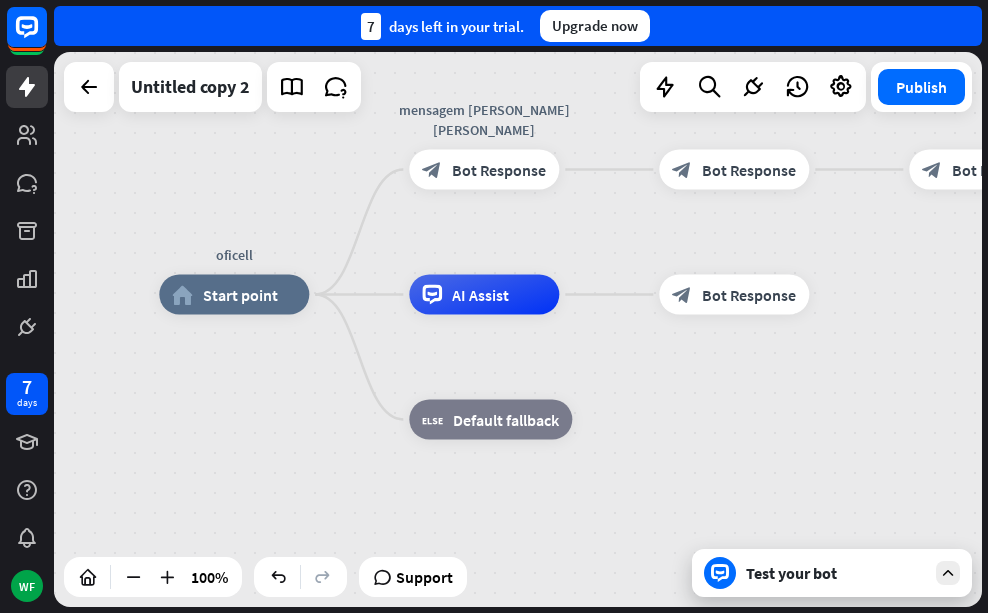 drag, startPoint x: 373, startPoint y: 346, endPoint x: 758, endPoint y: 436, distance: 395.37958 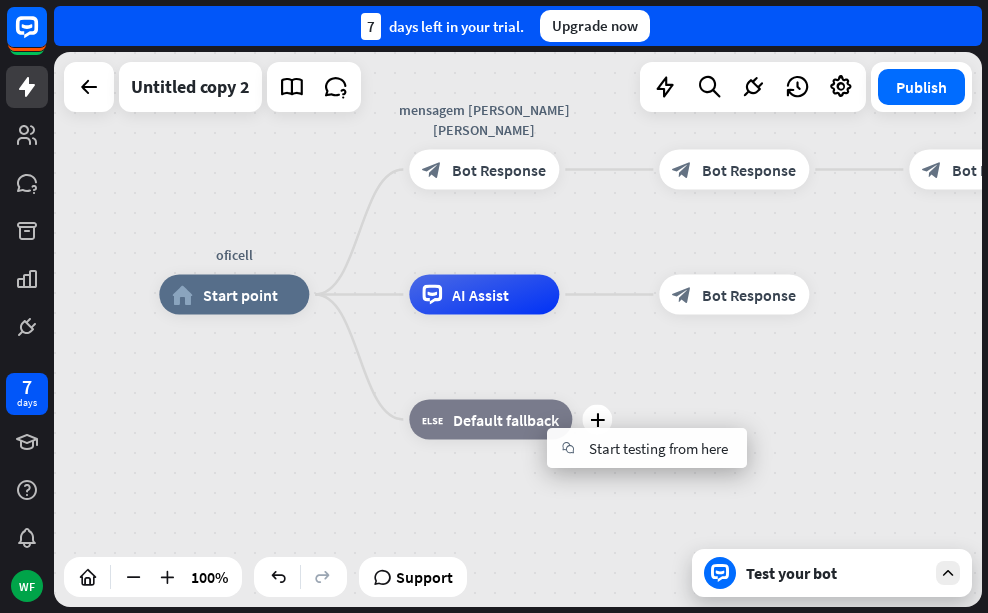 click on "plus     block_fallback   Default fallback" at bounding box center [490, 420] 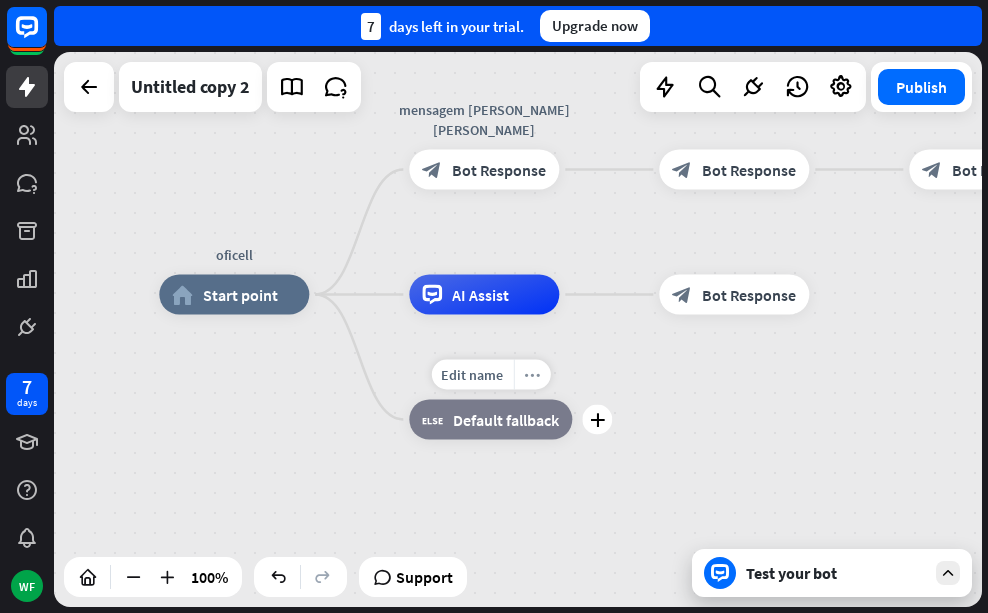 click on "more_horiz" at bounding box center [532, 374] 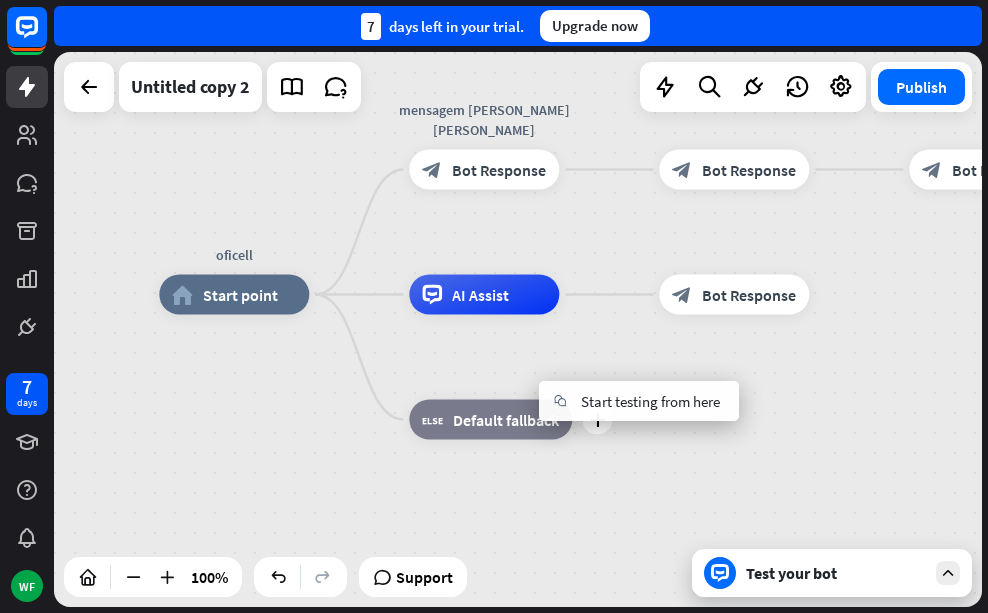 click on "plus     block_fallback   Default fallback" at bounding box center (490, 420) 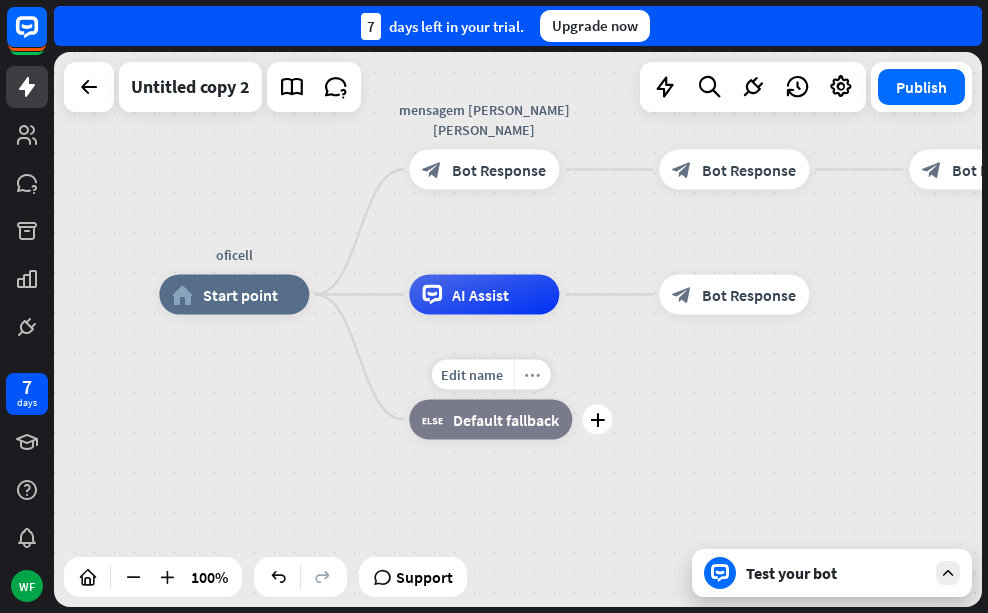 click on "more_horiz" at bounding box center [532, 374] 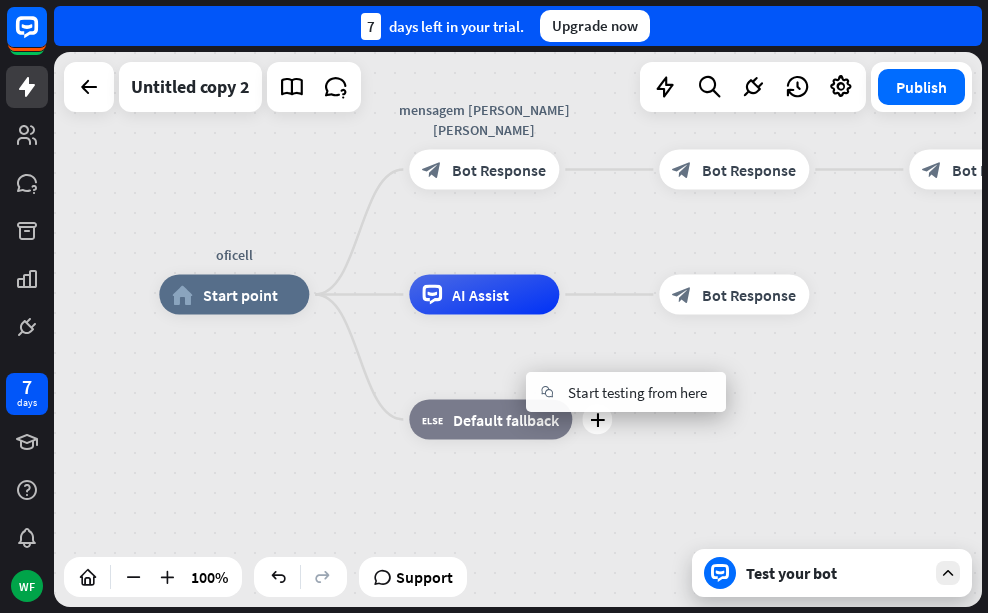 click on "plus     block_fallback   Default fallback" at bounding box center (490, 420) 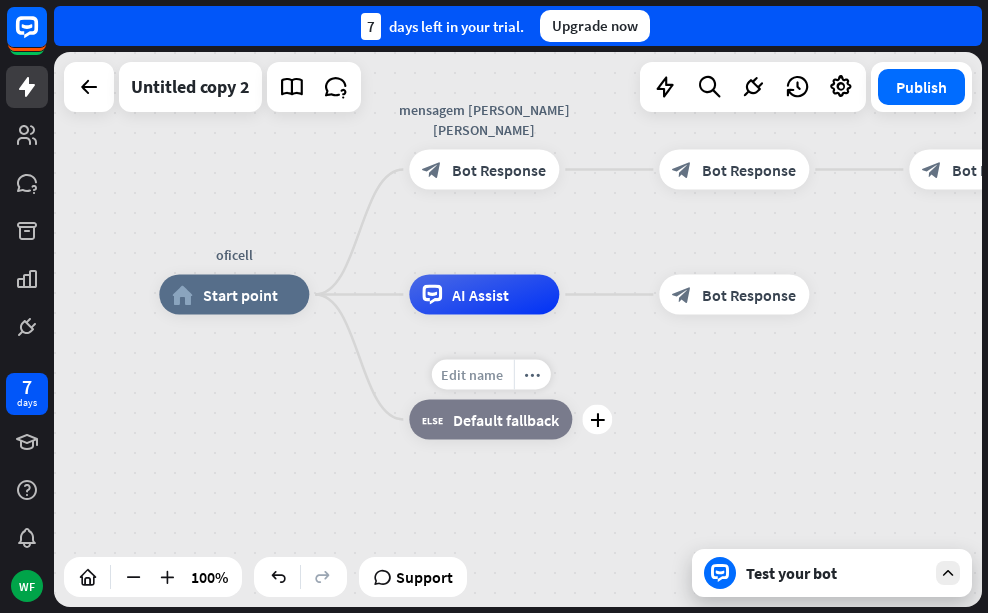 click on "Edit name" at bounding box center [472, 375] 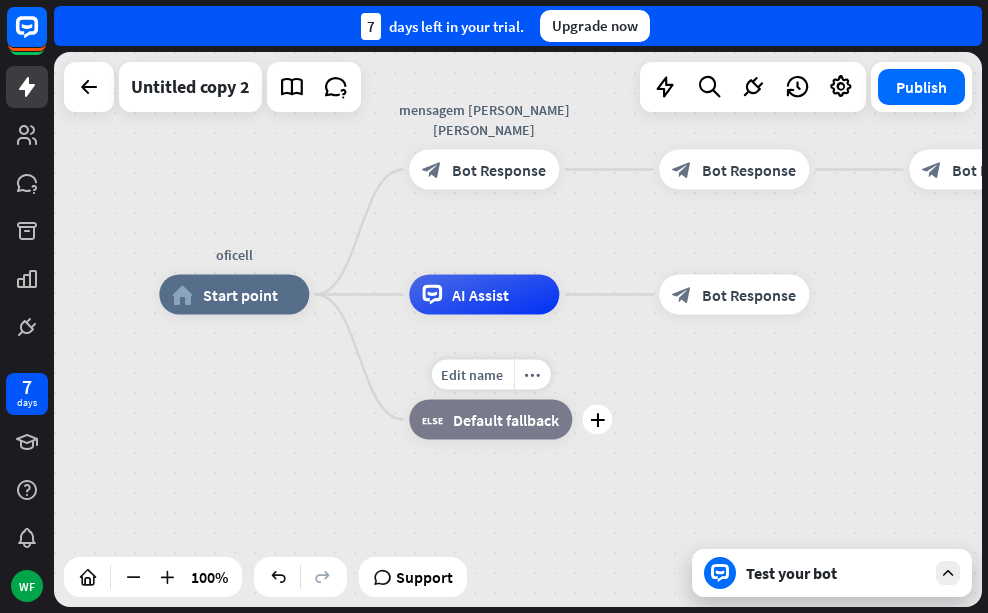 click on "Edit name   more_horiz         plus     block_fallback   Default fallback" at bounding box center (490, 420) 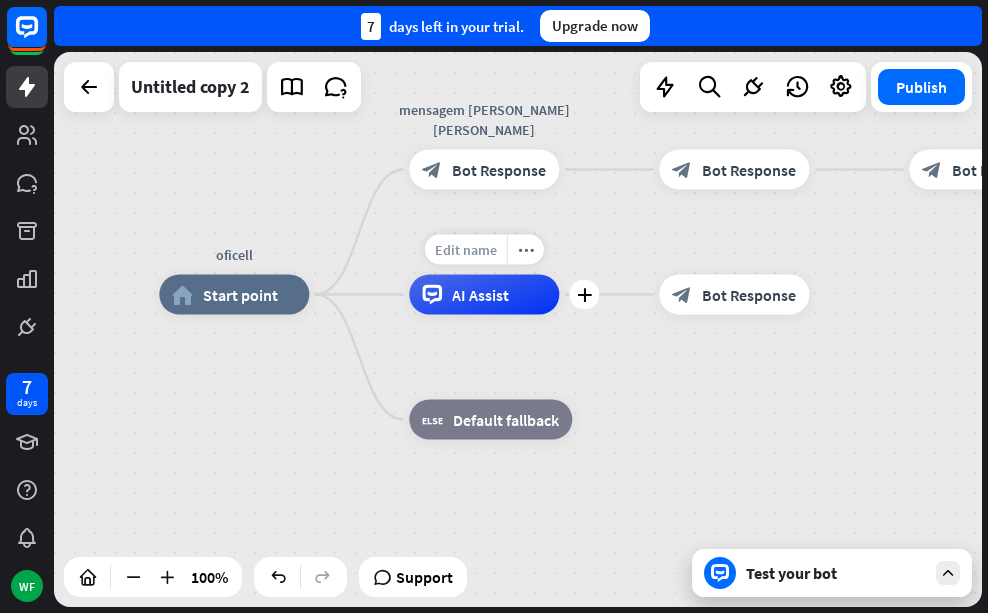 click on "Edit name" at bounding box center (466, 250) 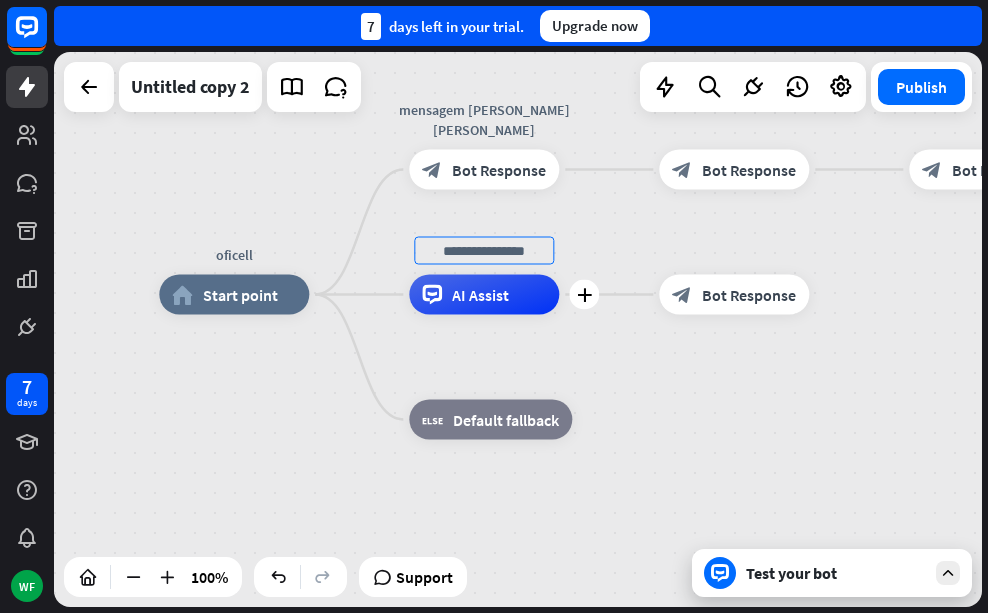 click on "plus       AI Assist" at bounding box center (484, 295) 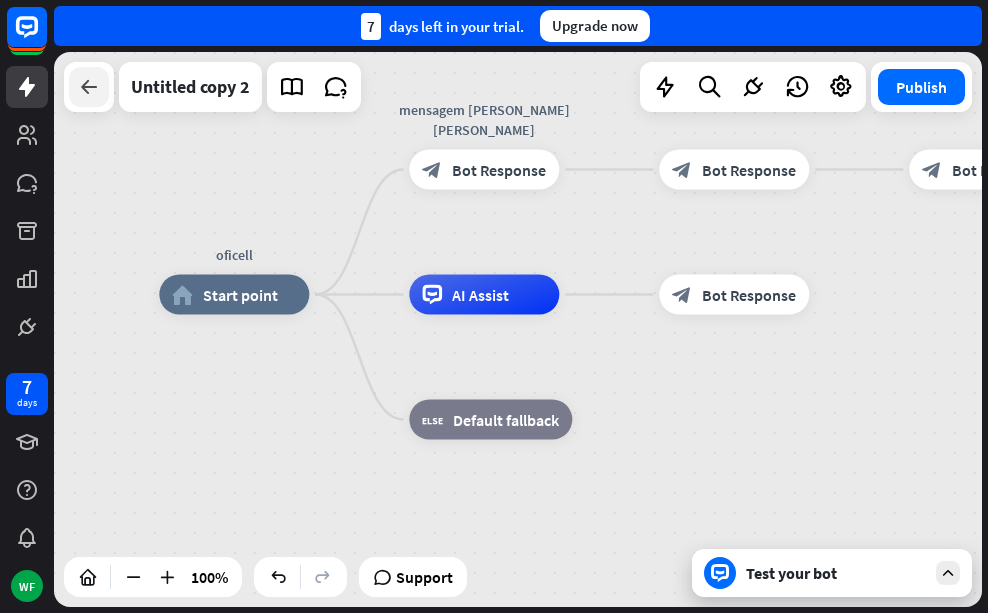 click at bounding box center (89, 87) 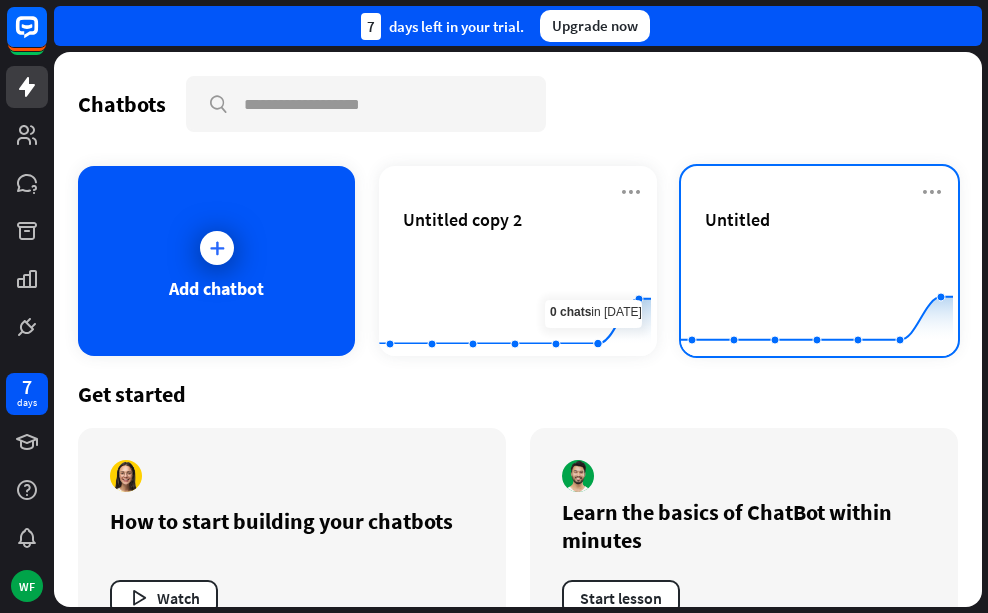 click on "Untitled" at bounding box center [819, 219] 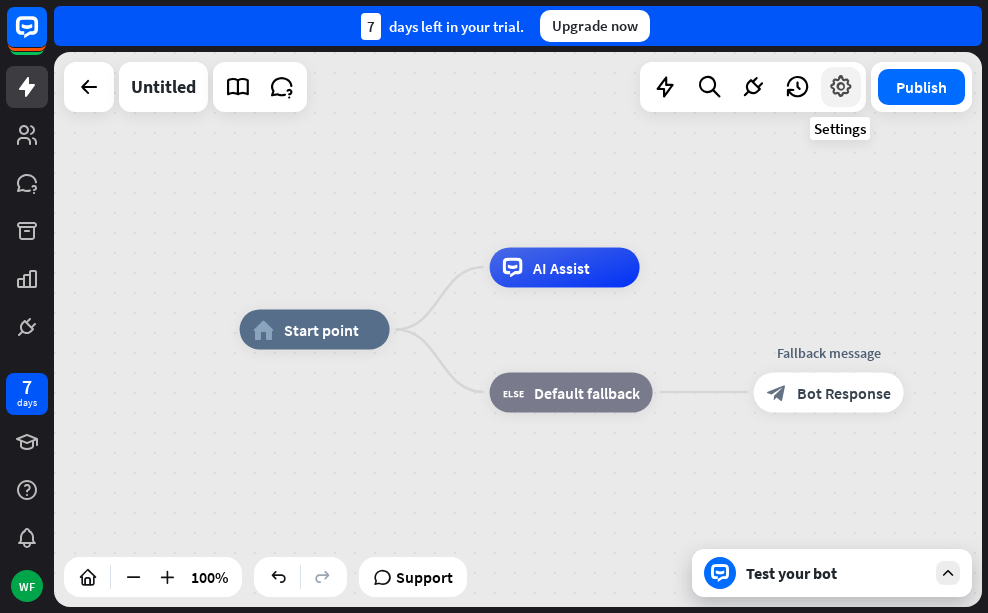 click at bounding box center (841, 87) 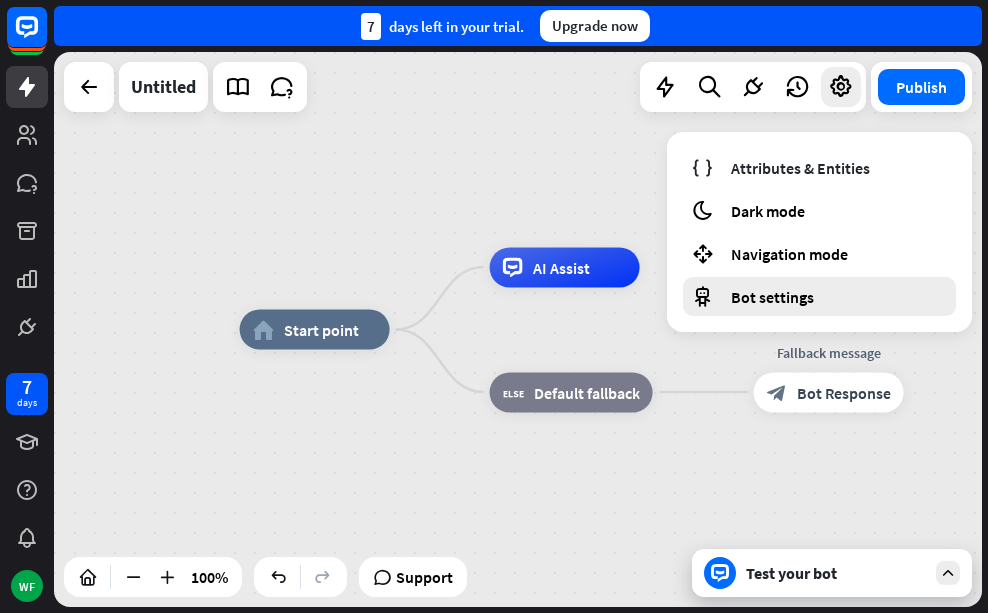 click on "Bot settings" at bounding box center [772, 297] 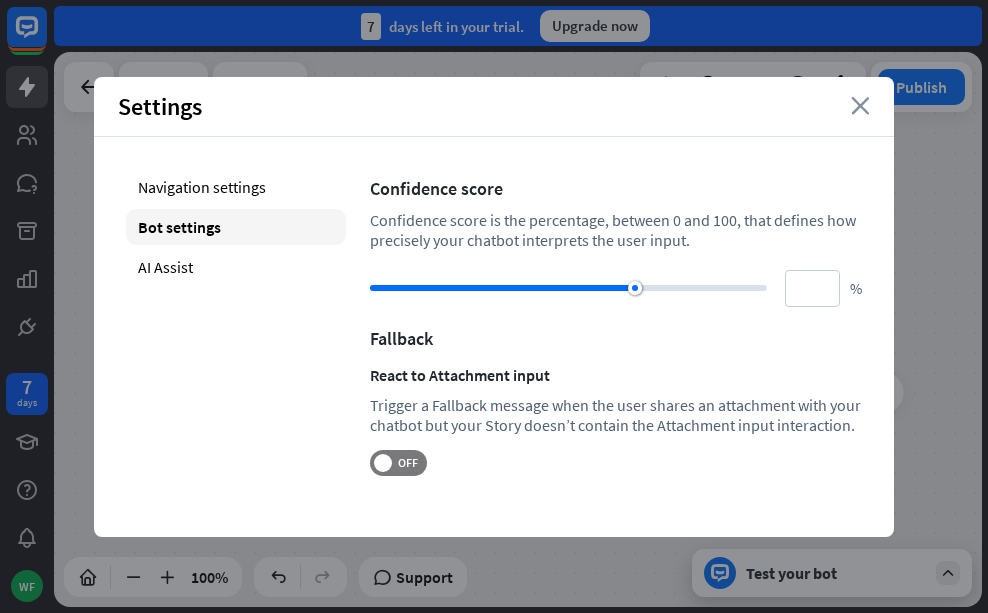 click on "close" at bounding box center (860, 106) 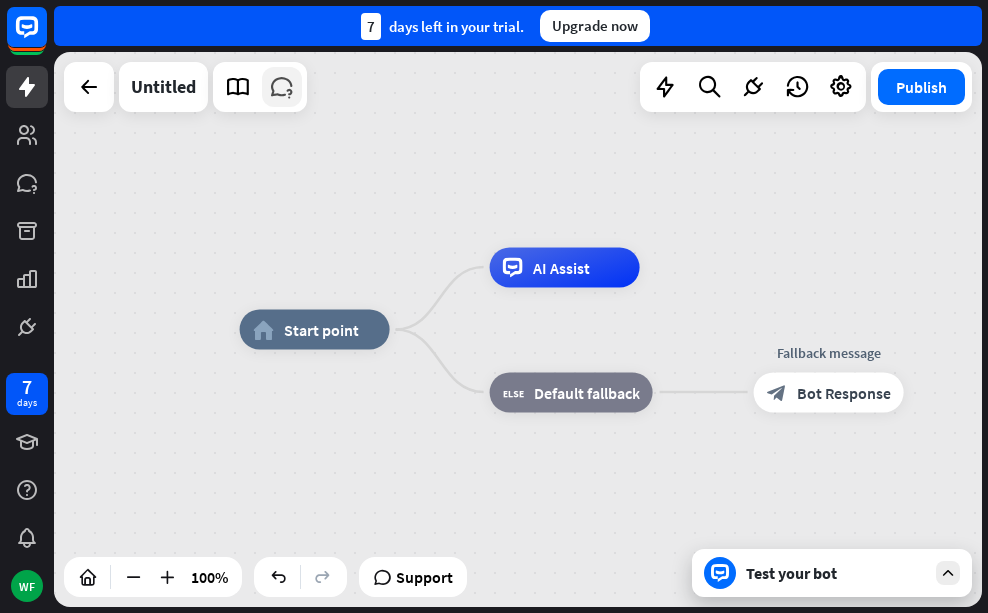 click at bounding box center (282, 87) 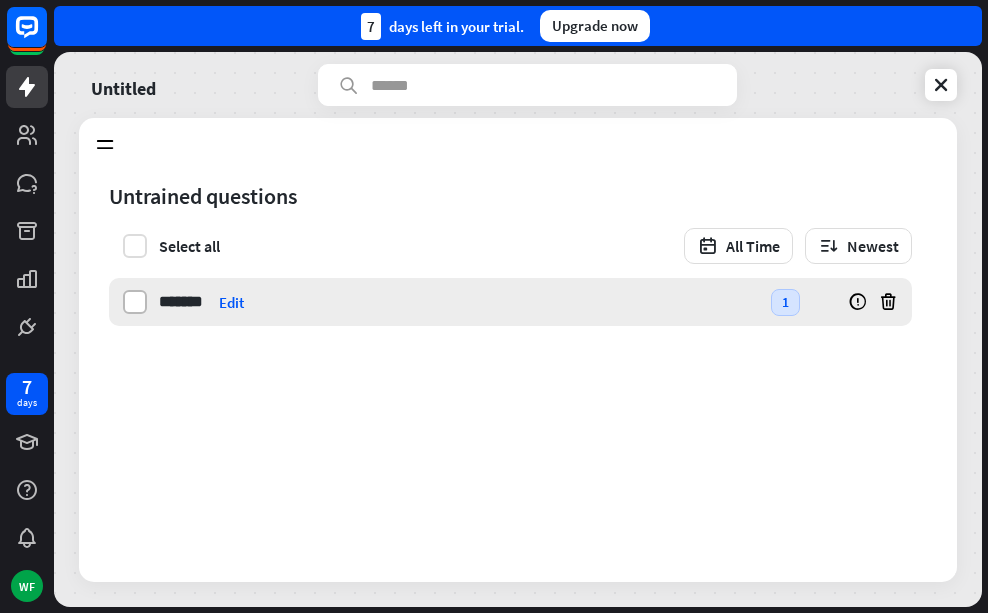 click at bounding box center (135, 302) 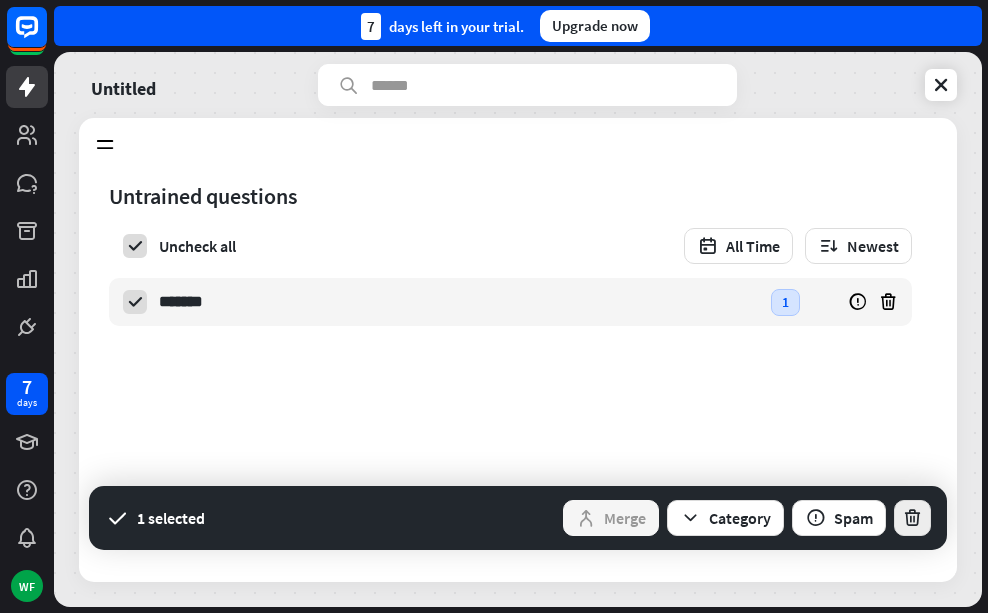 click at bounding box center [912, 518] 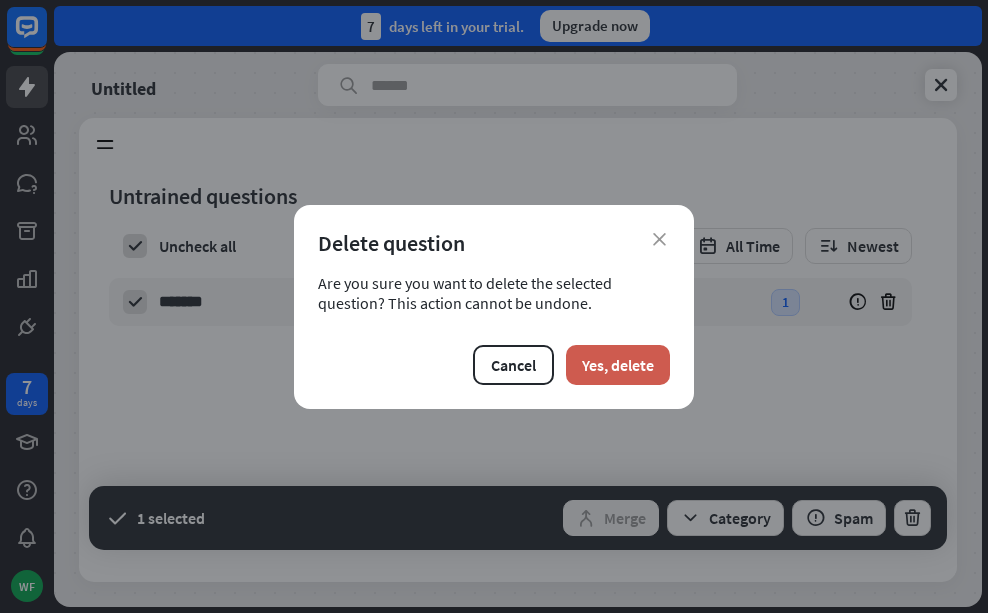 click on "Yes, delete" at bounding box center [618, 365] 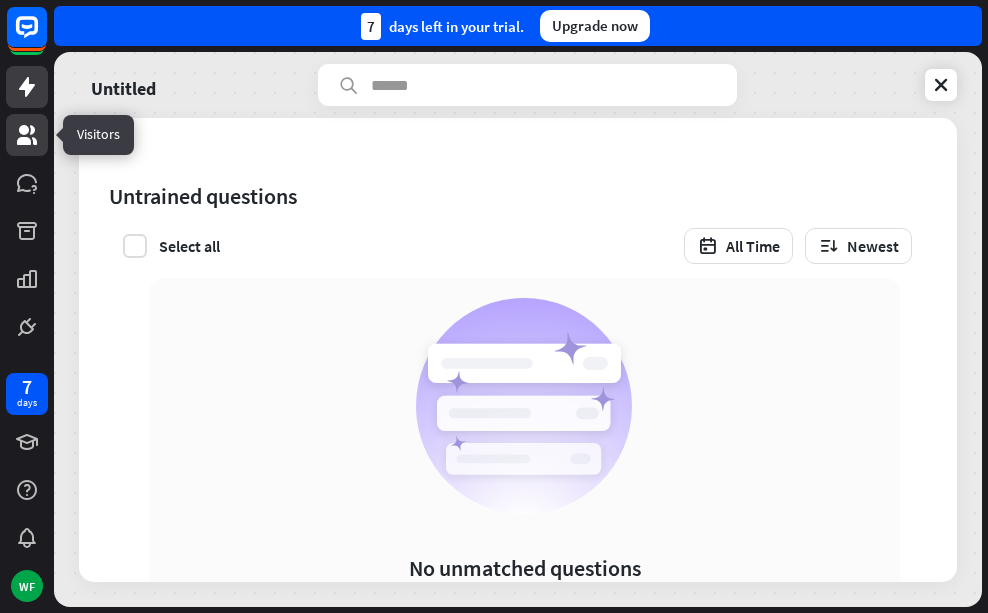click at bounding box center [27, 135] 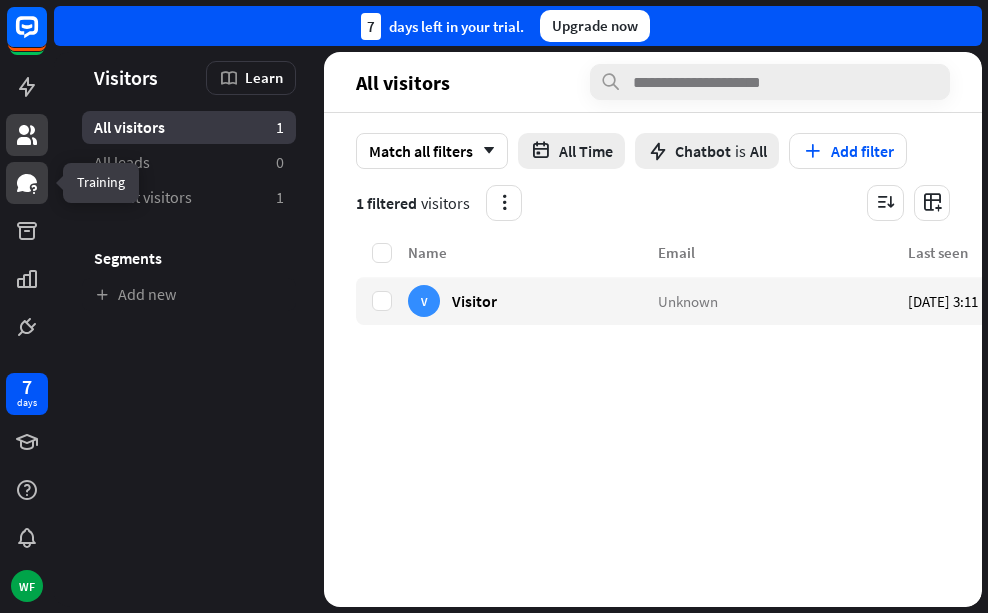 click 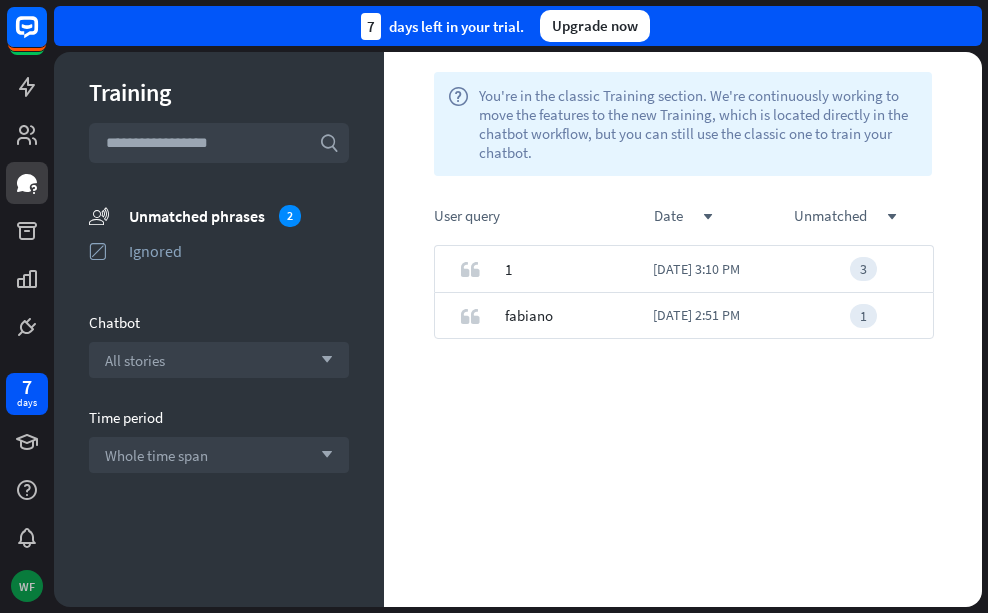 click on "WF" at bounding box center [27, 586] 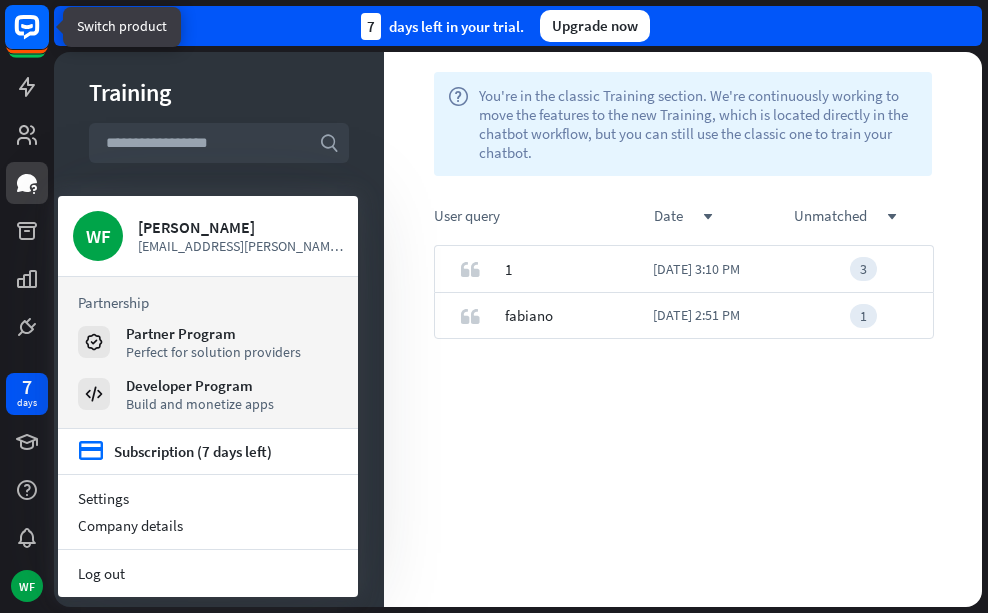 click 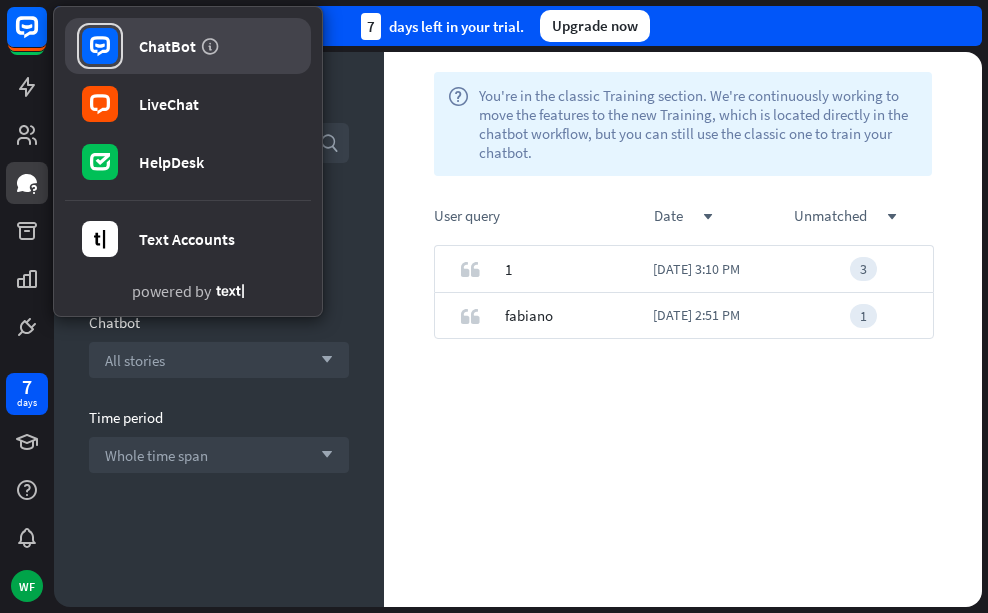 click 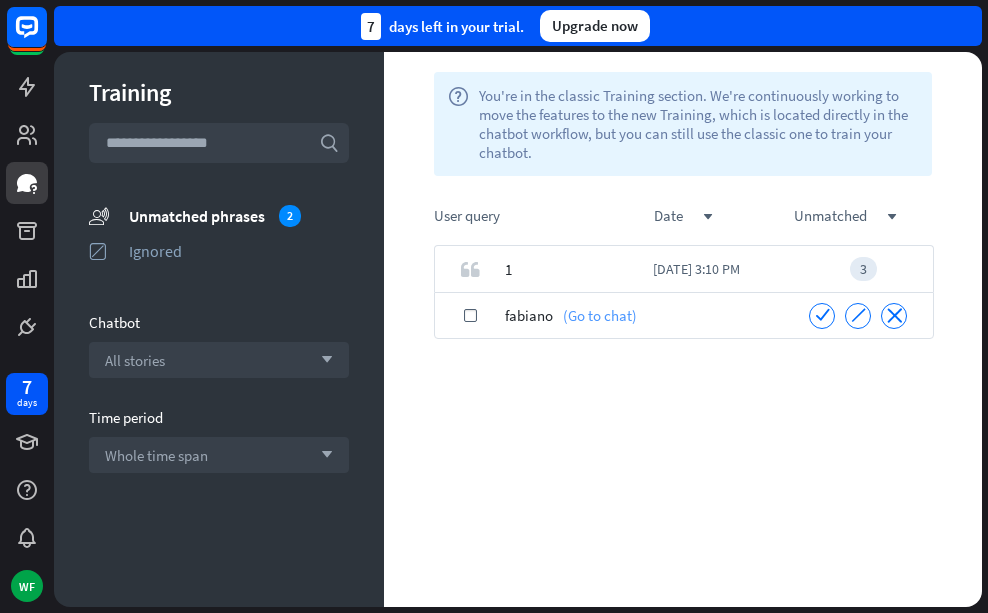 click on "(Go to chat)" at bounding box center (595, 315) 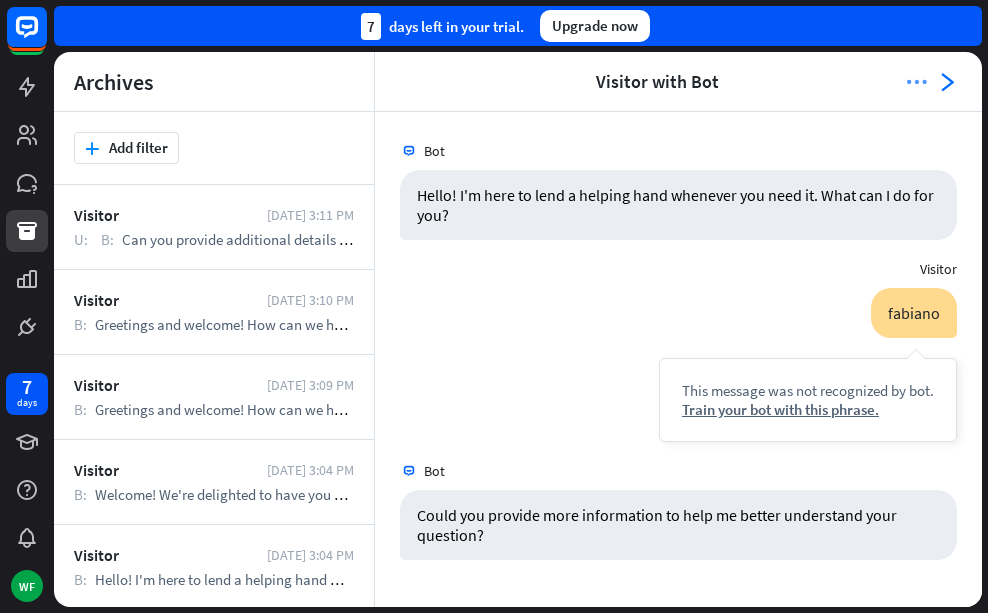 click on "more_horiz" at bounding box center (916, 82) 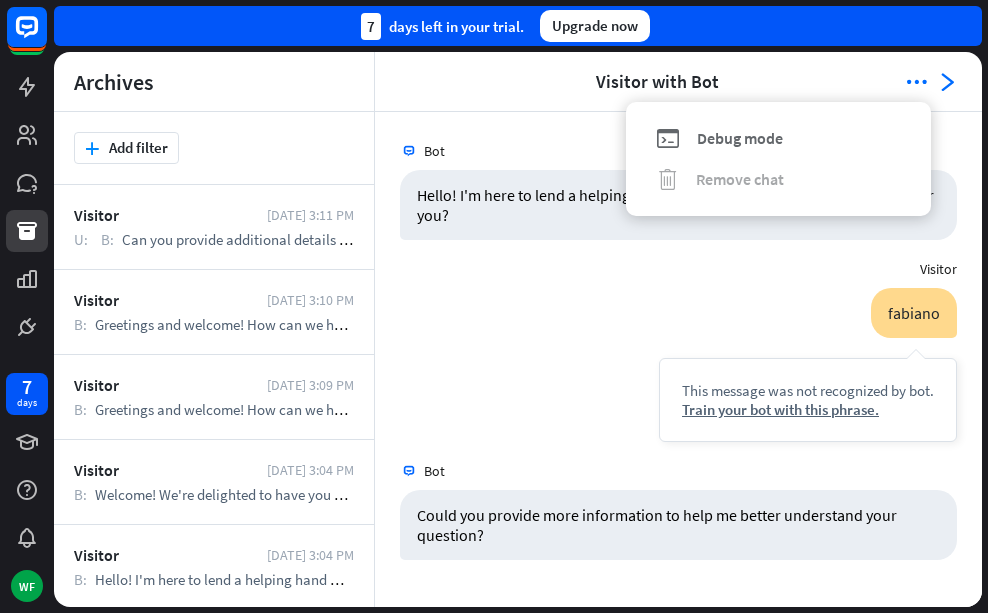 click on "Debug mode" at bounding box center [740, 138] 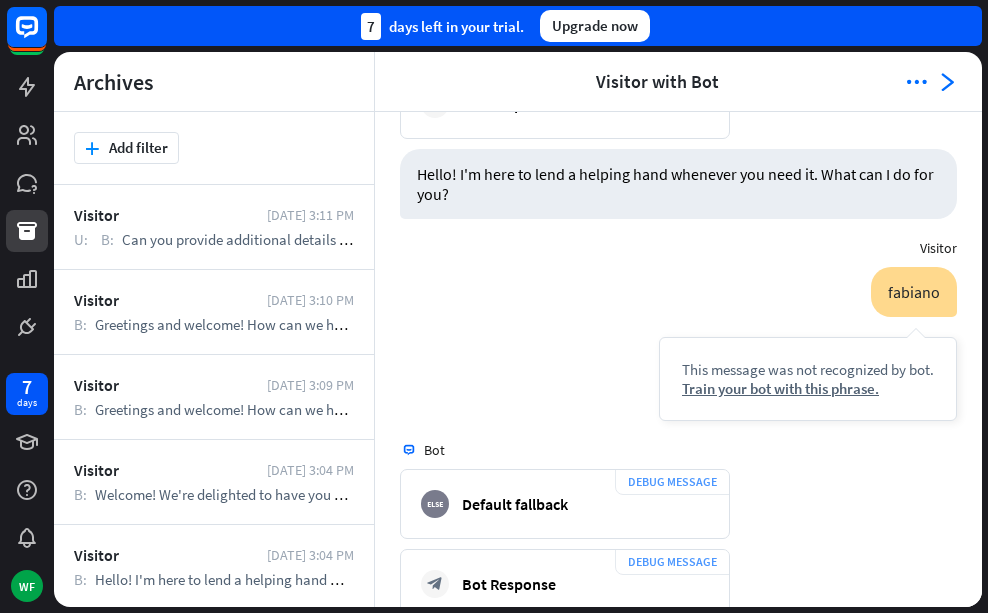 scroll, scrollTop: 421, scrollLeft: 0, axis: vertical 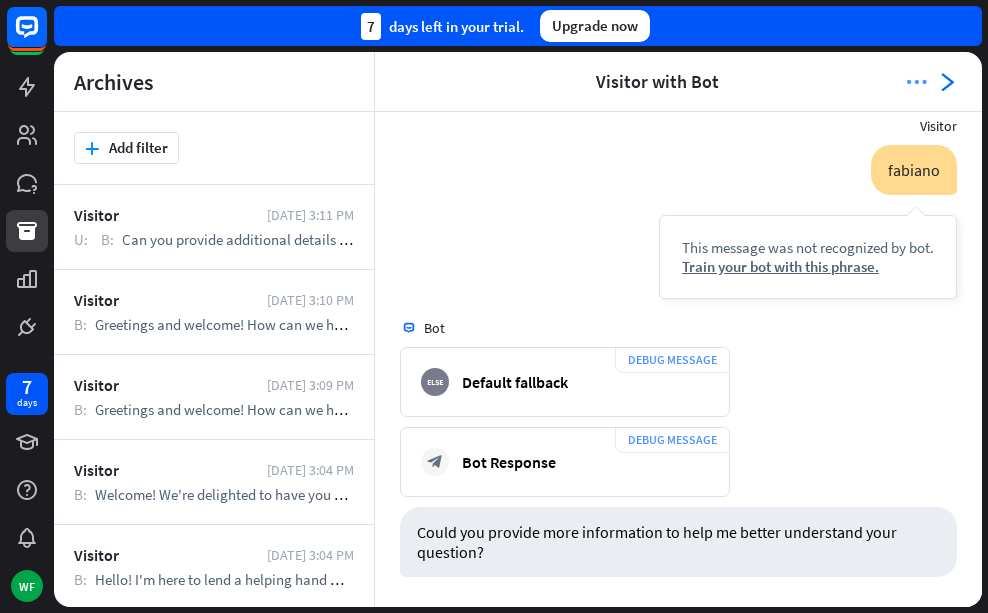 click on "more_horiz" at bounding box center [916, 82] 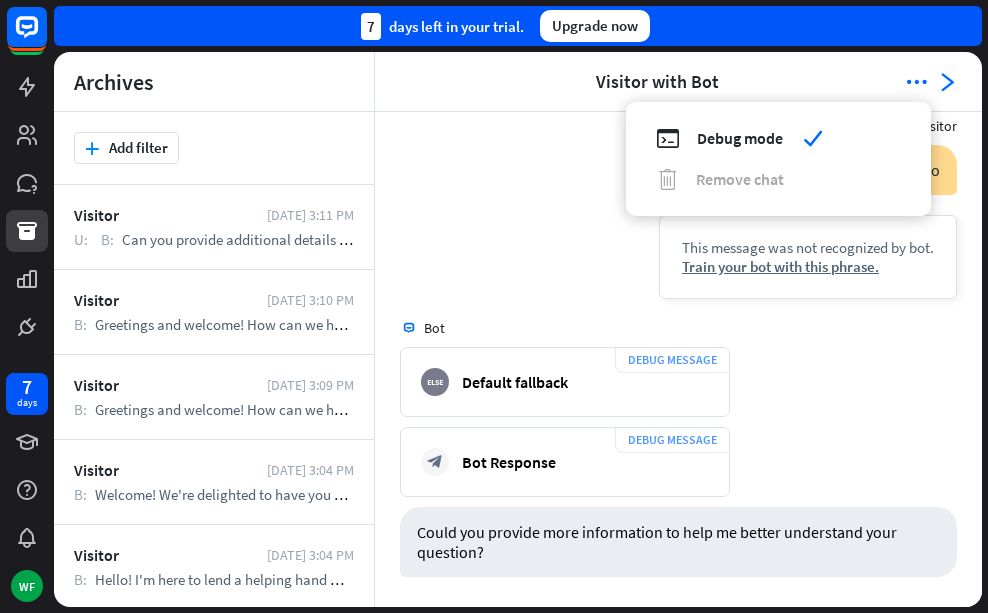 click on "Remove chat" at bounding box center [740, 179] 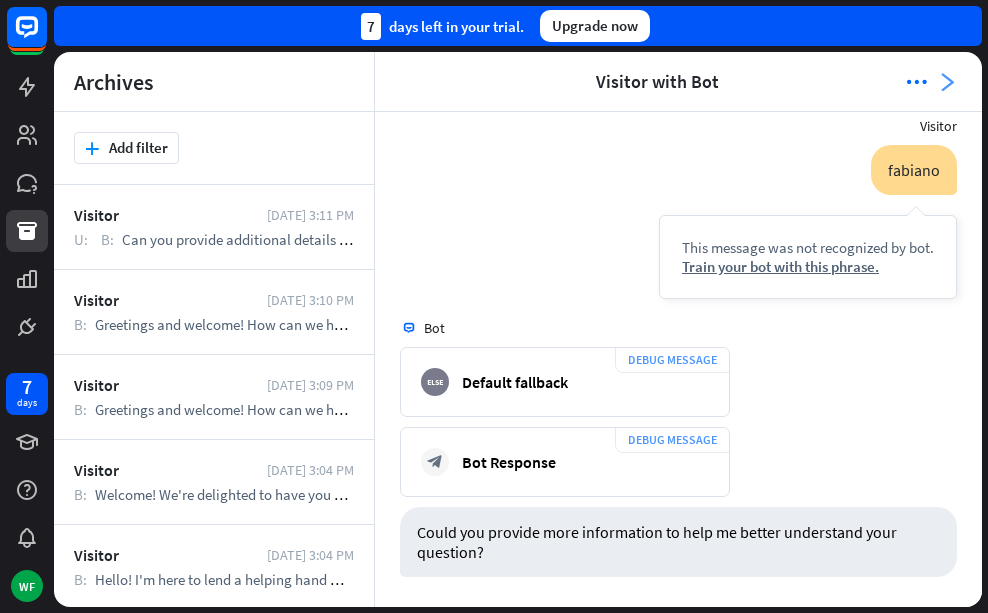 click on "arrowhead_right" at bounding box center (947, 82) 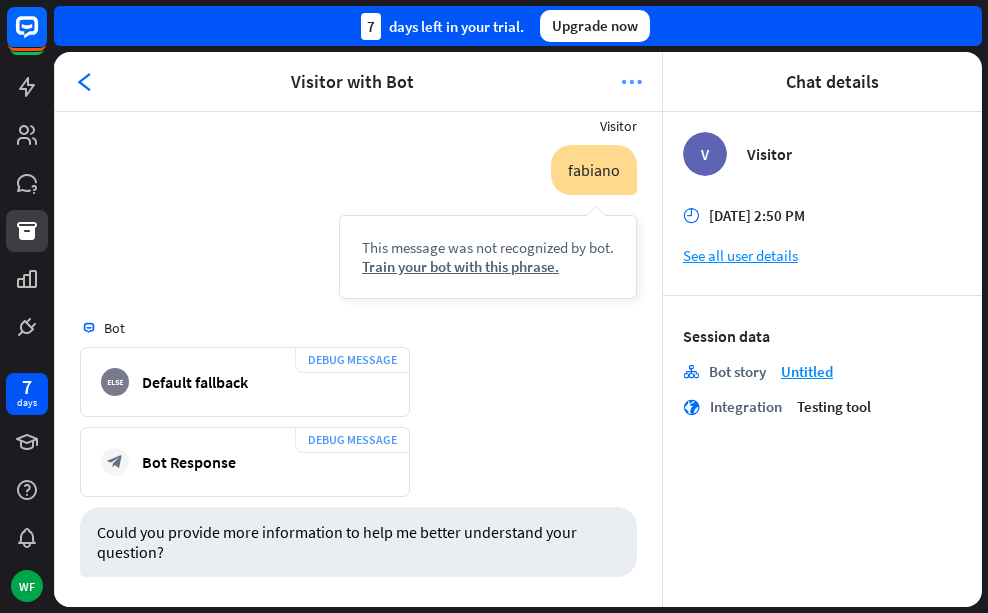 click on "more_horiz" at bounding box center (631, 82) 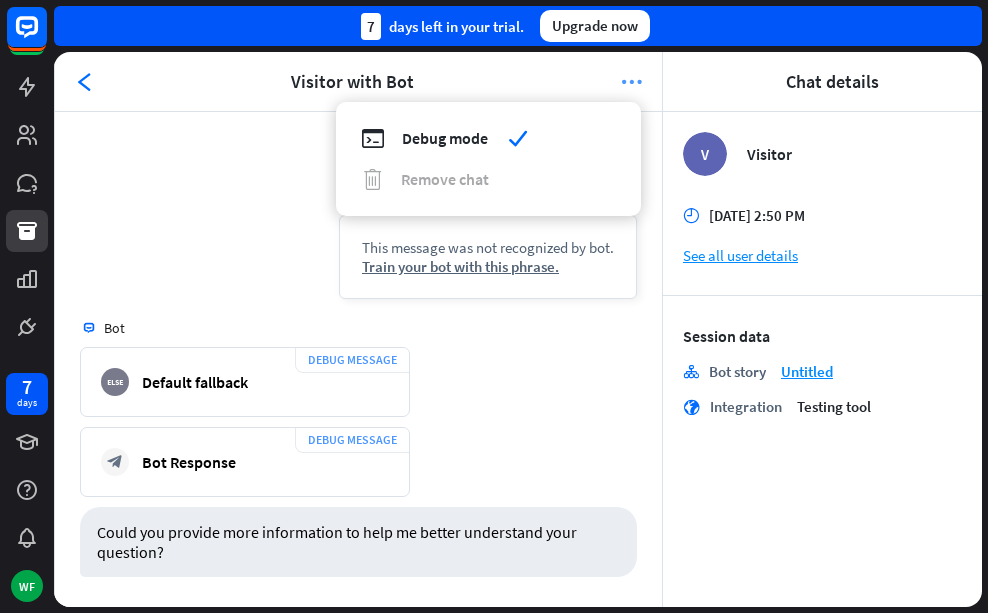 click on "more_horiz" at bounding box center [631, 82] 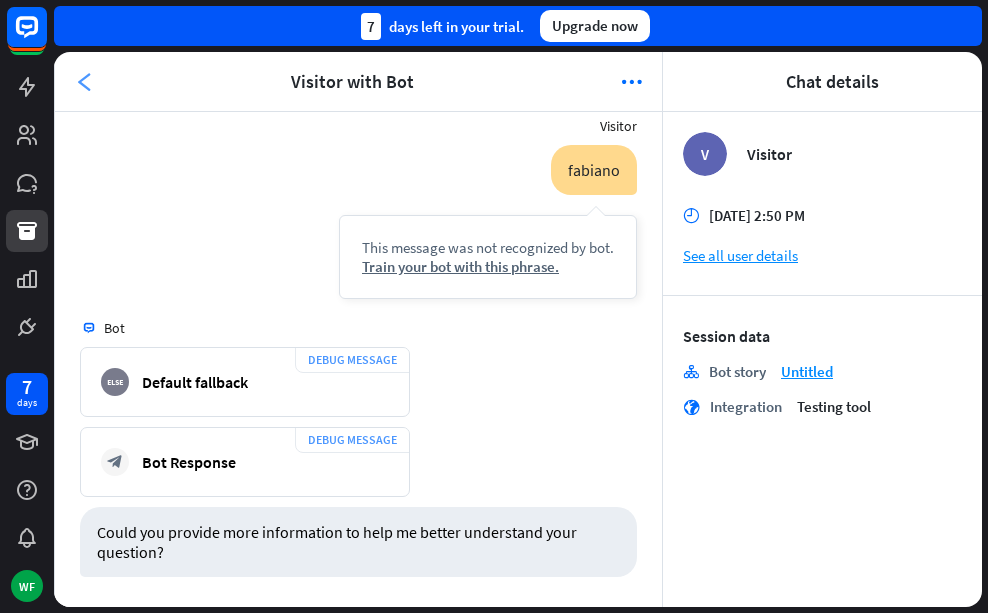 click on "arrowhead_left" at bounding box center (85, 82) 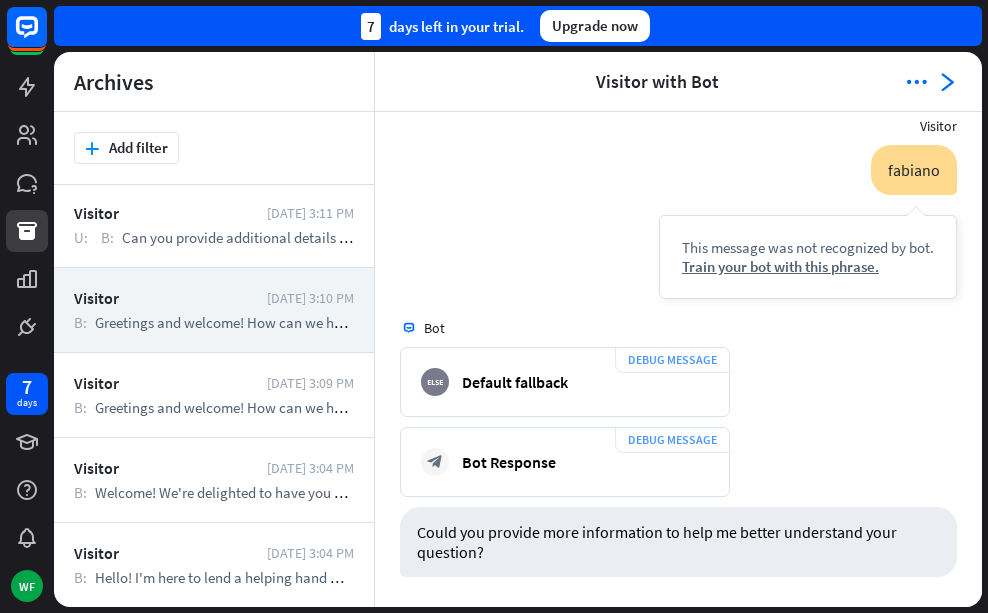 scroll, scrollTop: 0, scrollLeft: 0, axis: both 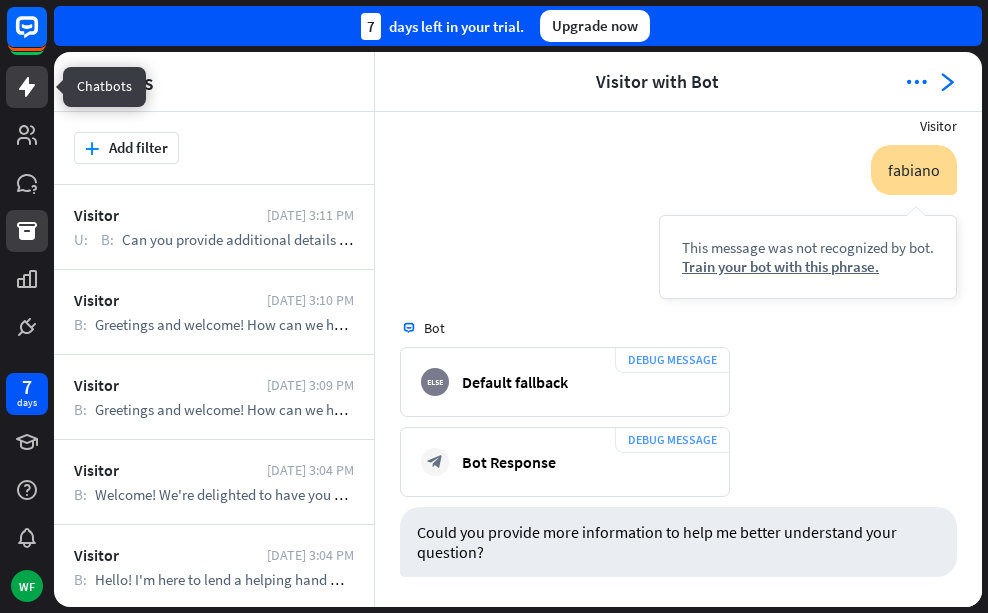 click 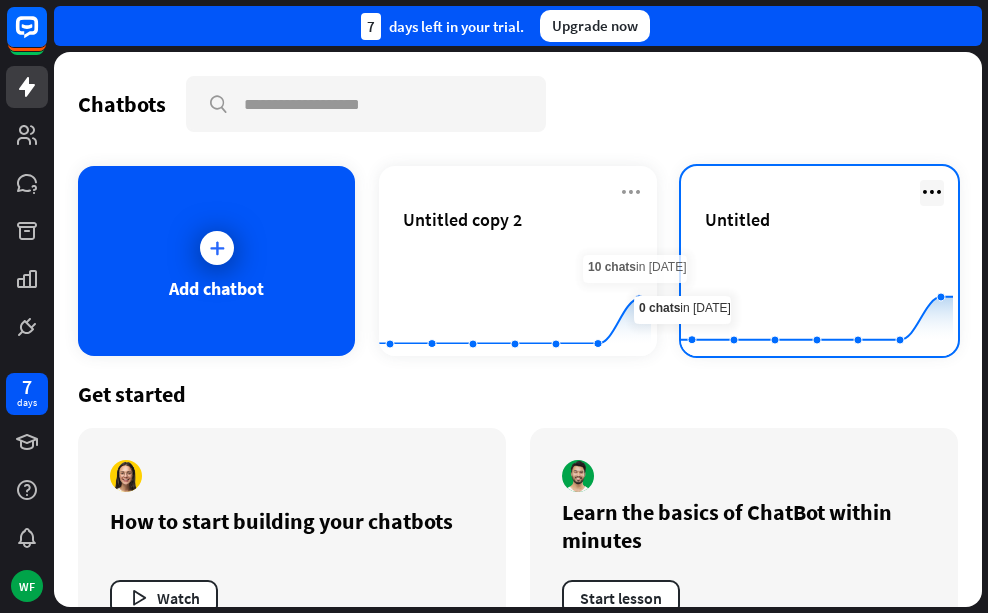 click at bounding box center [932, 192] 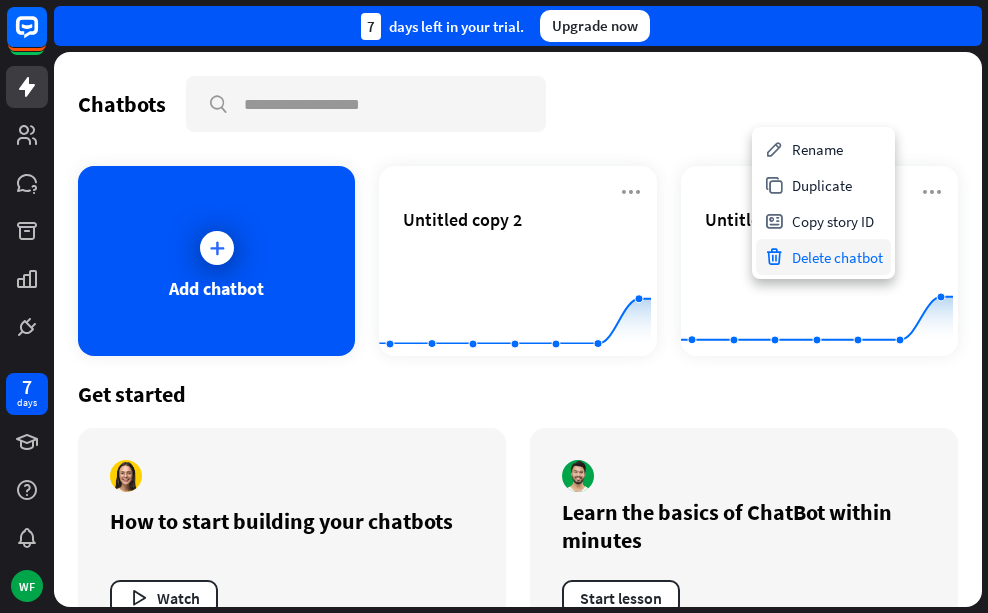 click on "Delete chatbot" at bounding box center [823, 257] 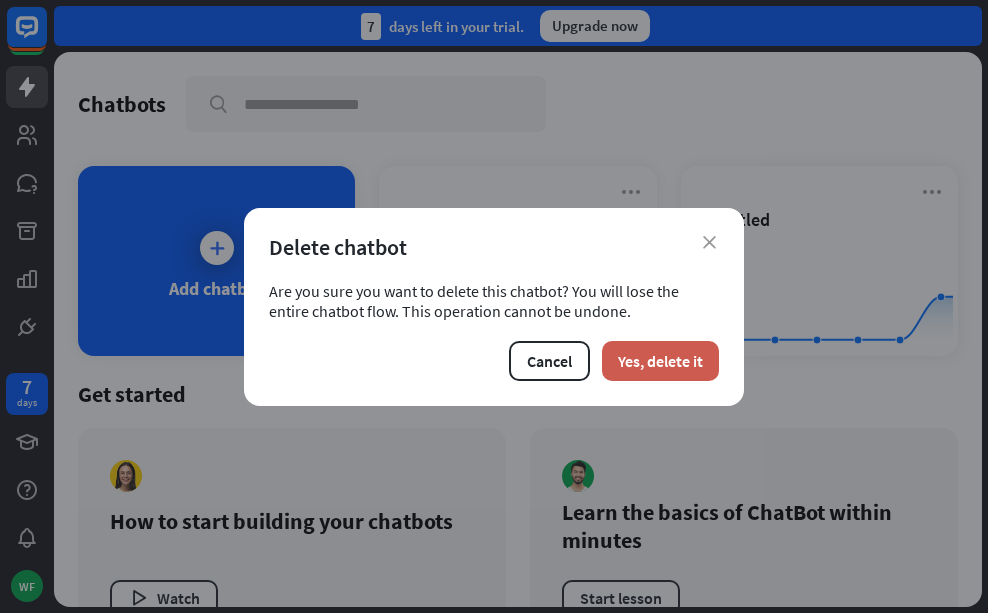 click on "Yes, delete it" at bounding box center [660, 361] 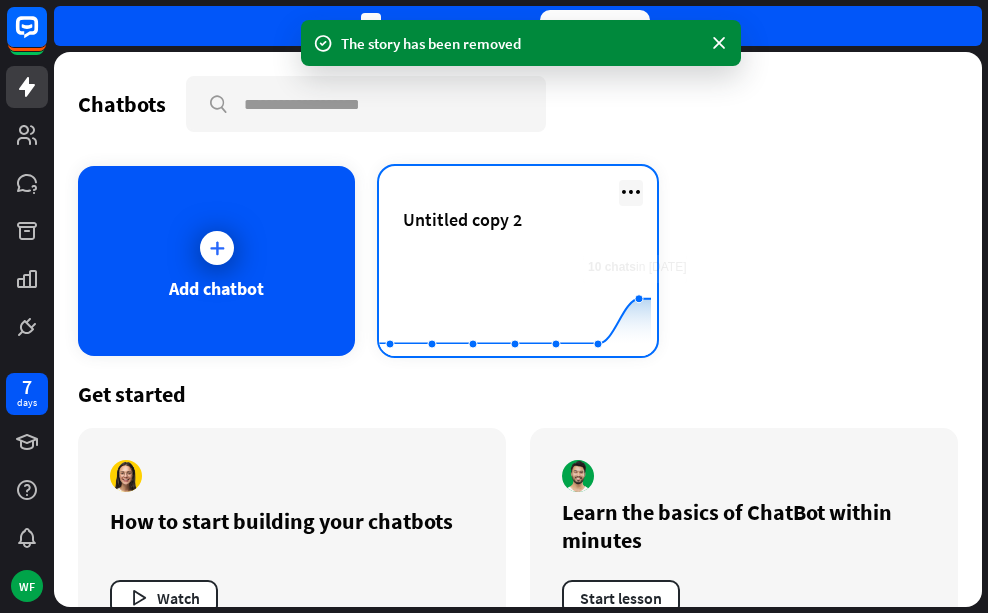 click at bounding box center (631, 192) 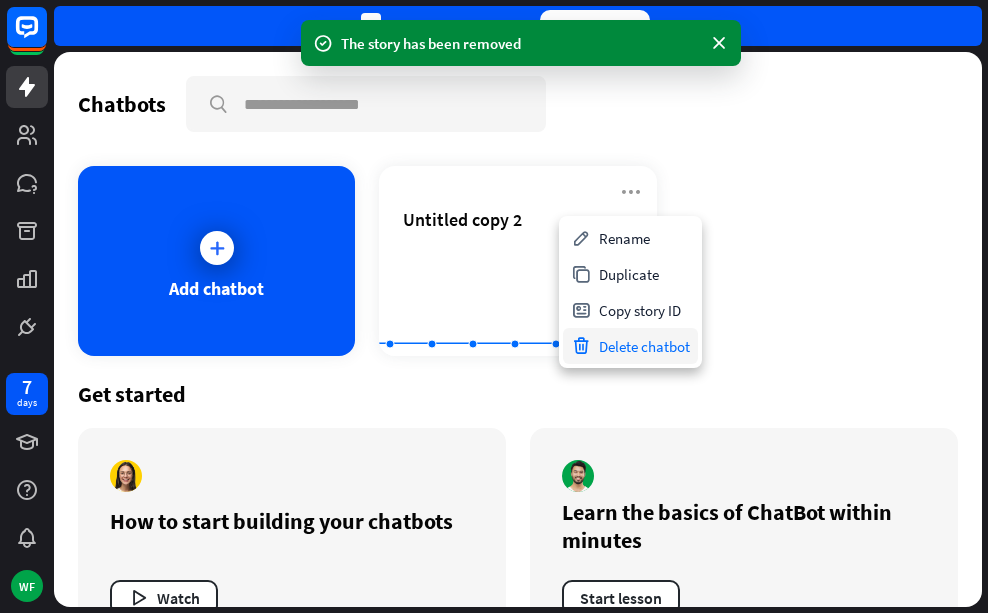 click on "Delete chatbot" at bounding box center (630, 346) 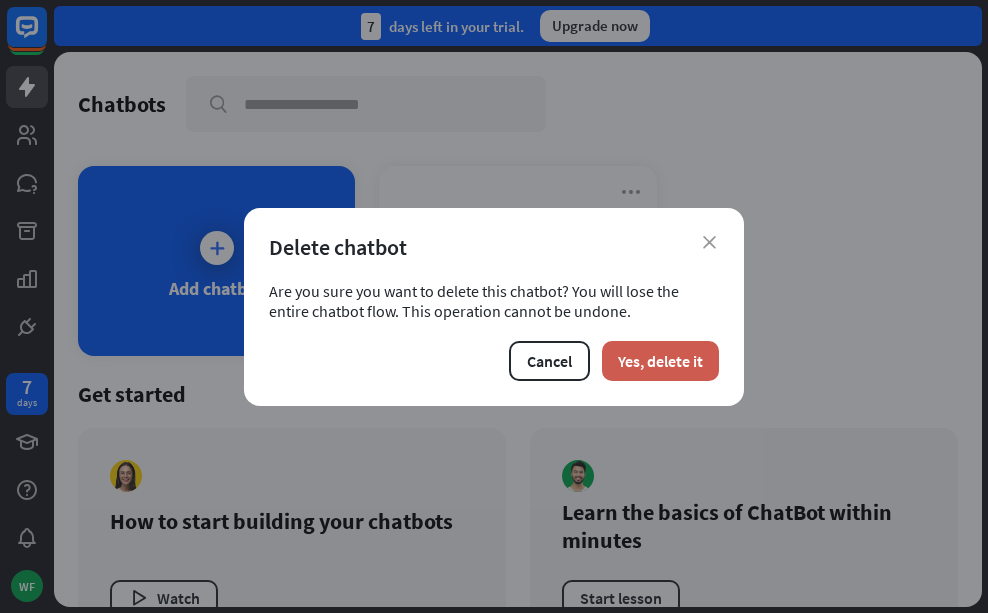 click on "Yes, delete it" at bounding box center (660, 361) 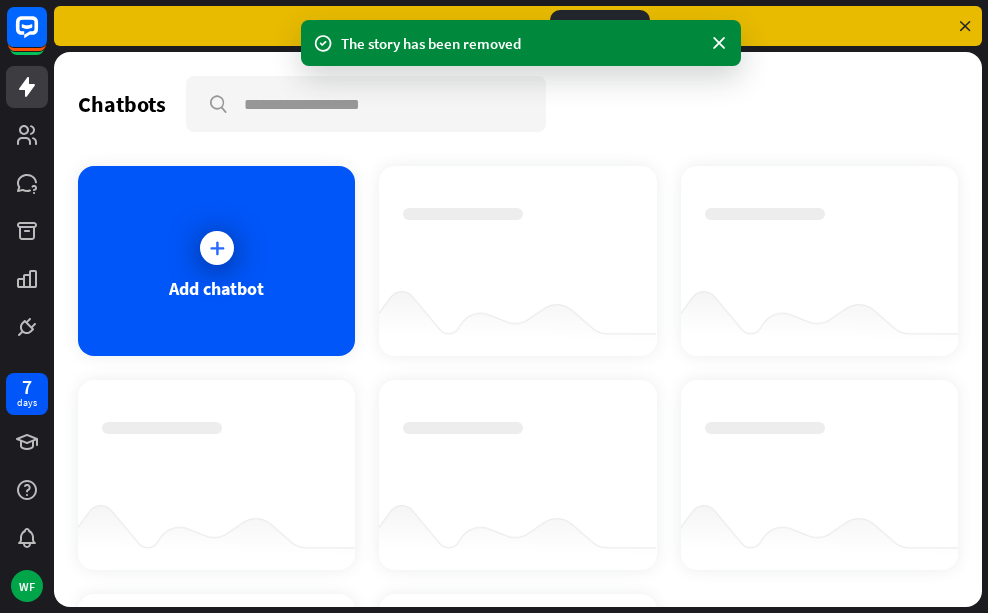 click at bounding box center (517, 243) 